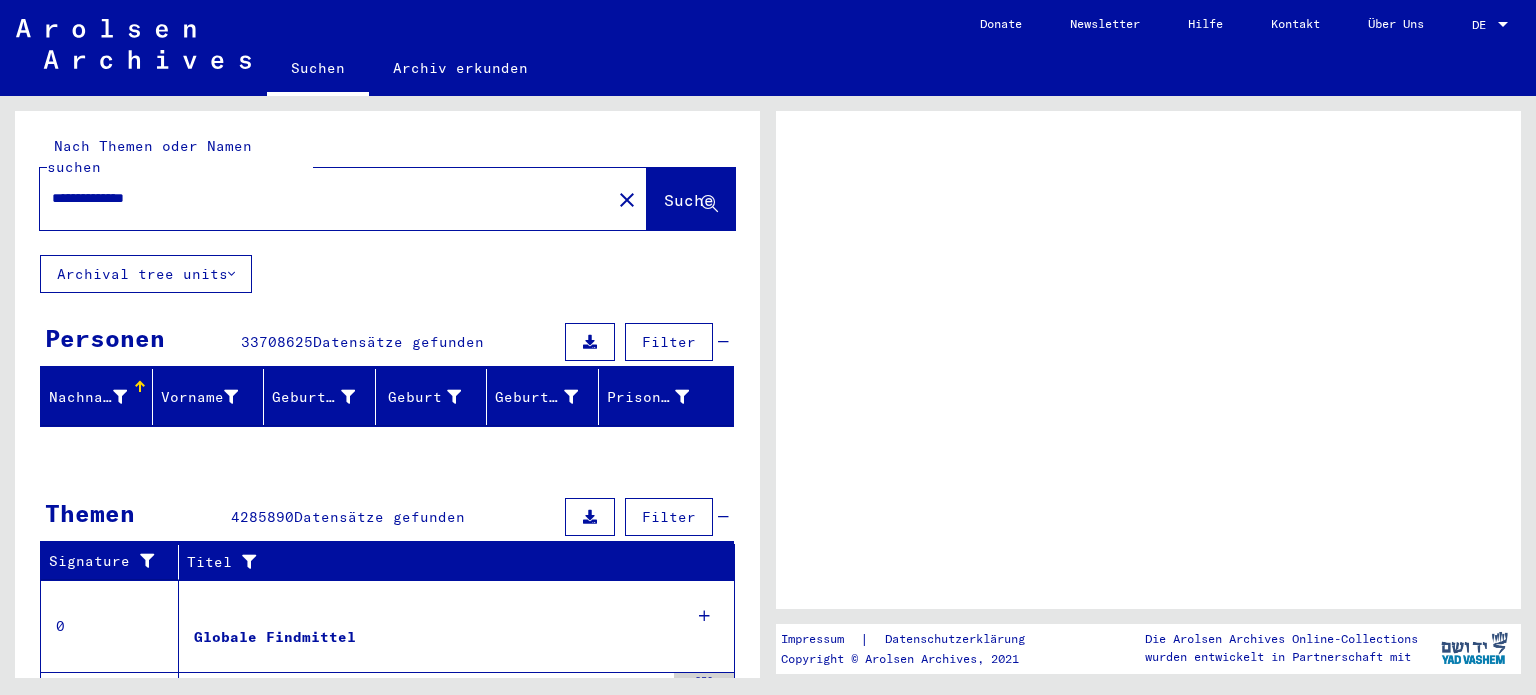 scroll, scrollTop: 0, scrollLeft: 0, axis: both 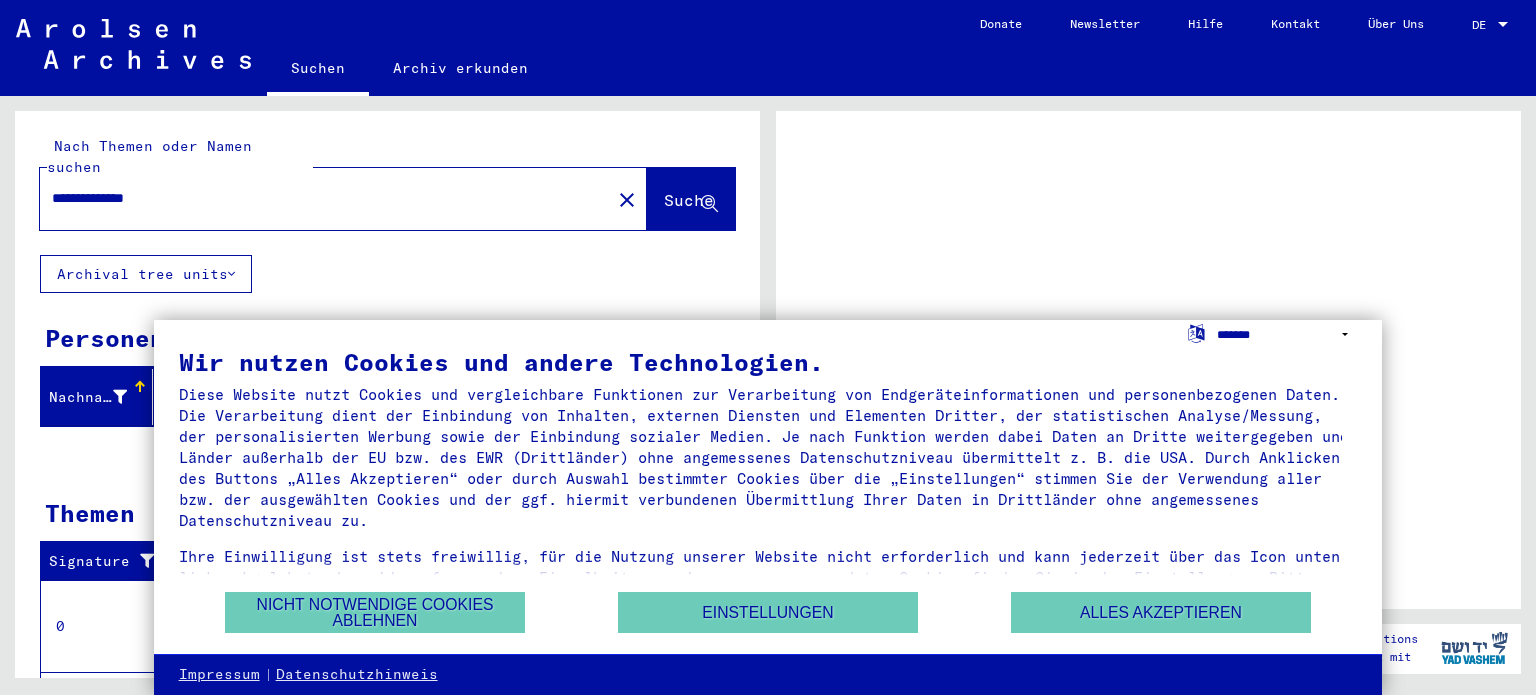 click on "**********" at bounding box center (1287, 334) 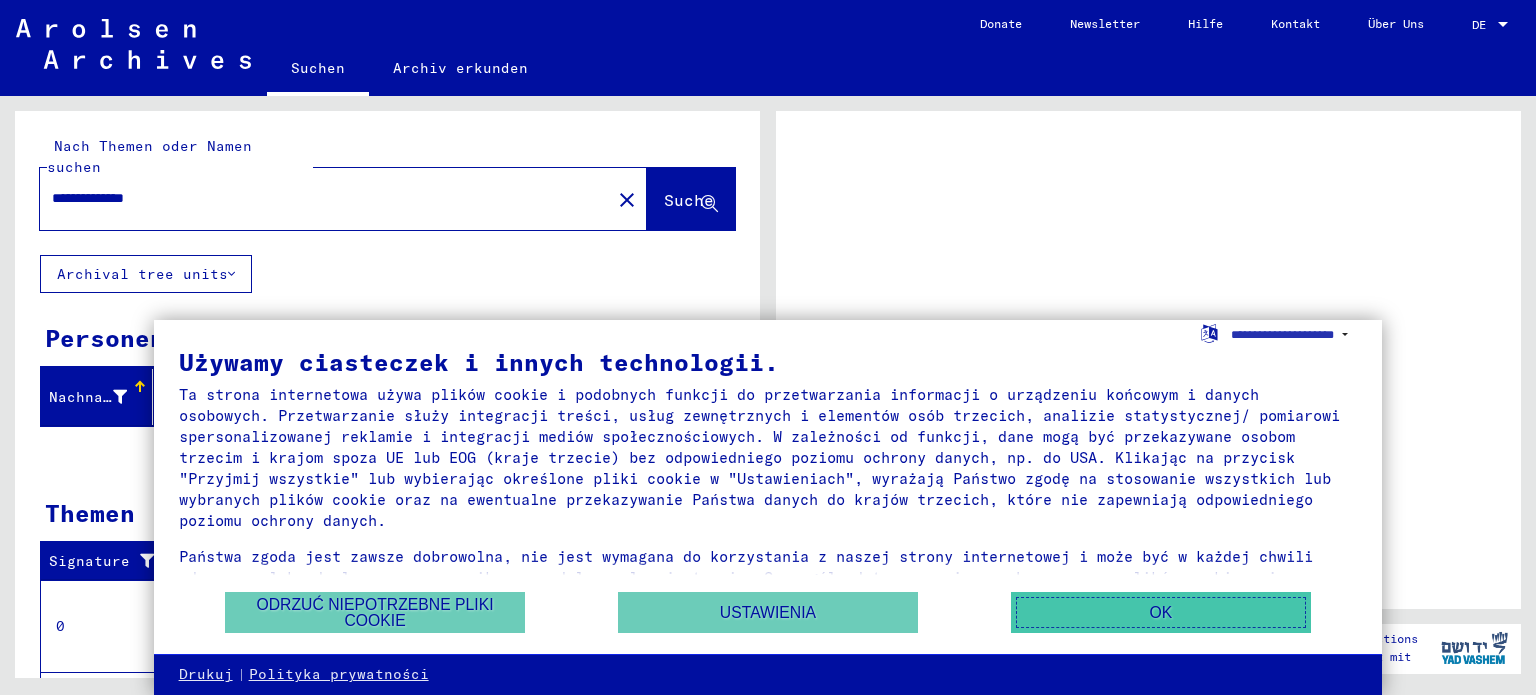 drag, startPoint x: 1219, startPoint y: 619, endPoint x: 1191, endPoint y: 621, distance: 28.071337 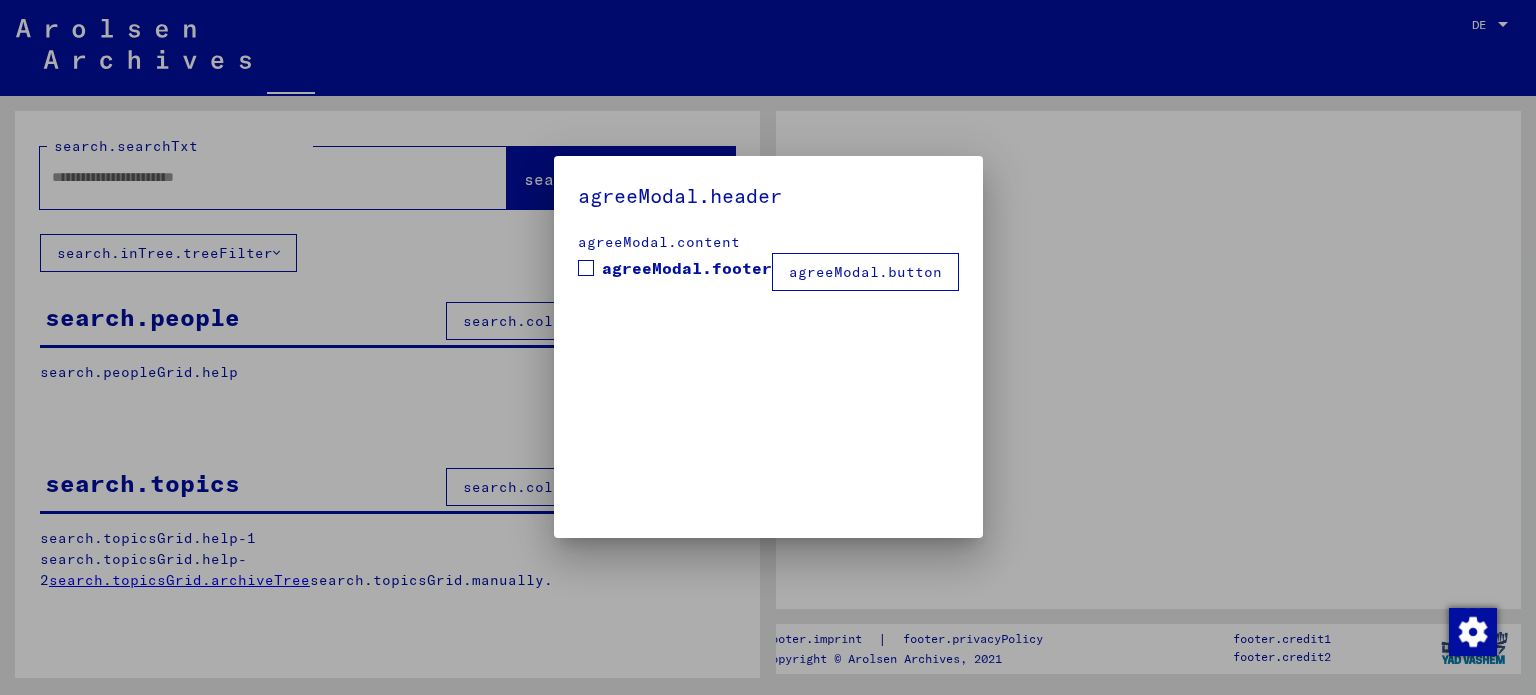 type on "**********" 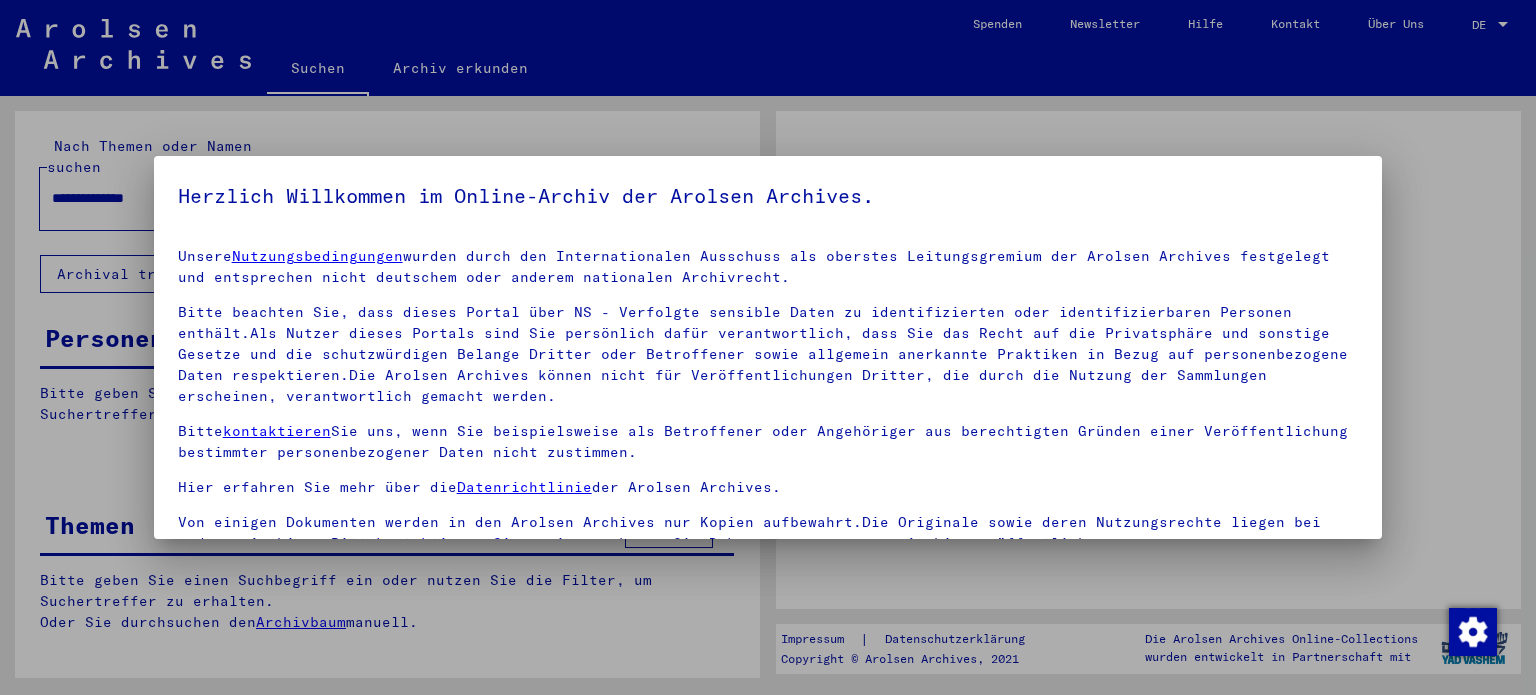 click at bounding box center [768, 347] 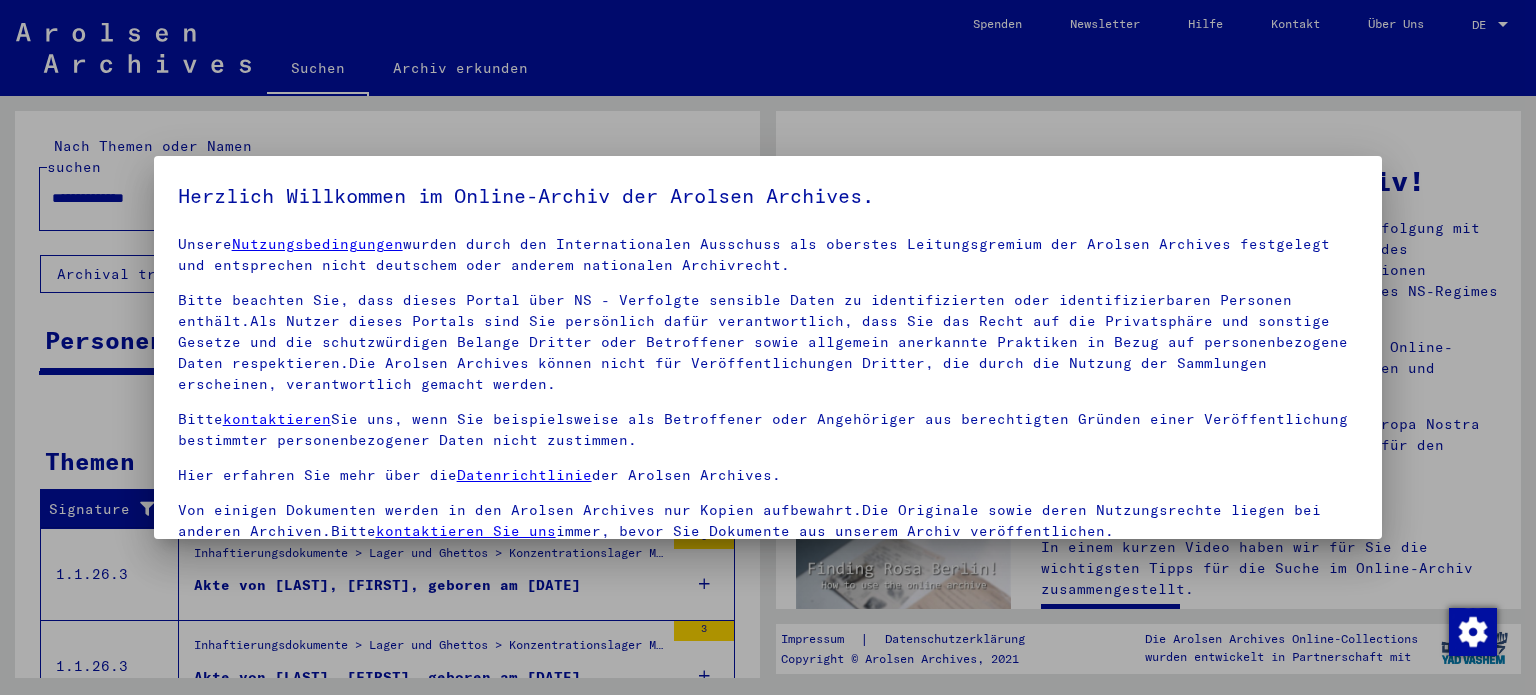 scroll, scrollTop: 28, scrollLeft: 0, axis: vertical 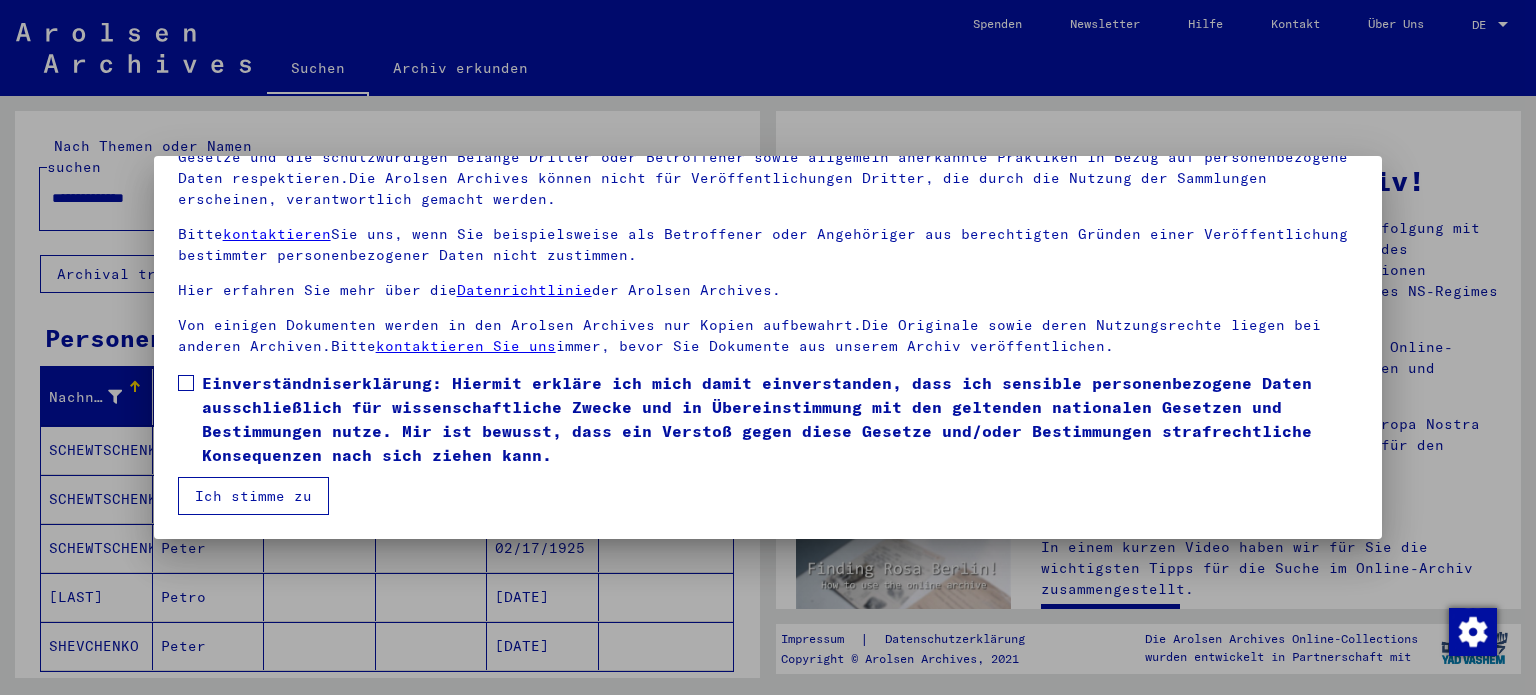 drag, startPoint x: 292, startPoint y: 488, endPoint x: 338, endPoint y: 484, distance: 46.173584 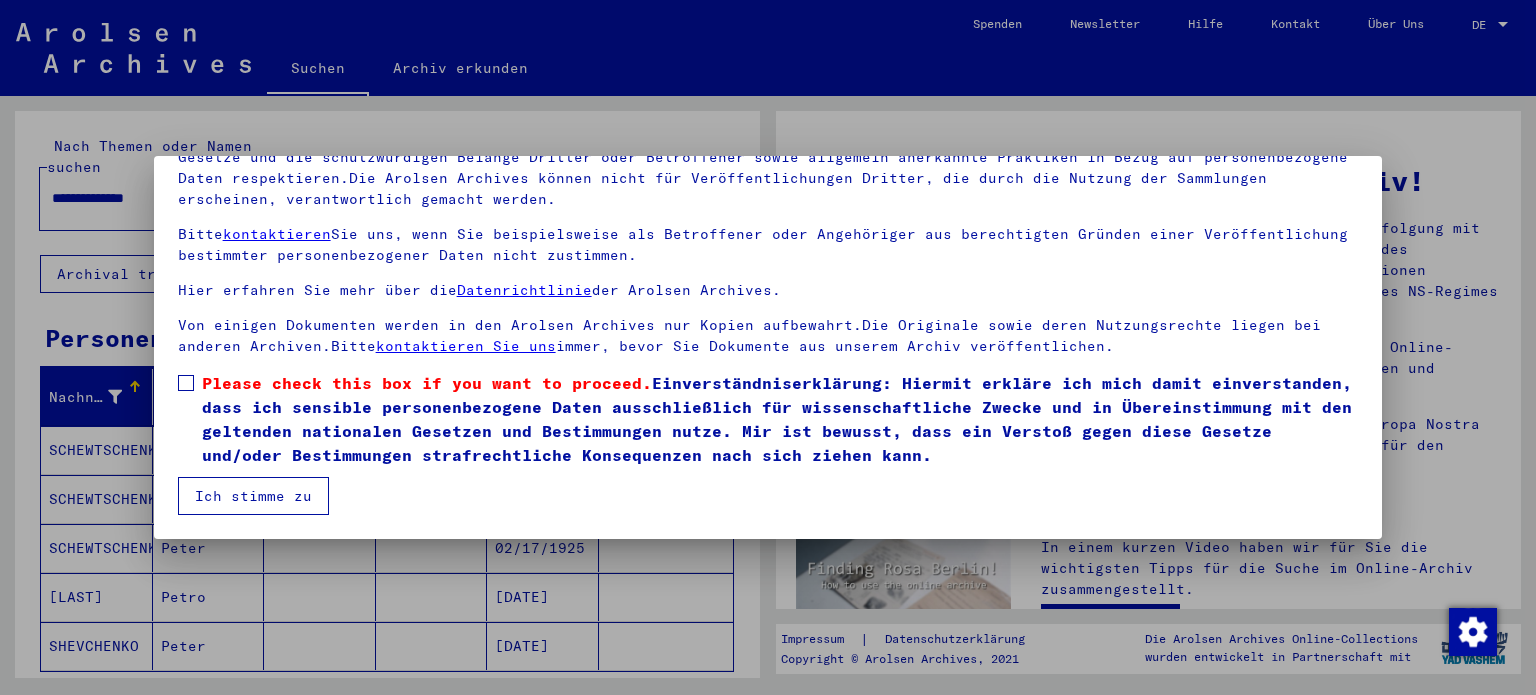 click on "Ich stimme zu" at bounding box center [253, 496] 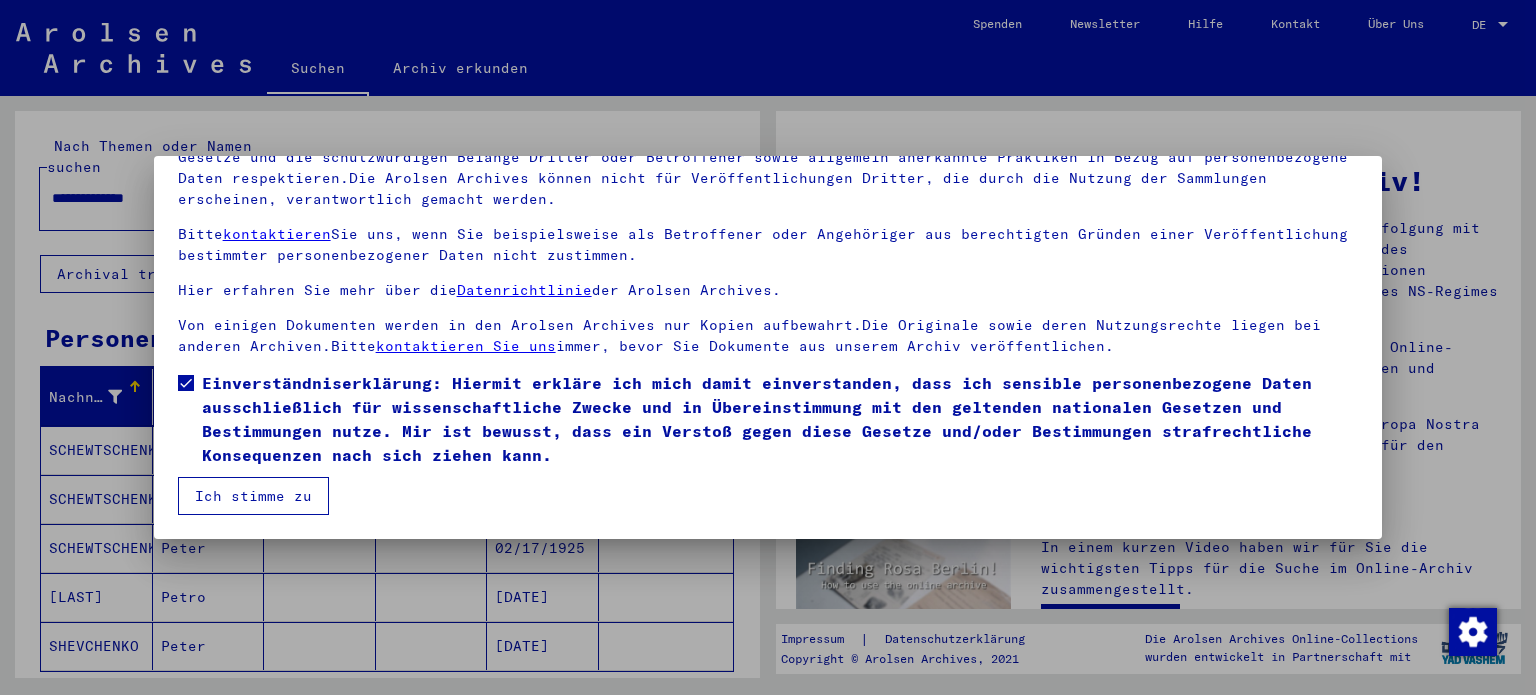 click on "Ich stimme zu" at bounding box center [253, 496] 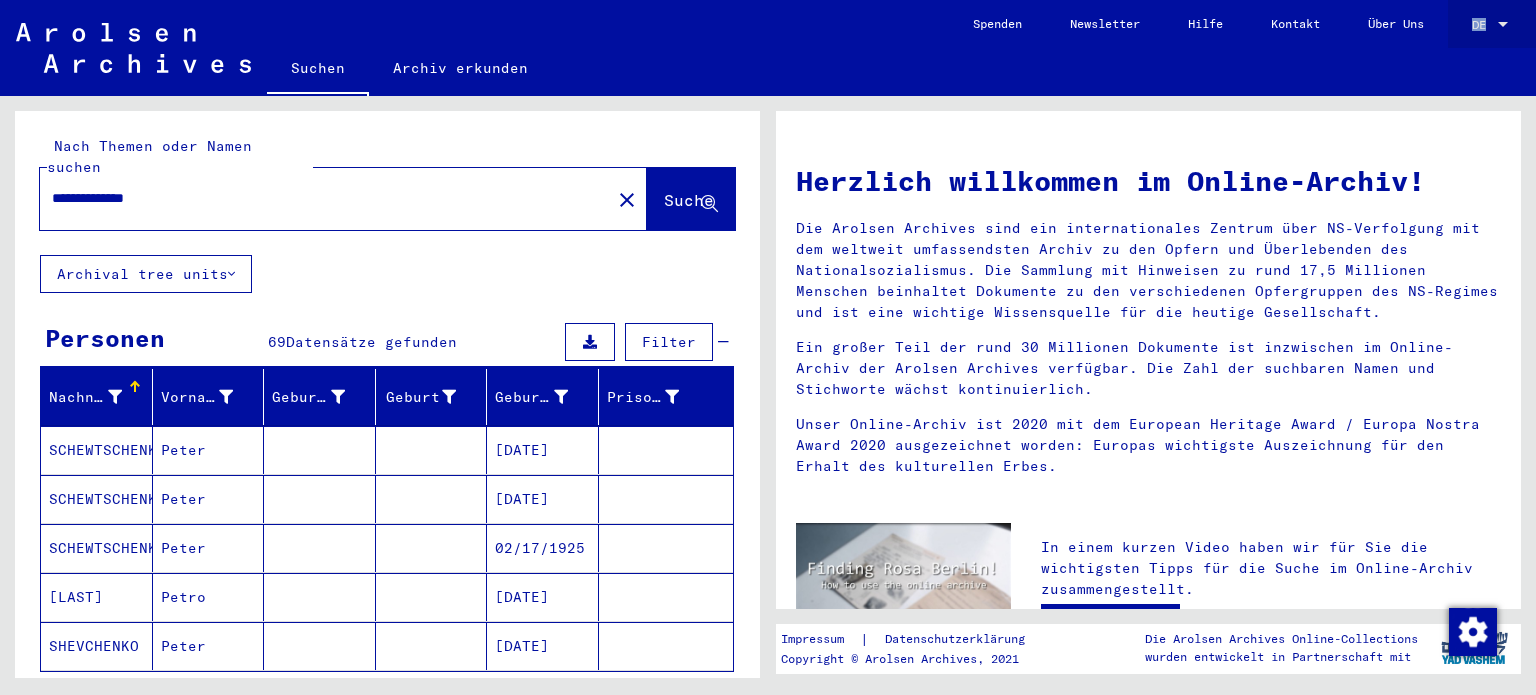 click on "DE DE" 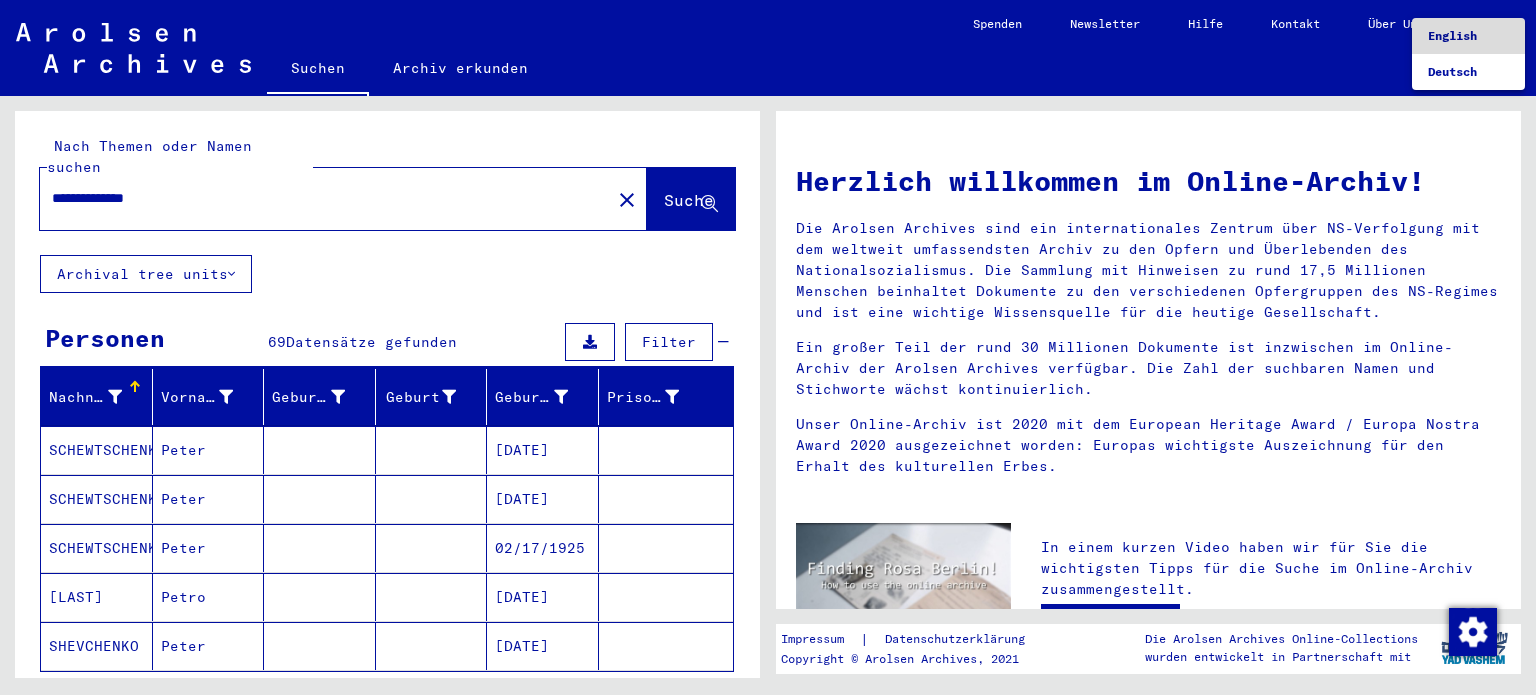 click on "English" at bounding box center (1452, 35) 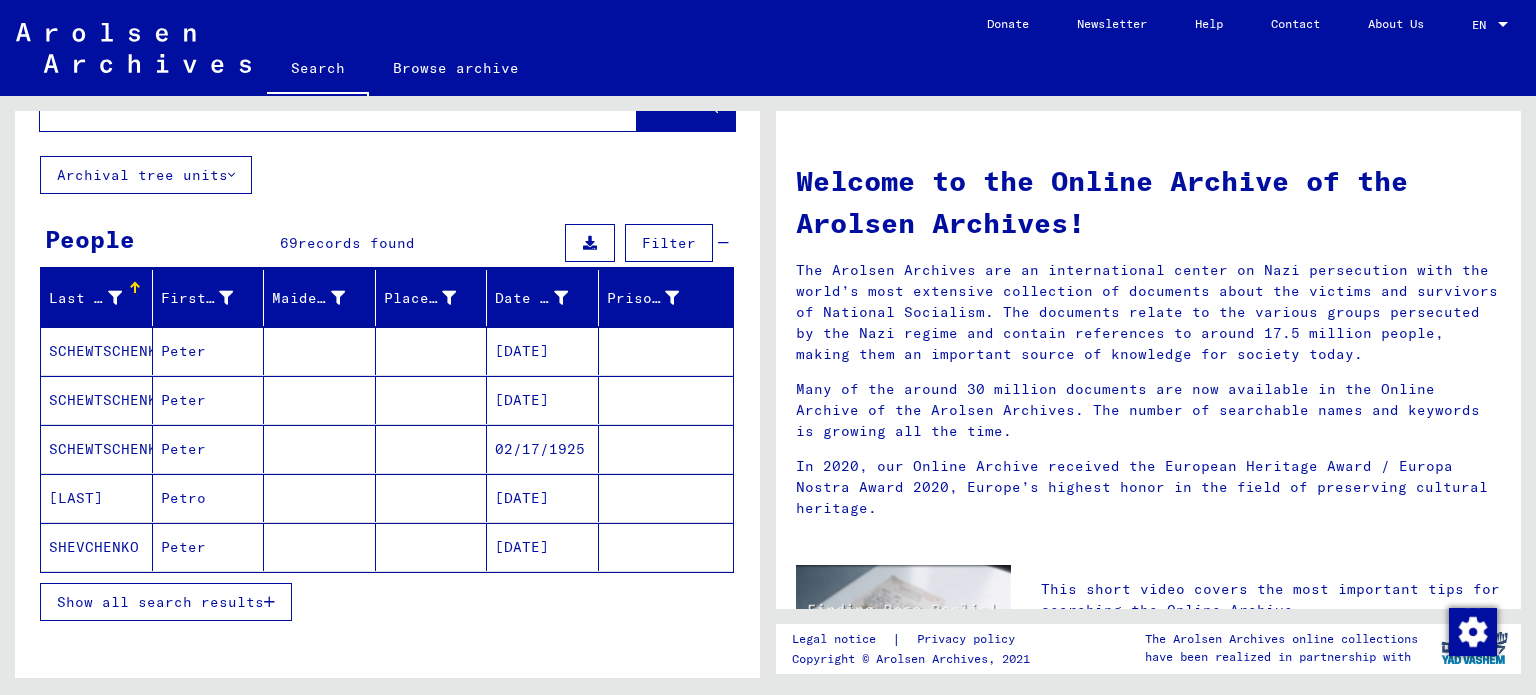 scroll, scrollTop: 100, scrollLeft: 0, axis: vertical 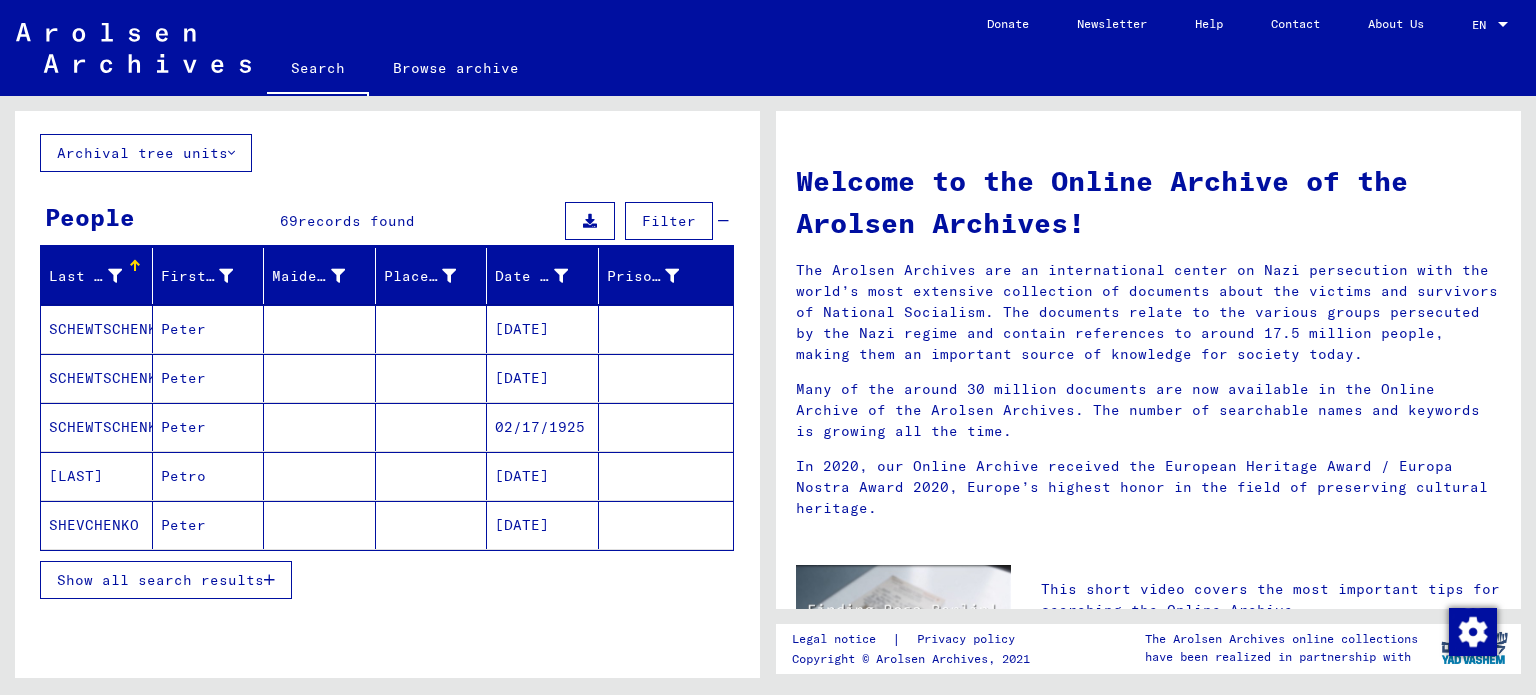 click on "records found" at bounding box center [356, 221] 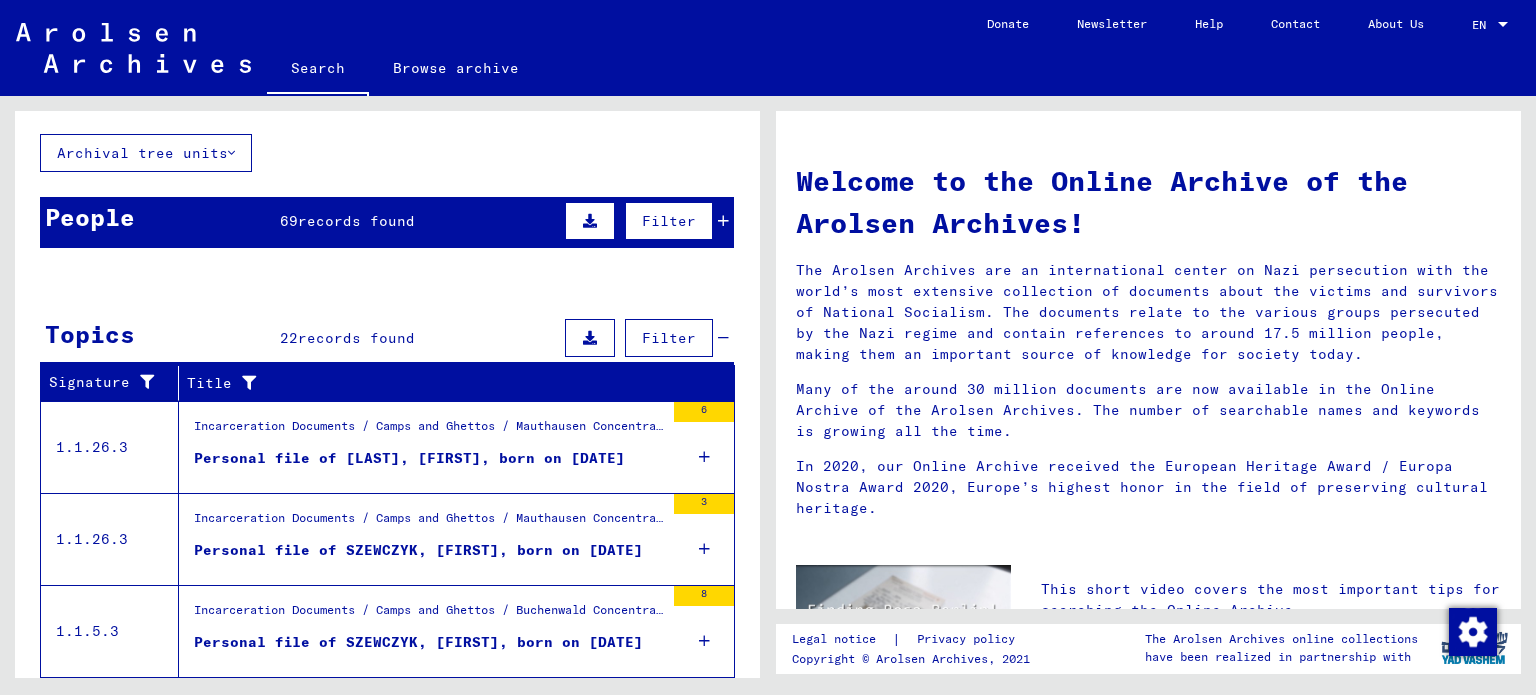 click on "records found" at bounding box center [356, 221] 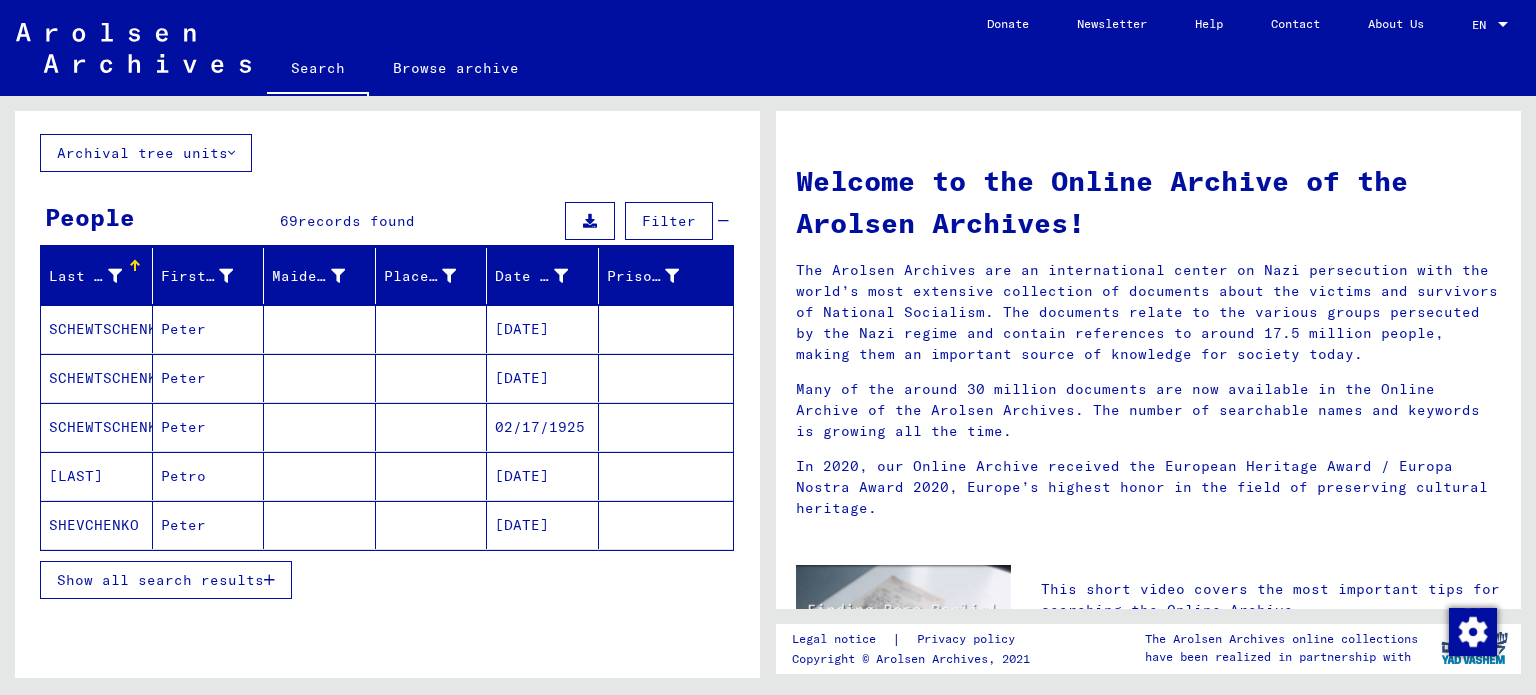click on "Show all search results" at bounding box center (166, 580) 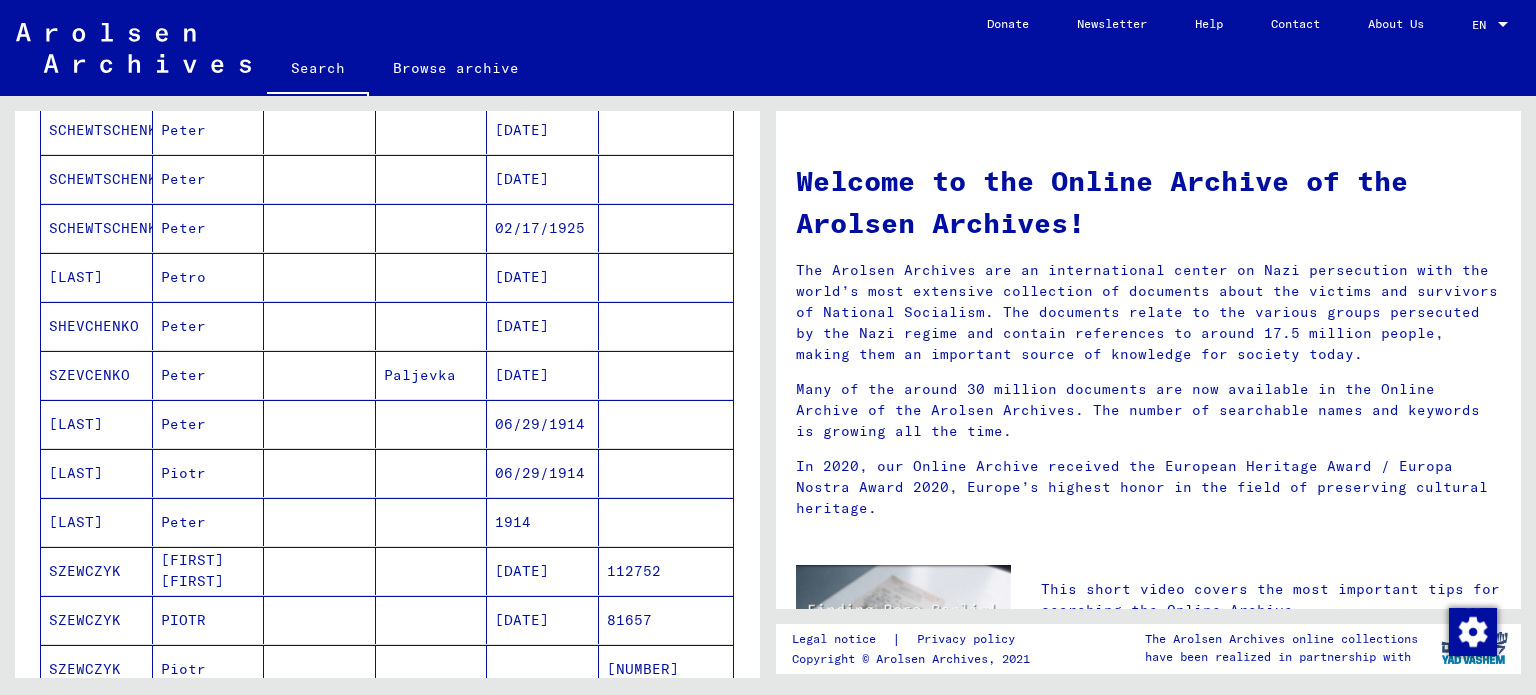 scroll, scrollTop: 300, scrollLeft: 0, axis: vertical 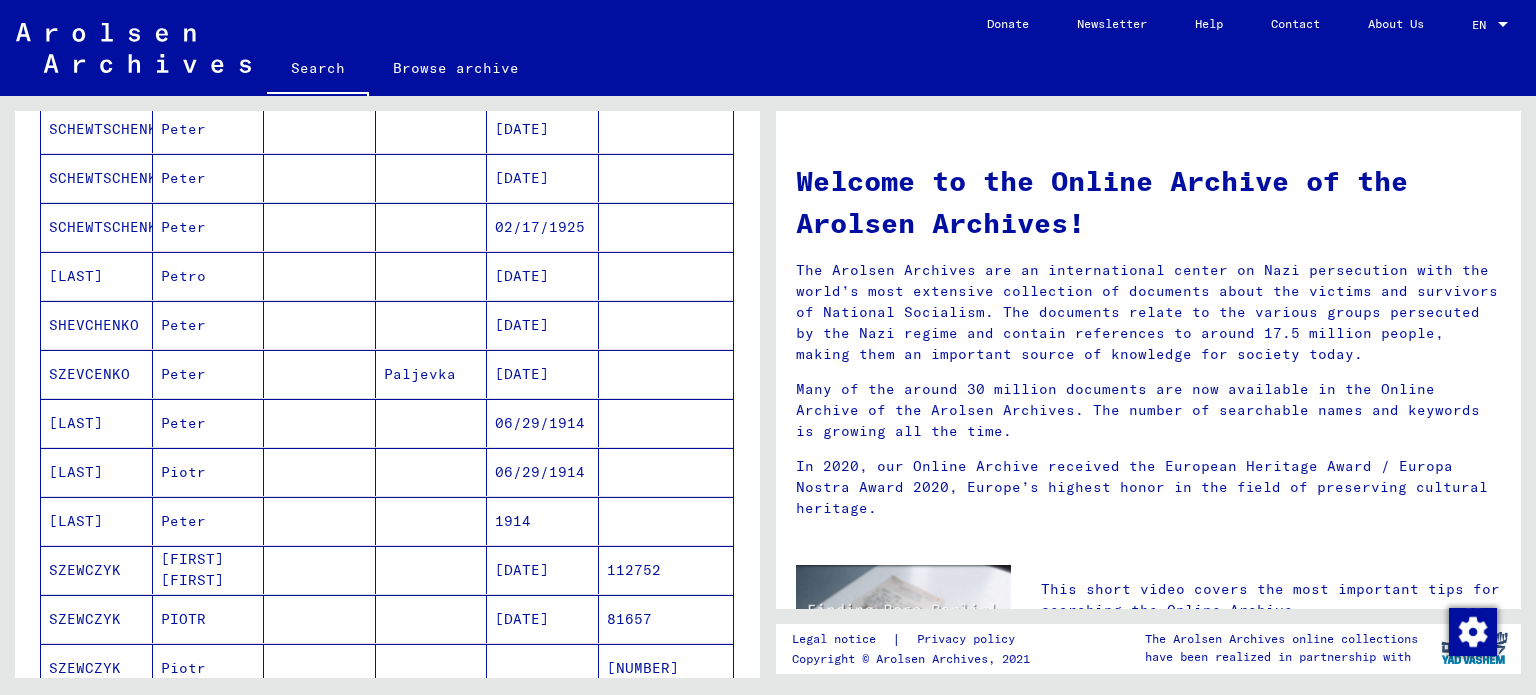 click on "[LAST]" at bounding box center [97, 472] 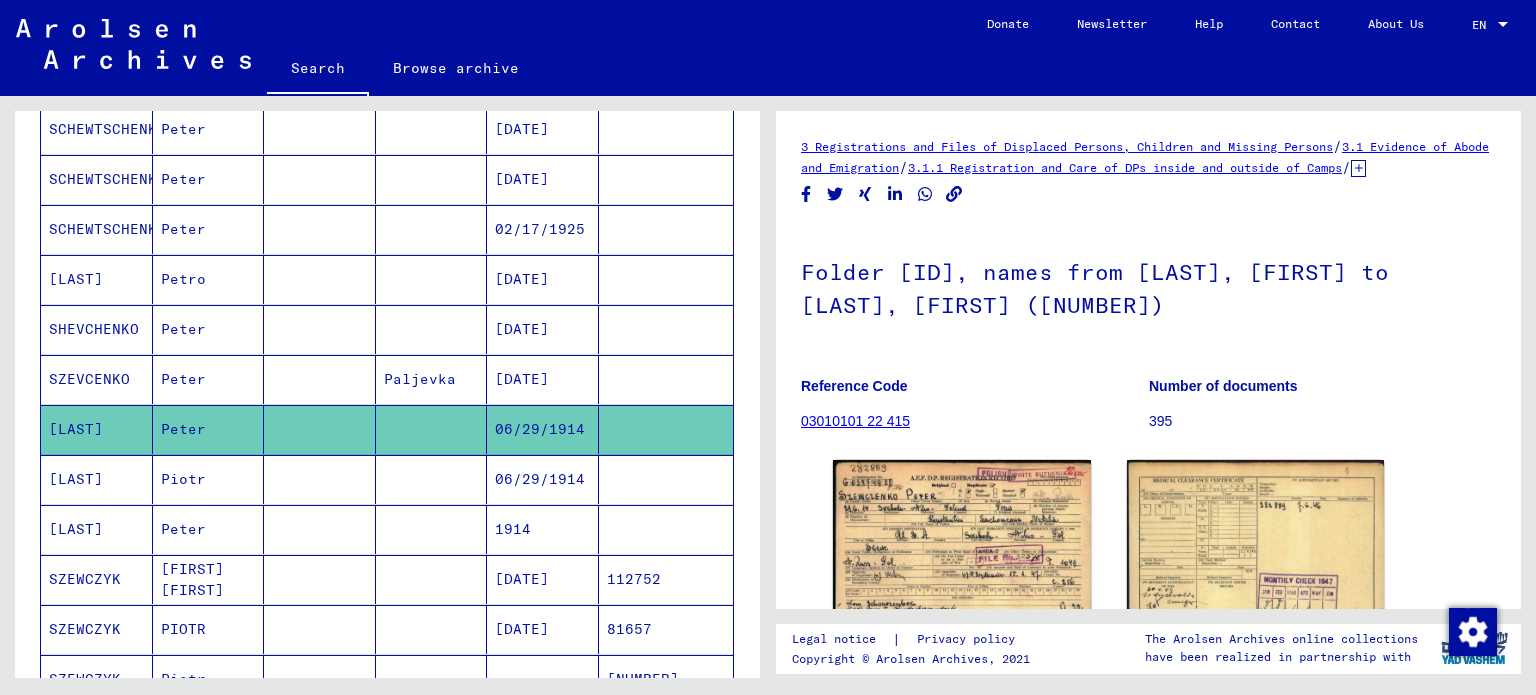scroll, scrollTop: 100, scrollLeft: 0, axis: vertical 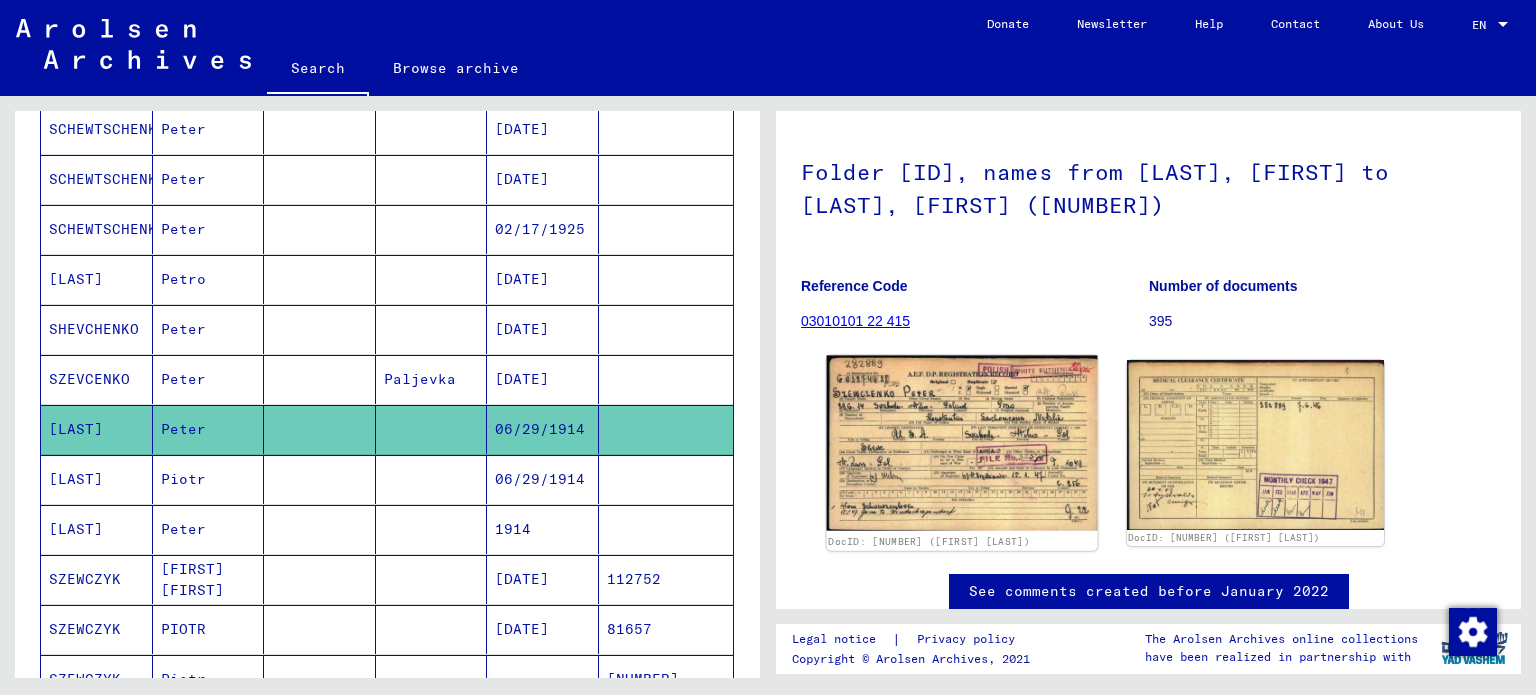 click 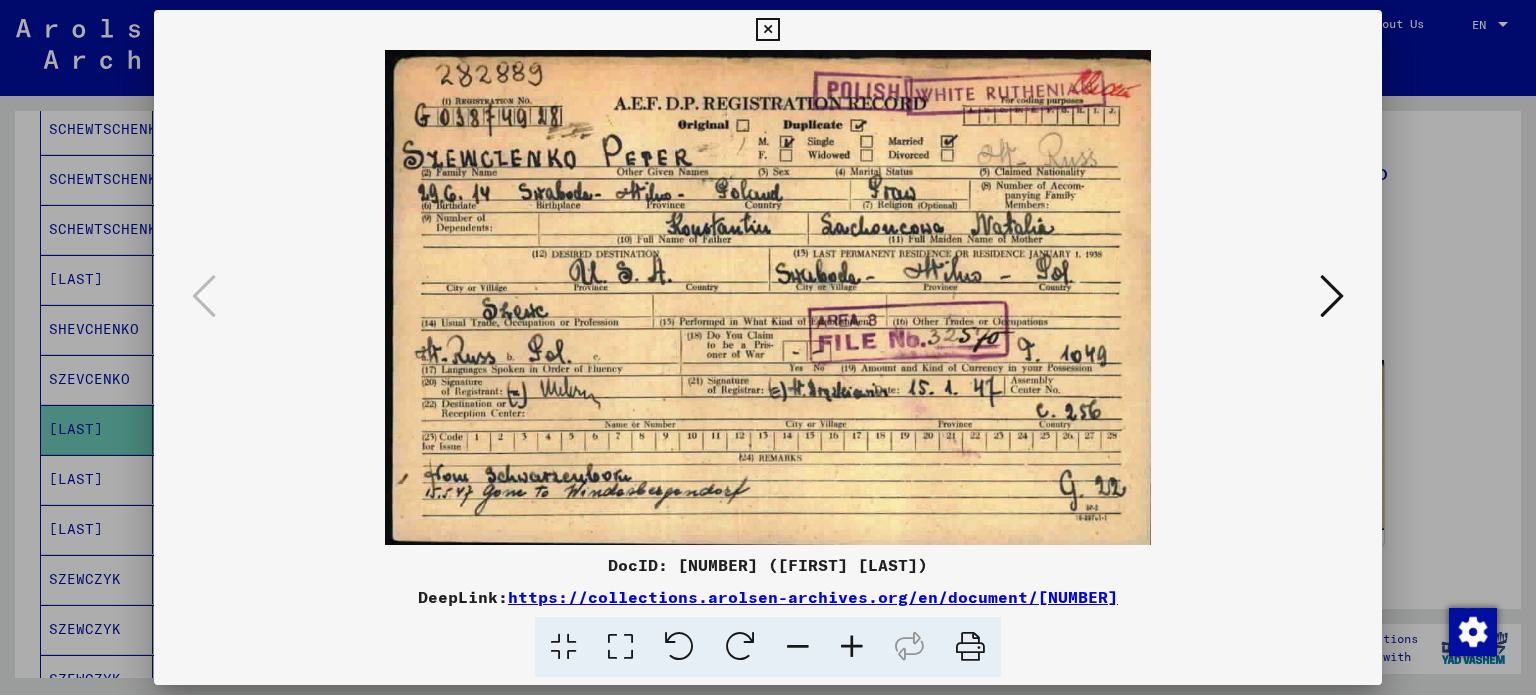 click at bounding box center (767, 30) 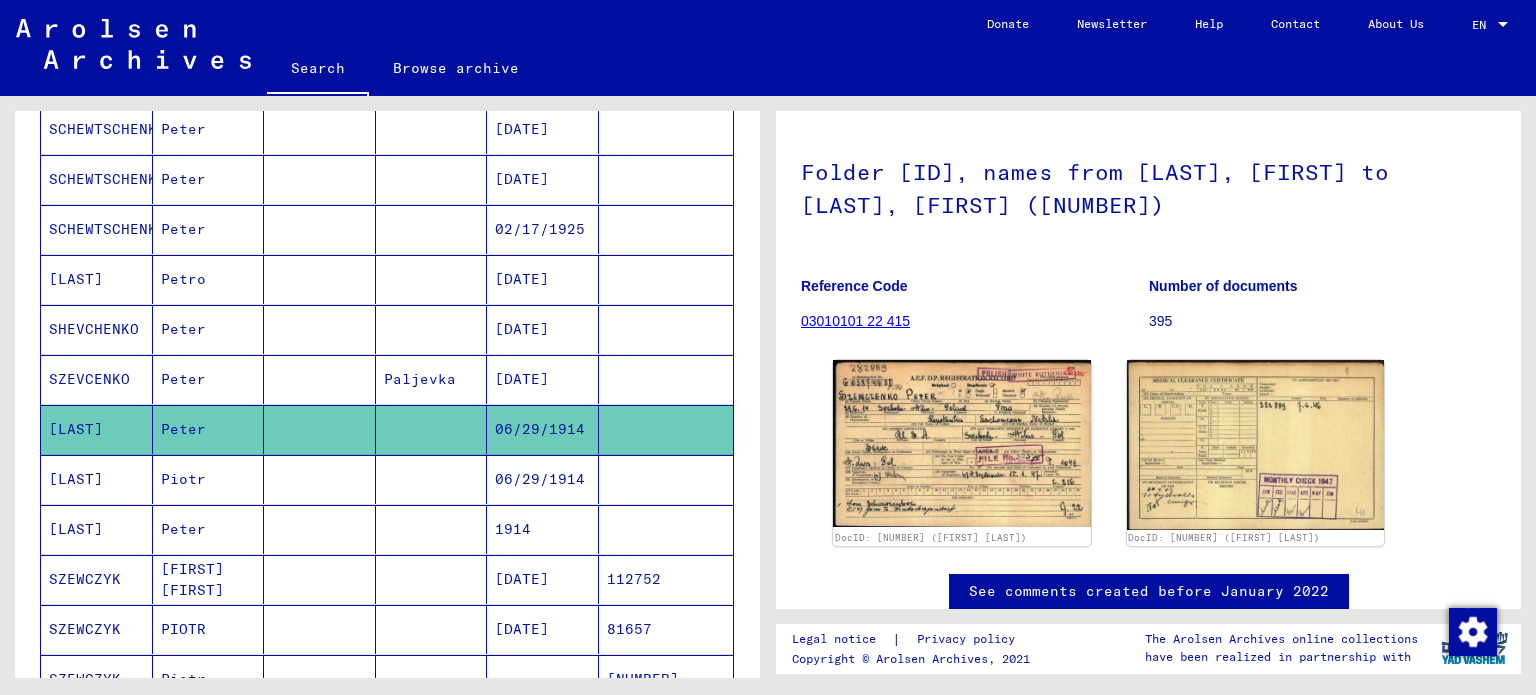 click on "[LAST]" at bounding box center (97, 529) 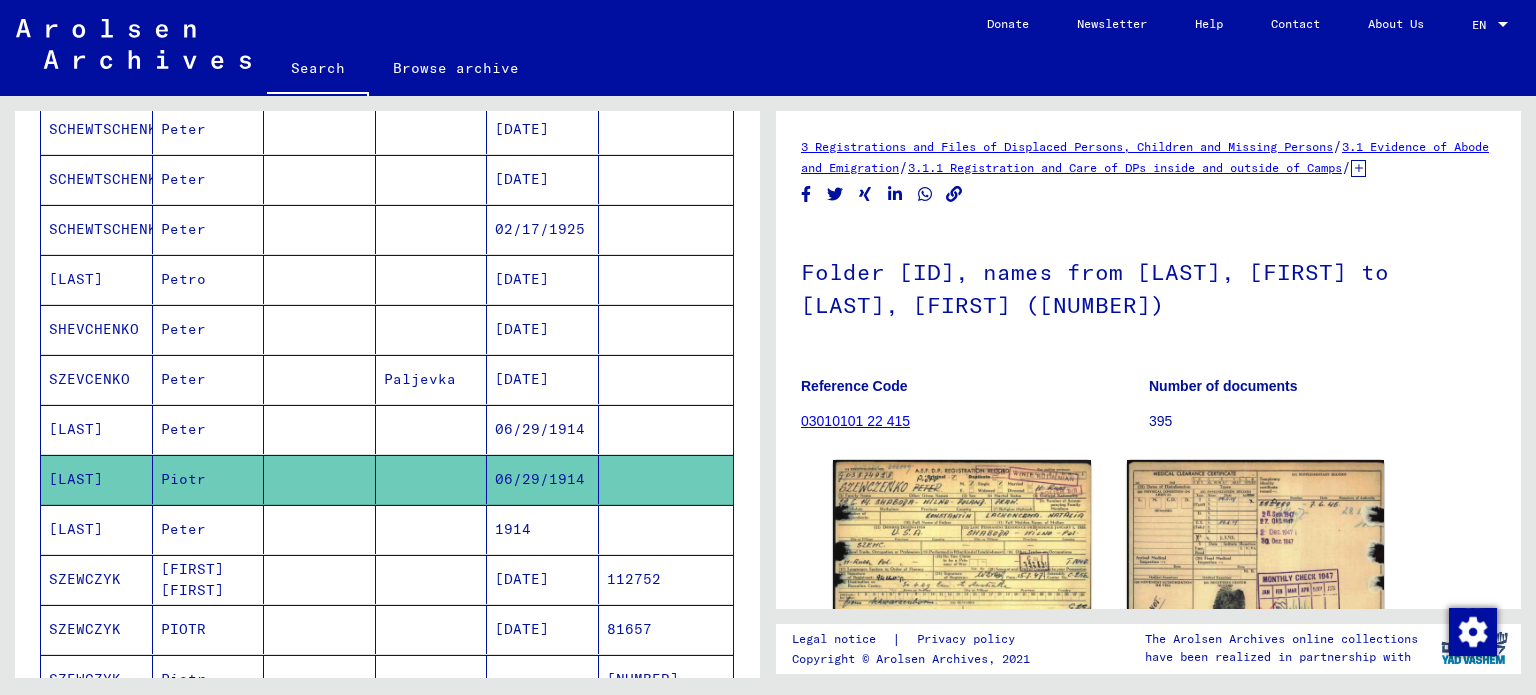 scroll, scrollTop: 0, scrollLeft: 0, axis: both 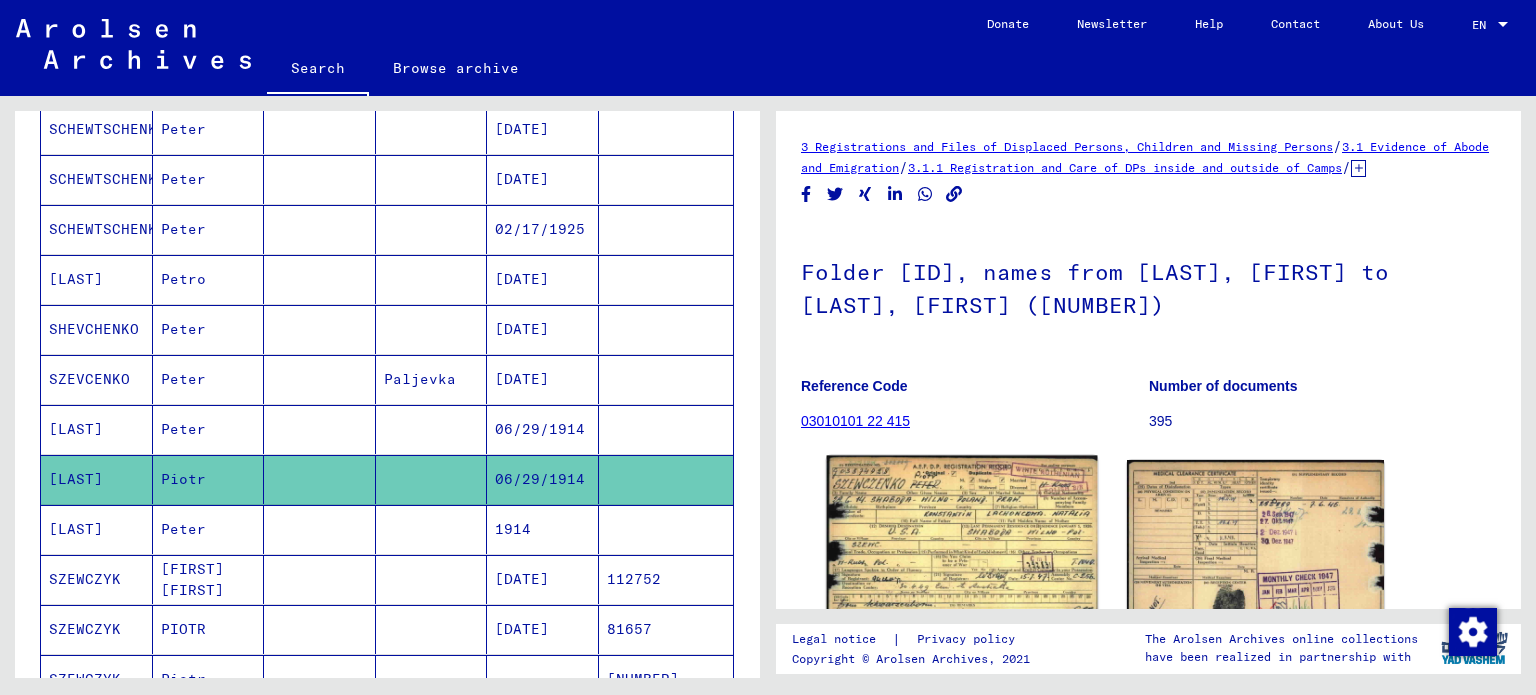 click 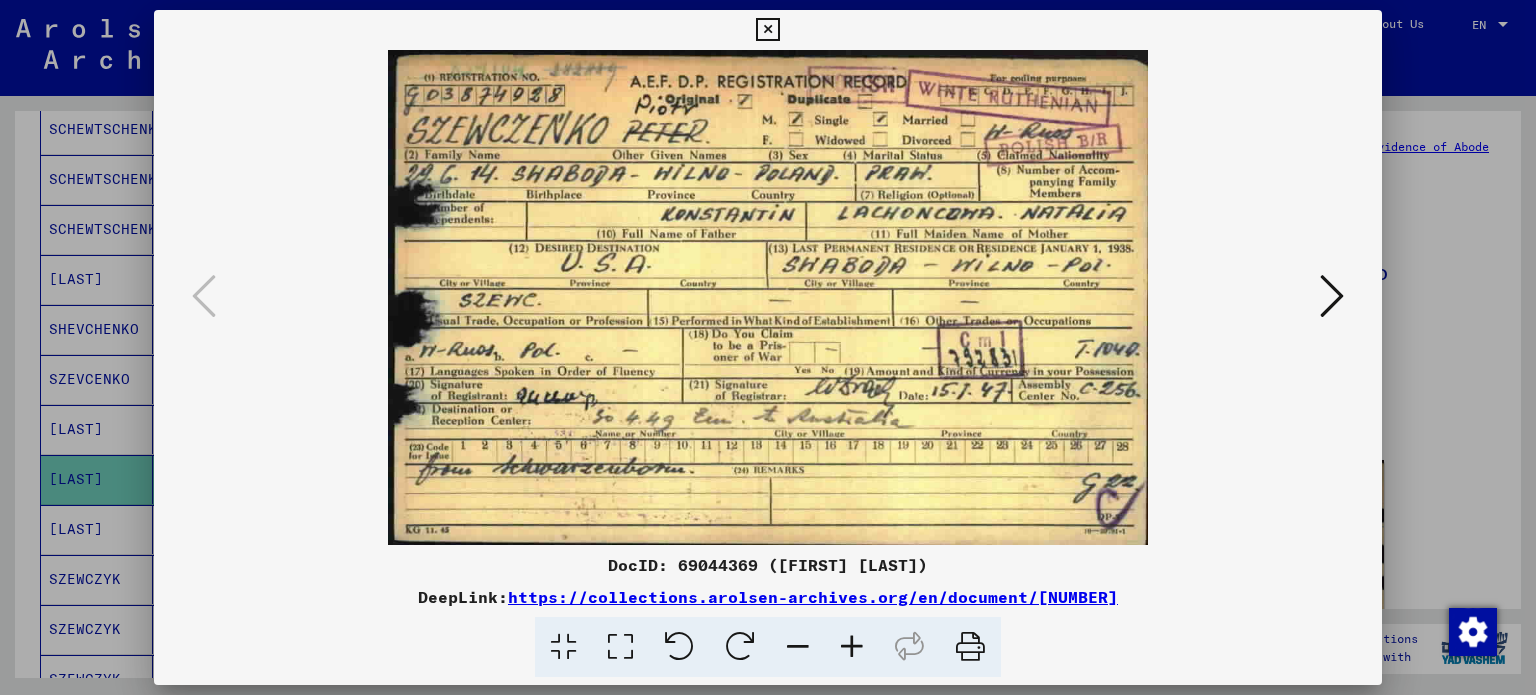 click at bounding box center (767, 30) 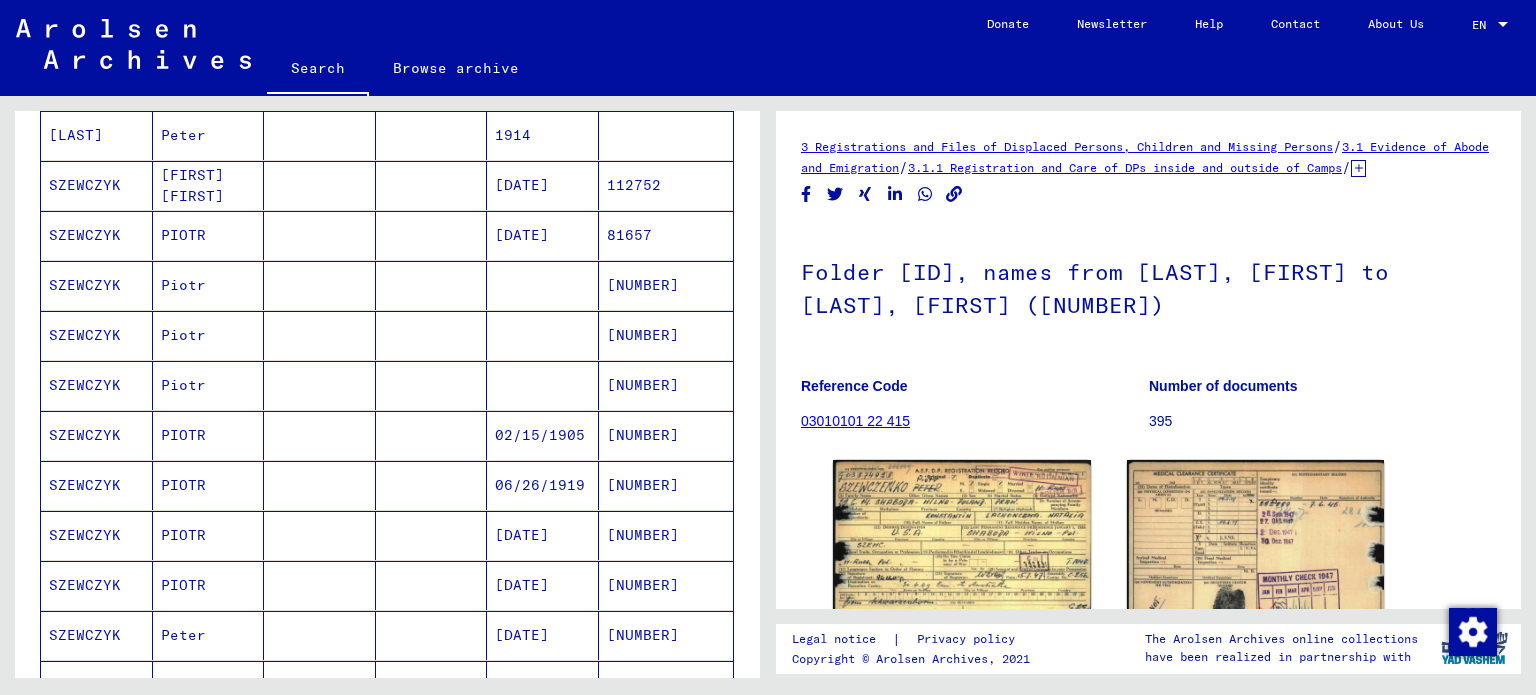 scroll, scrollTop: 700, scrollLeft: 0, axis: vertical 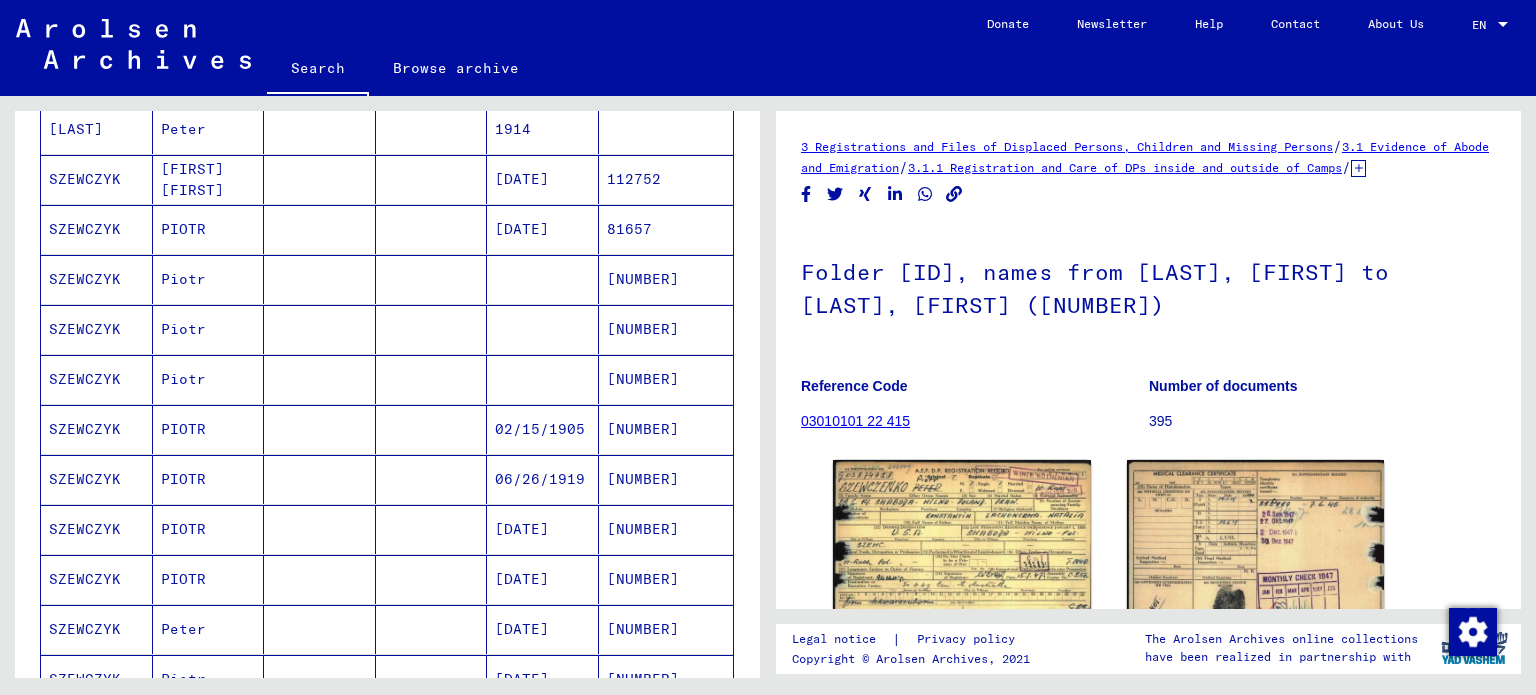click on "Piotr" at bounding box center (209, 329) 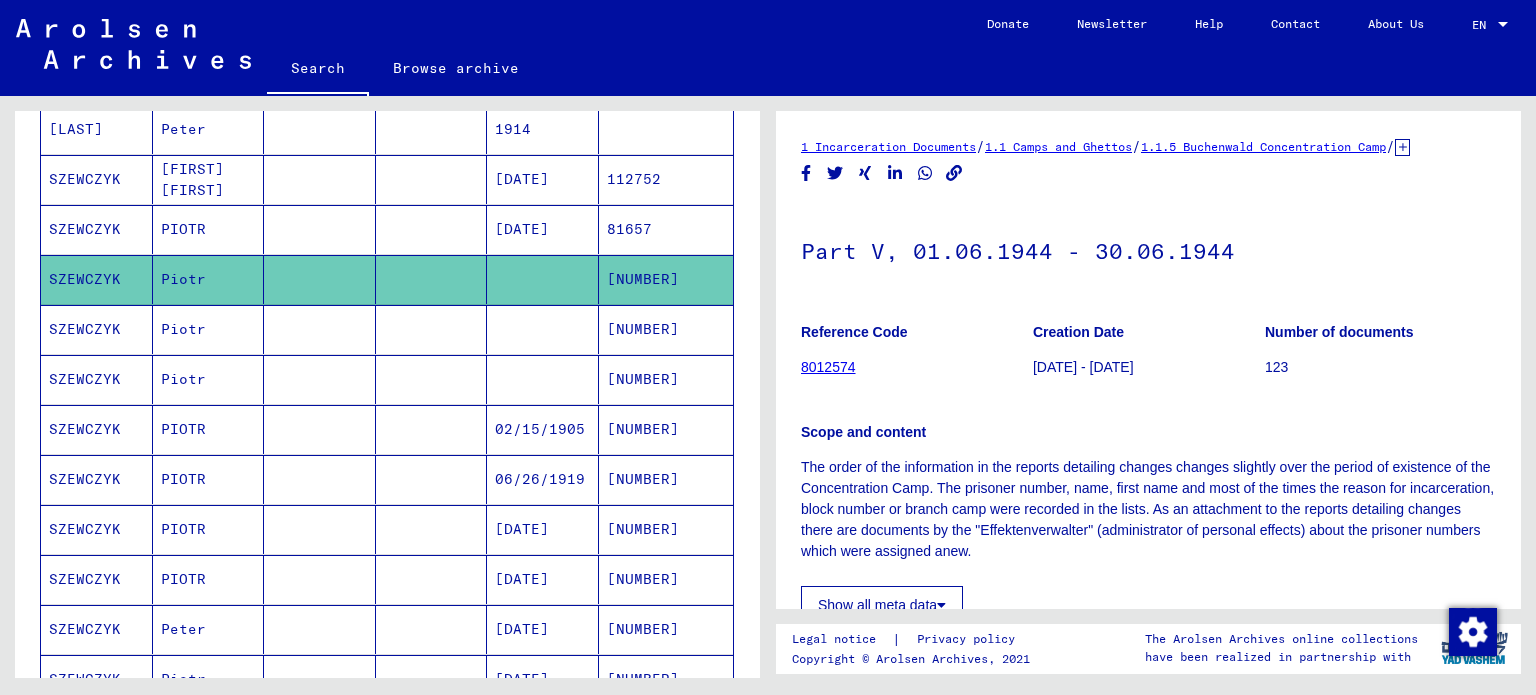 scroll, scrollTop: 0, scrollLeft: 0, axis: both 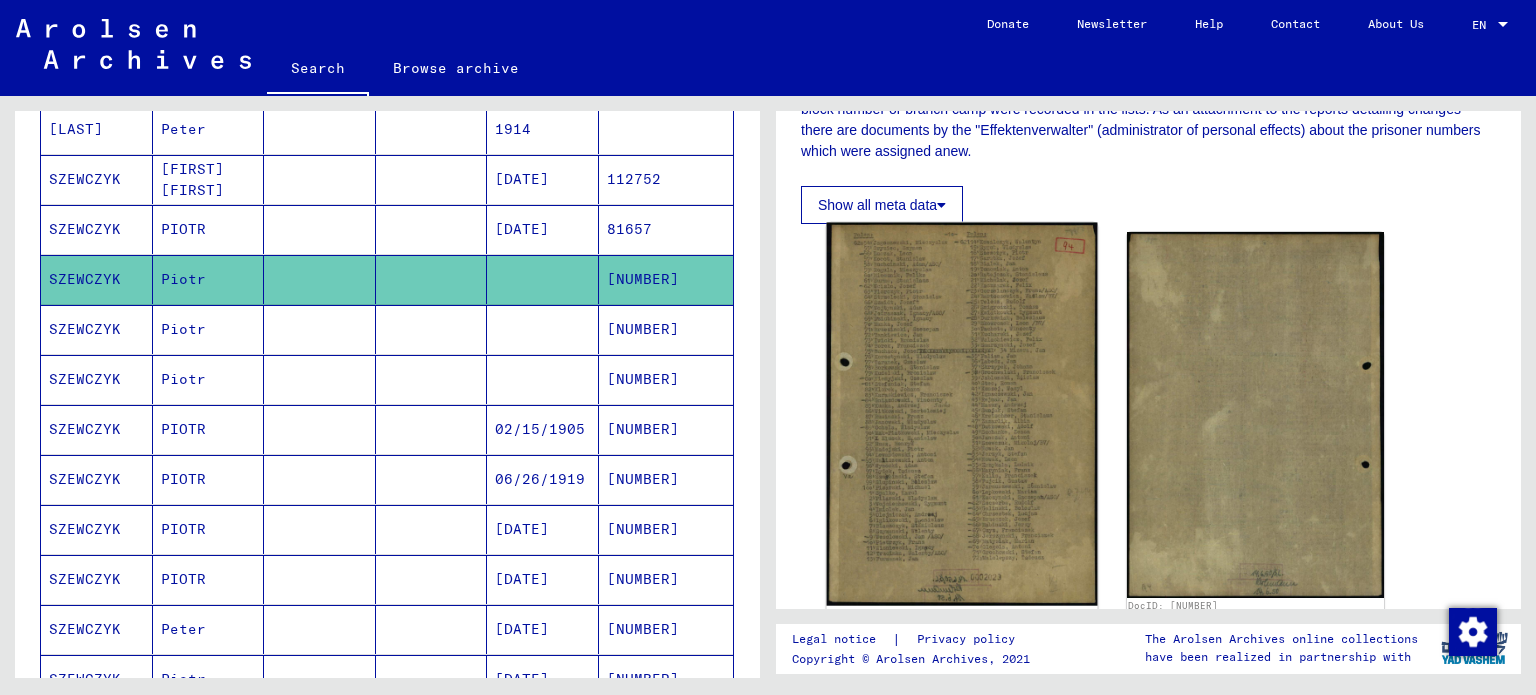 click 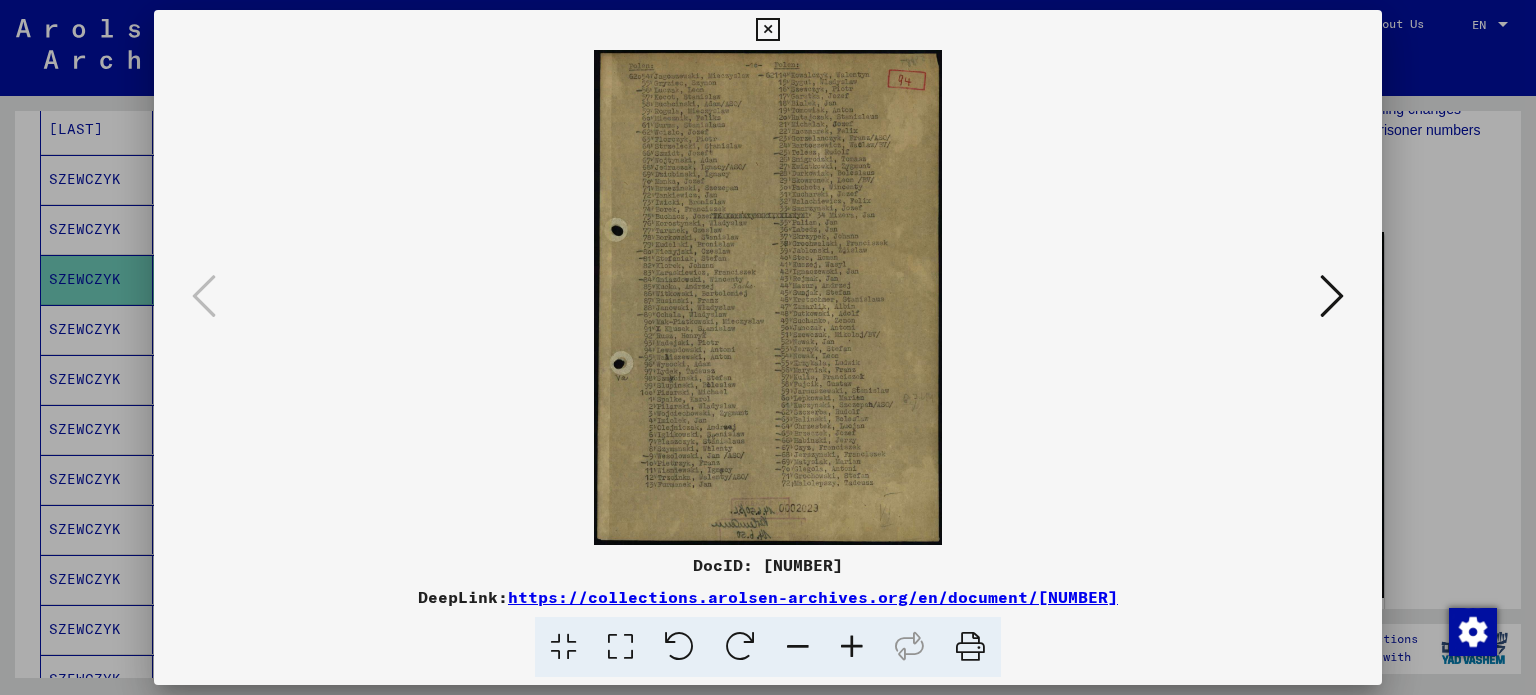 click at bounding box center (768, 297) 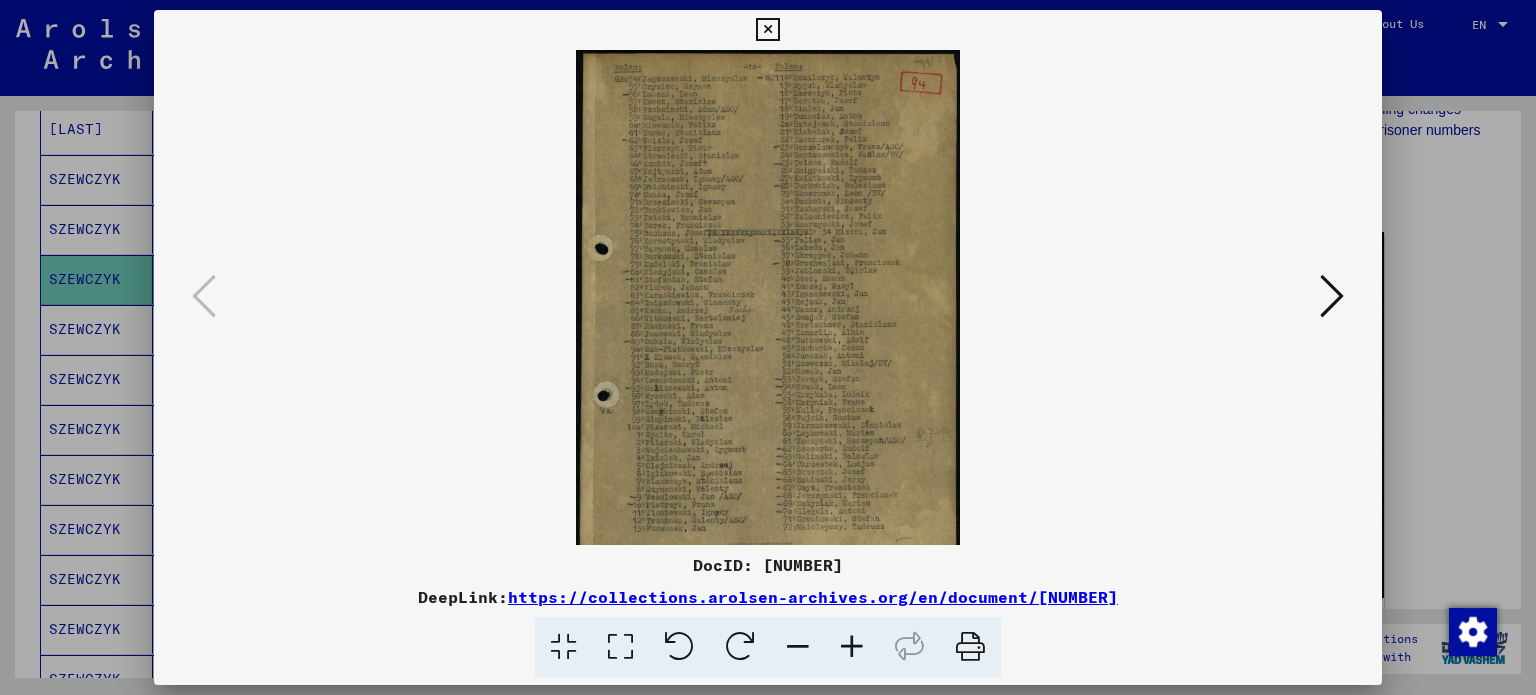 click at bounding box center (852, 647) 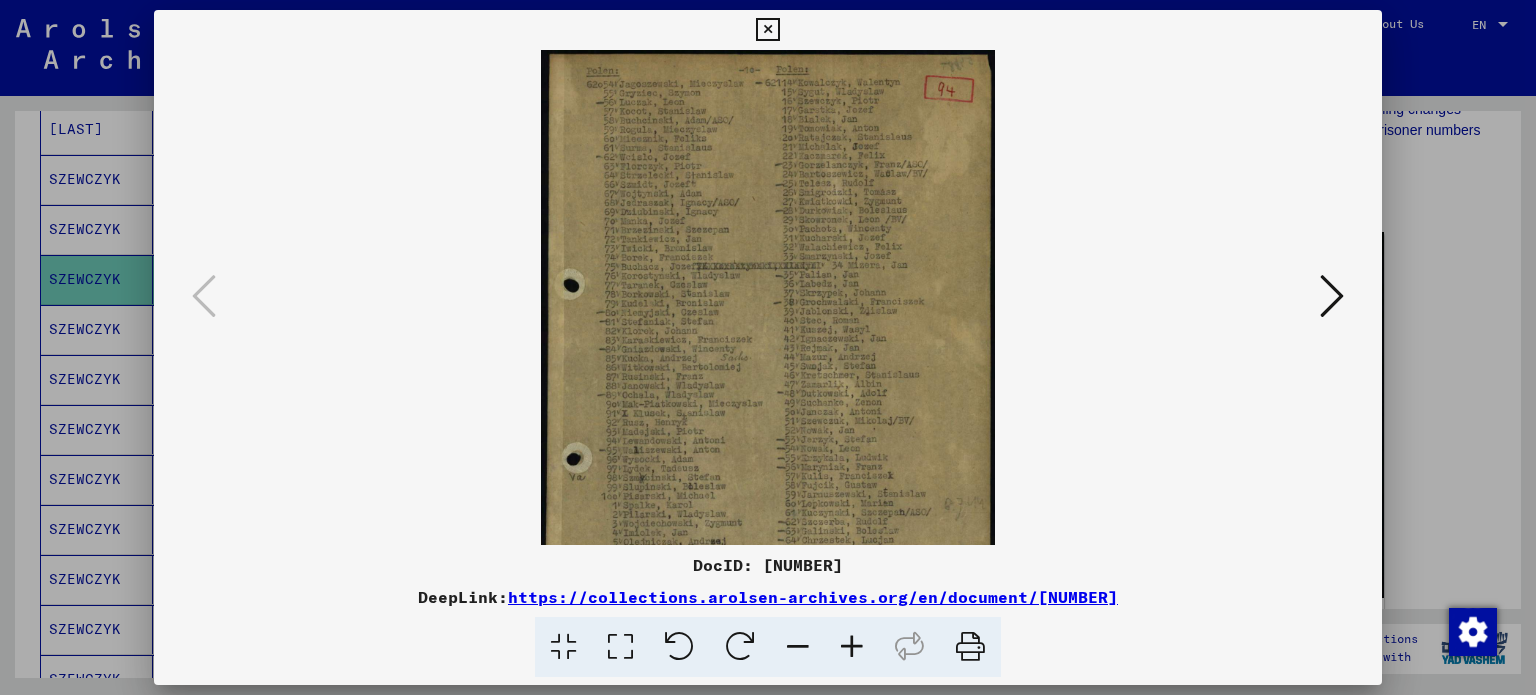 click at bounding box center [852, 647] 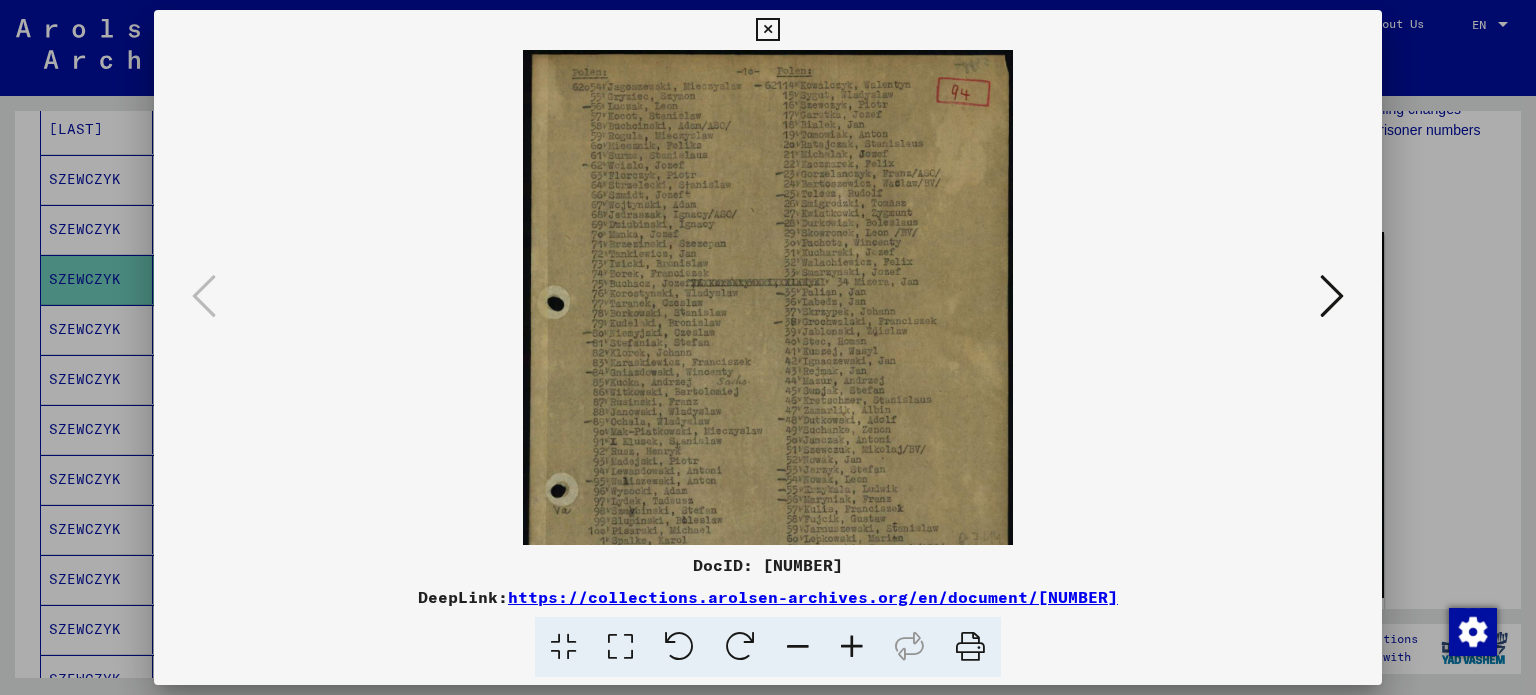click at bounding box center (852, 647) 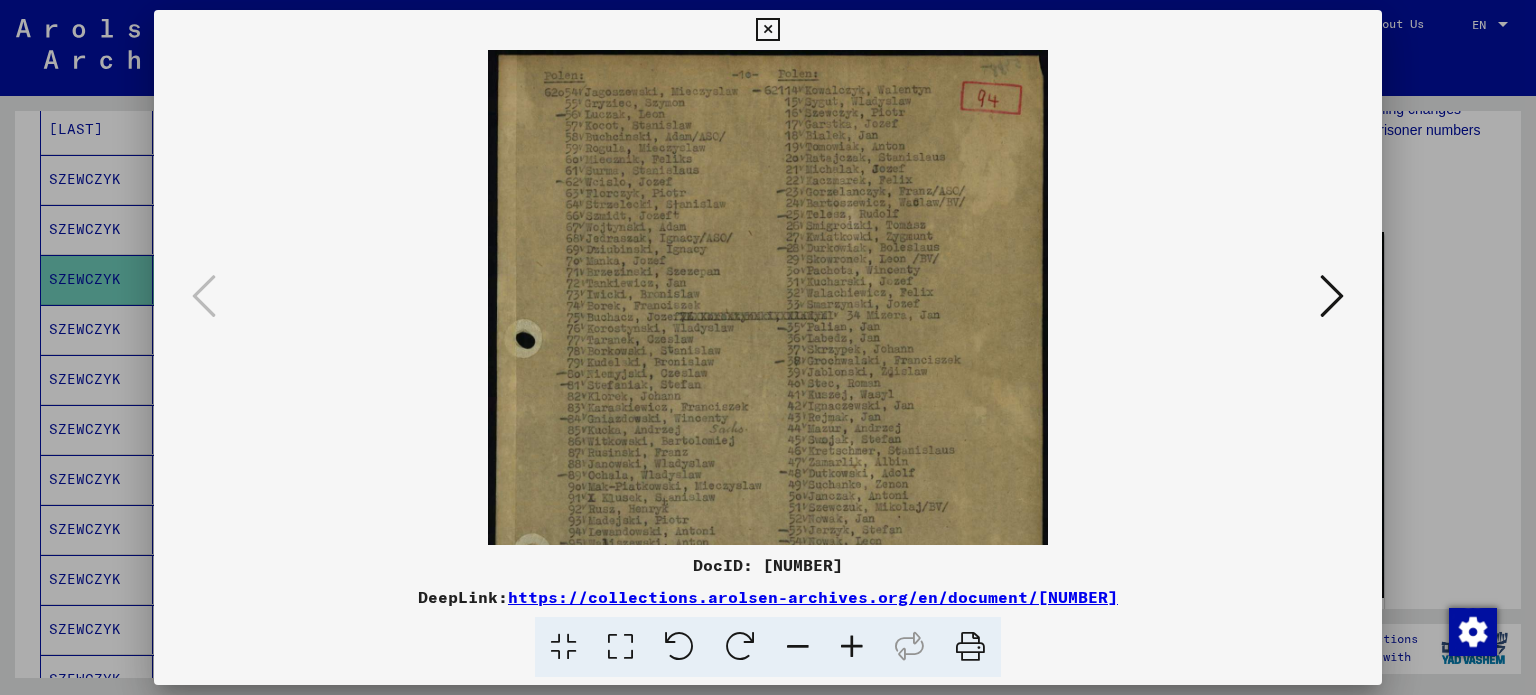click at bounding box center [852, 647] 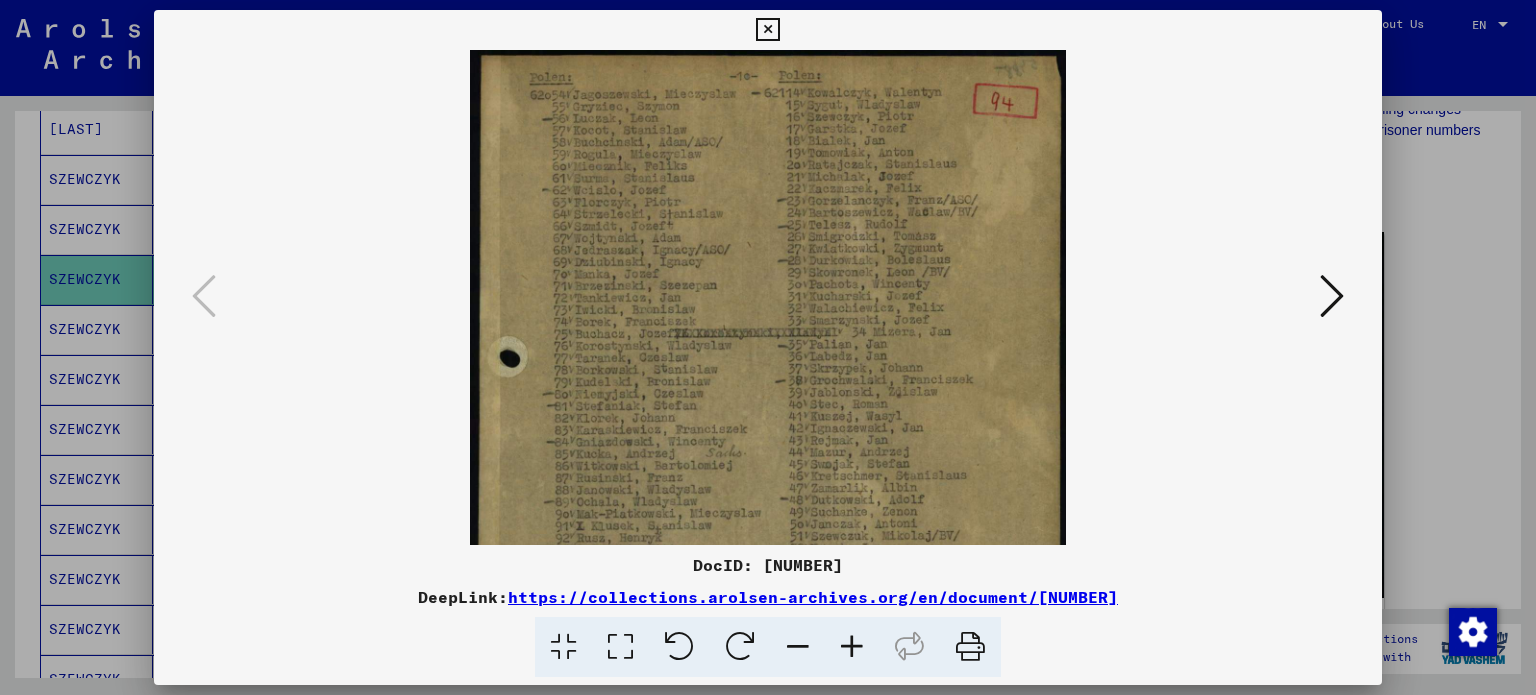 click at bounding box center (852, 647) 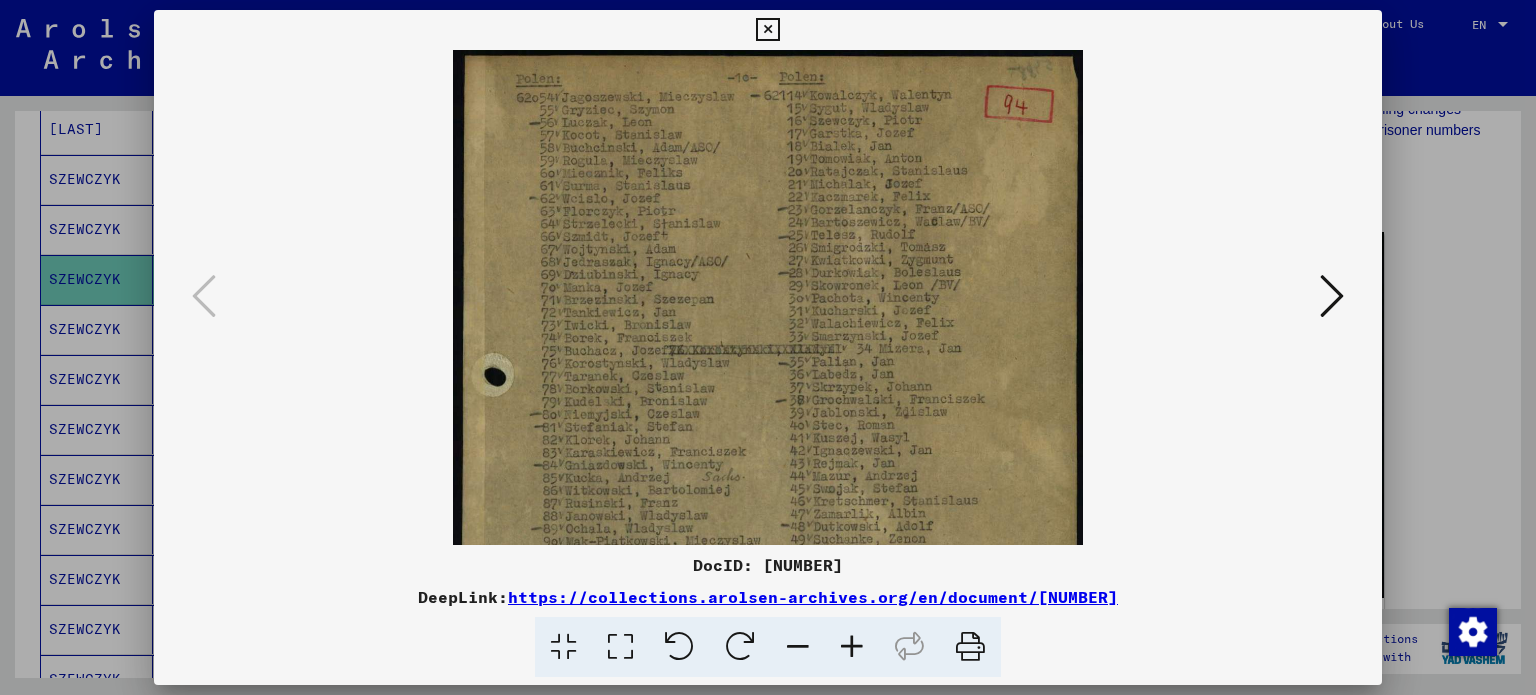 click at bounding box center [852, 647] 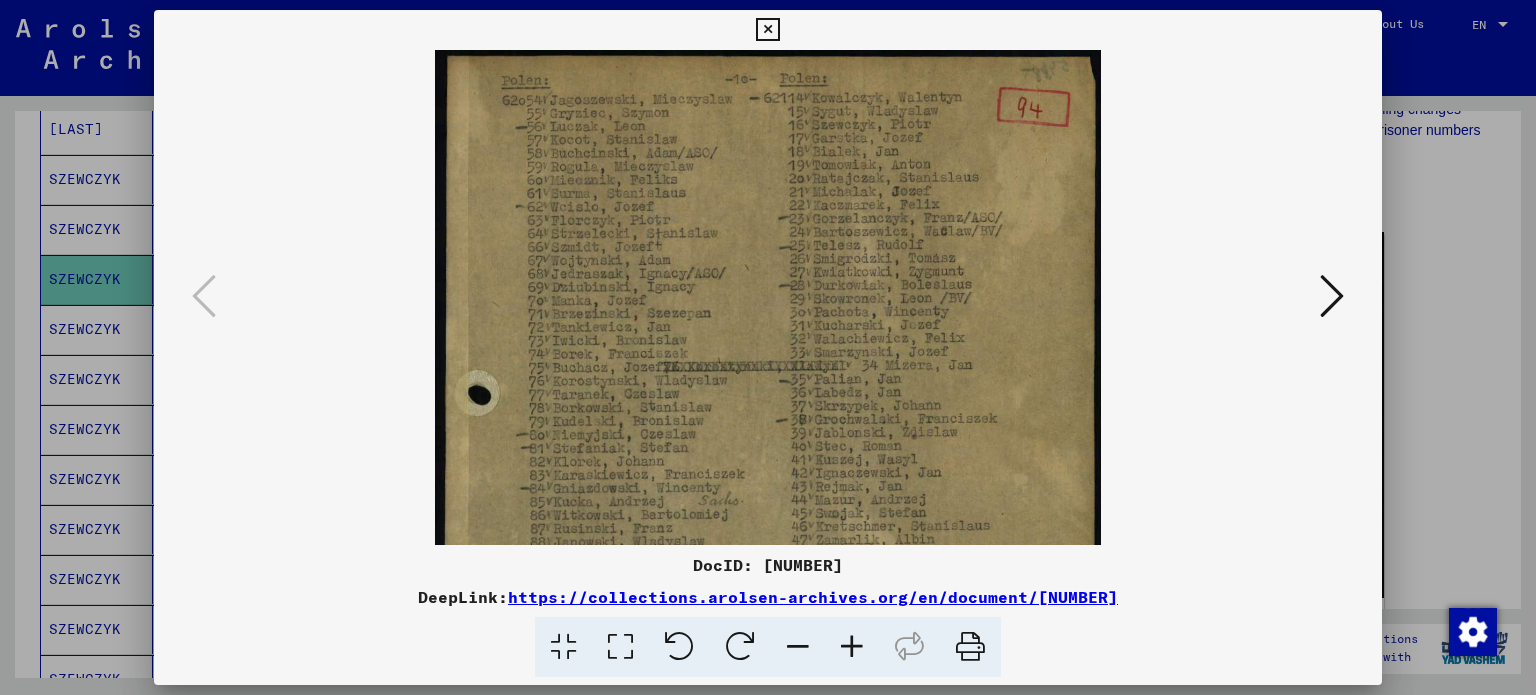 click at bounding box center (852, 647) 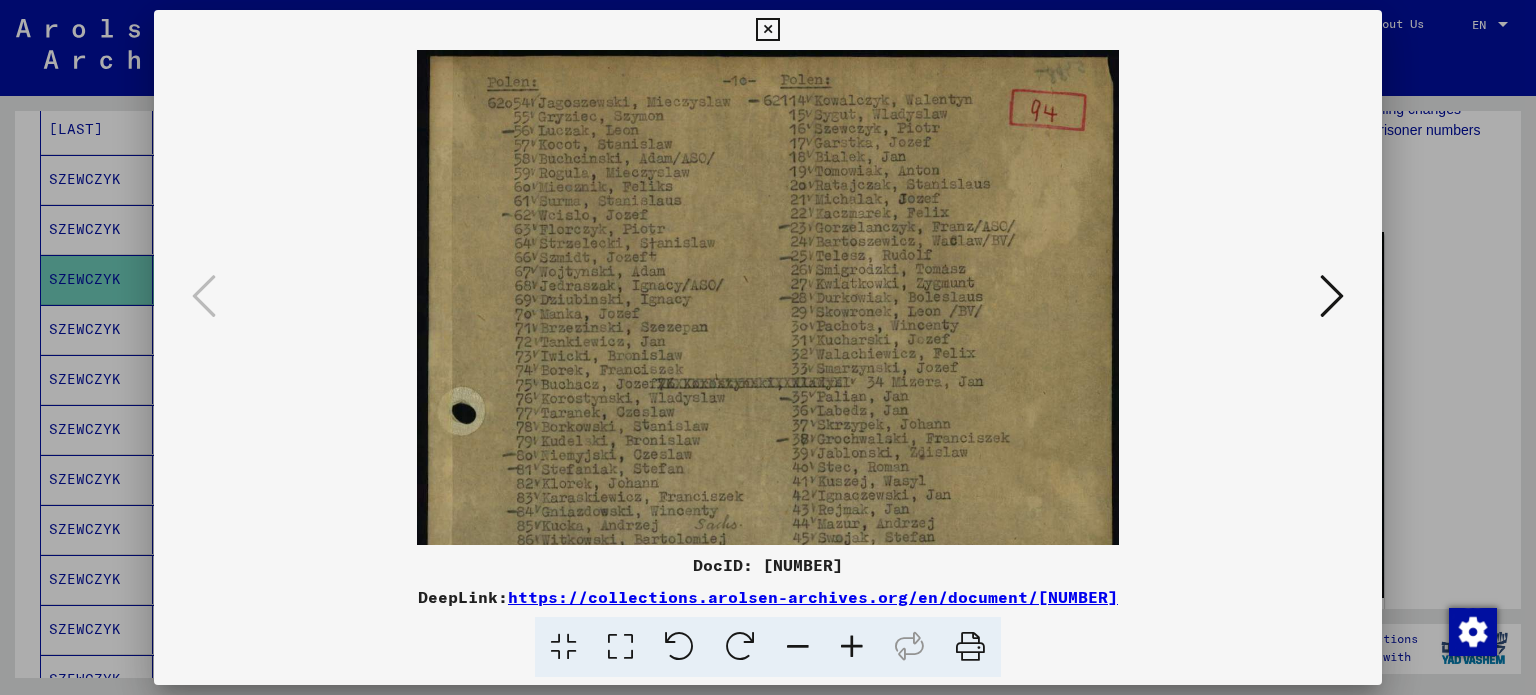 click at bounding box center [852, 647] 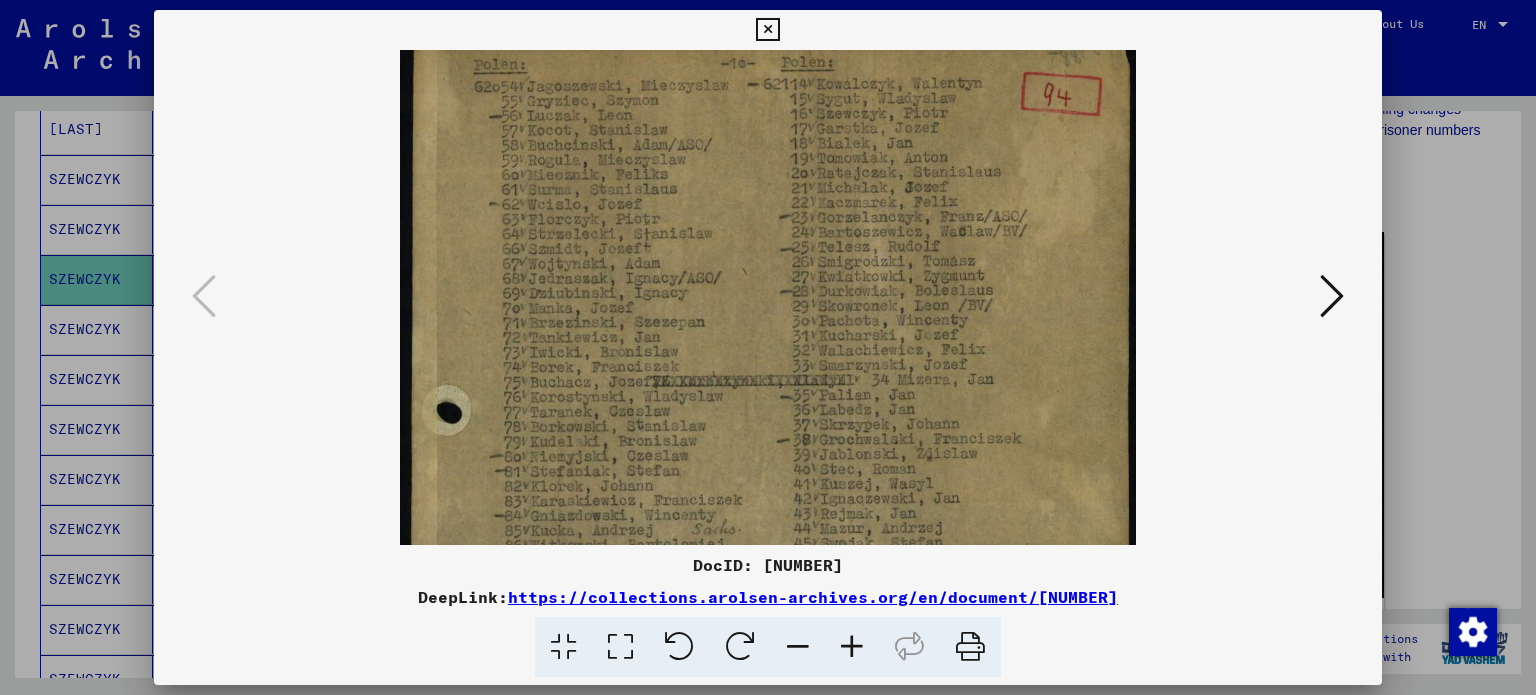 scroll, scrollTop: 24, scrollLeft: 0, axis: vertical 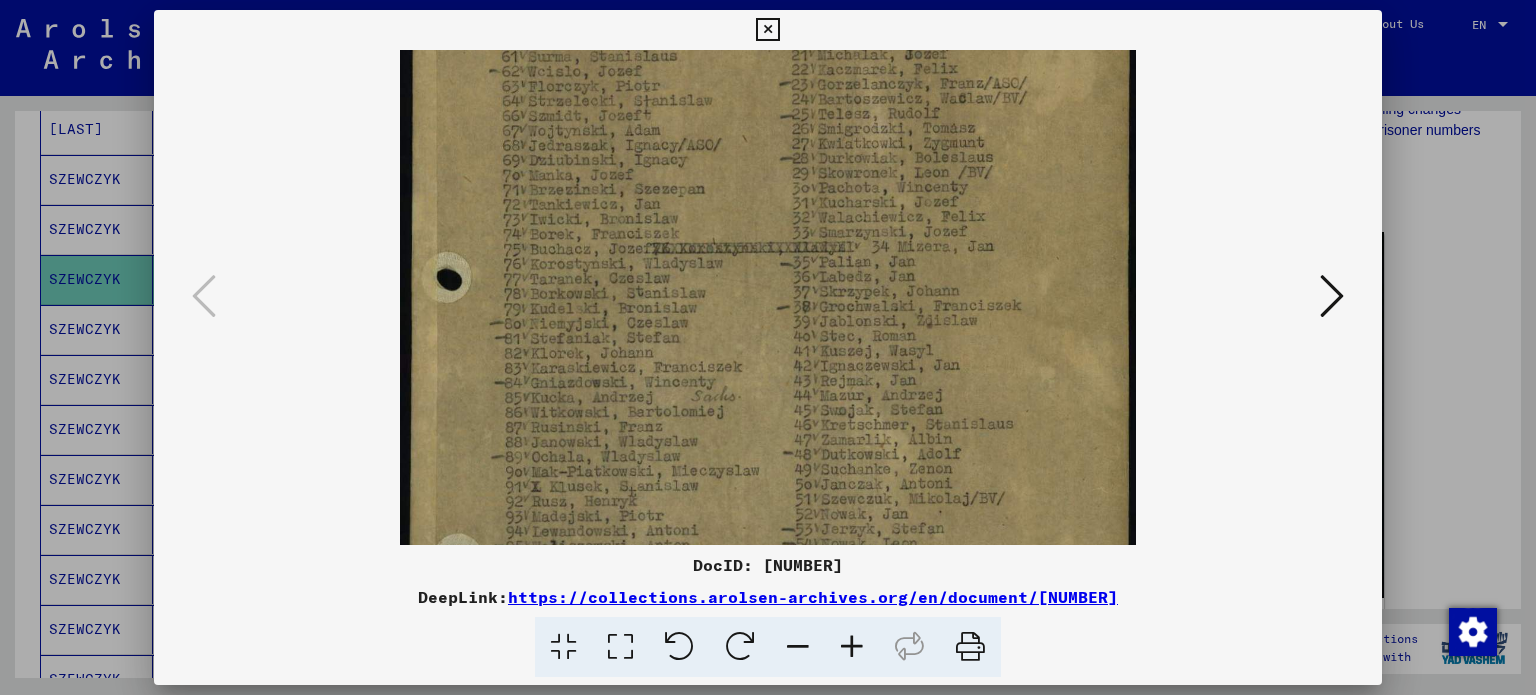 drag, startPoint x: 1008, startPoint y: 455, endPoint x: 1024, endPoint y: 303, distance: 152.83978 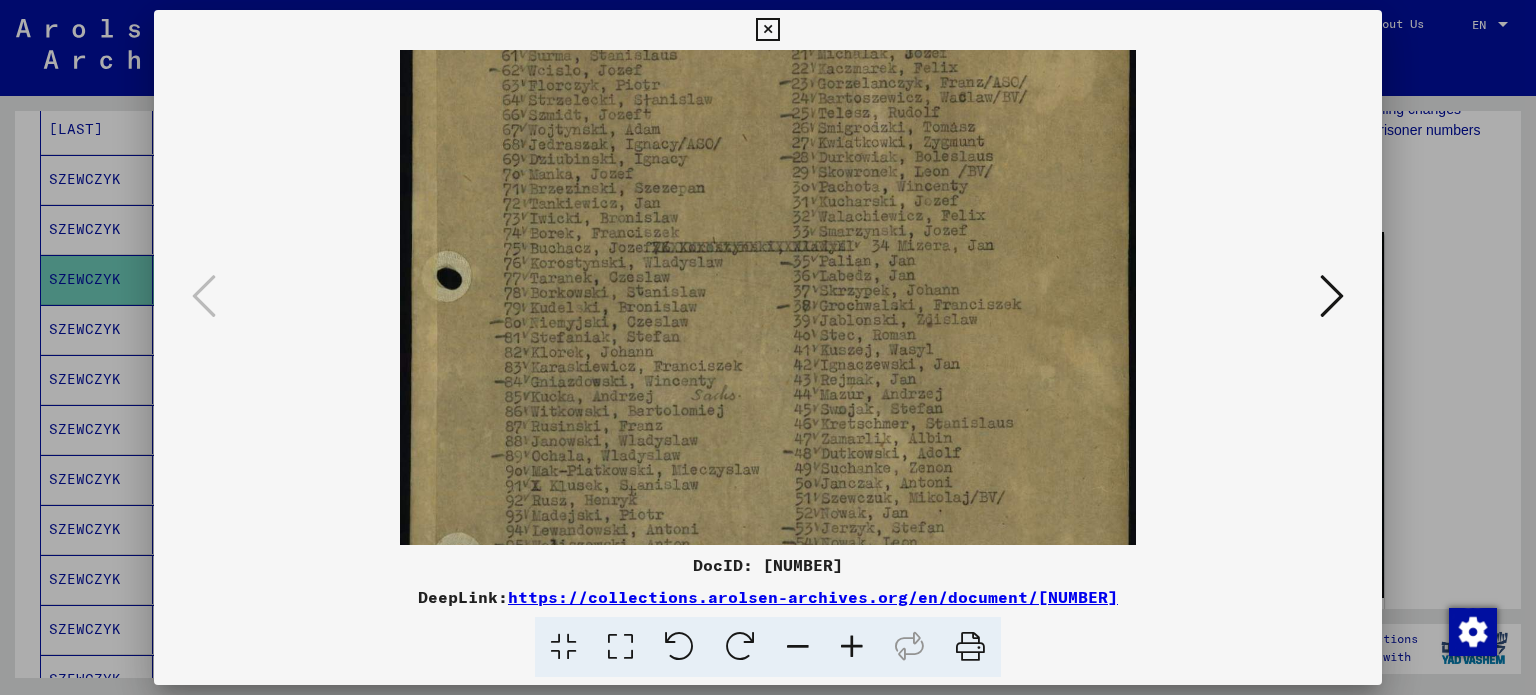 click at bounding box center [768, 419] 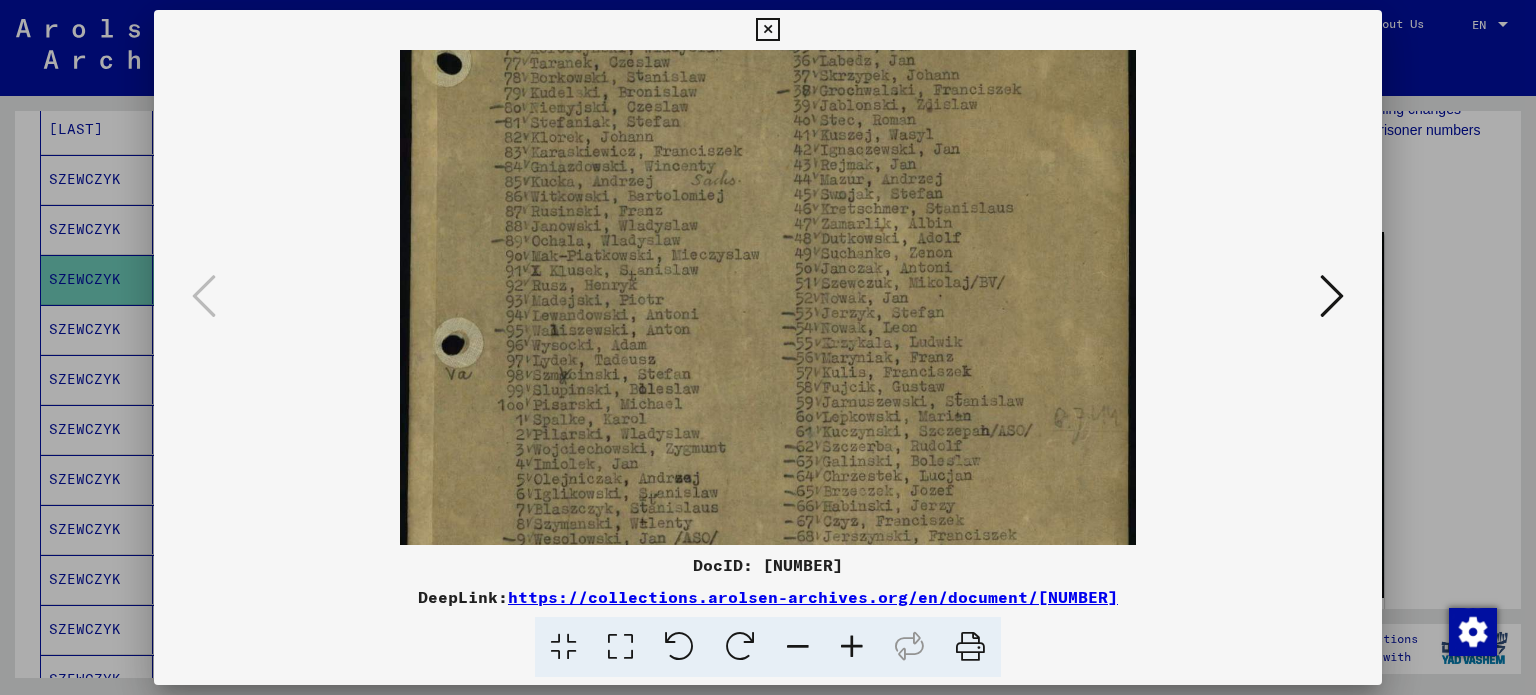drag, startPoint x: 876, startPoint y: 365, endPoint x: 834, endPoint y: 163, distance: 206.32014 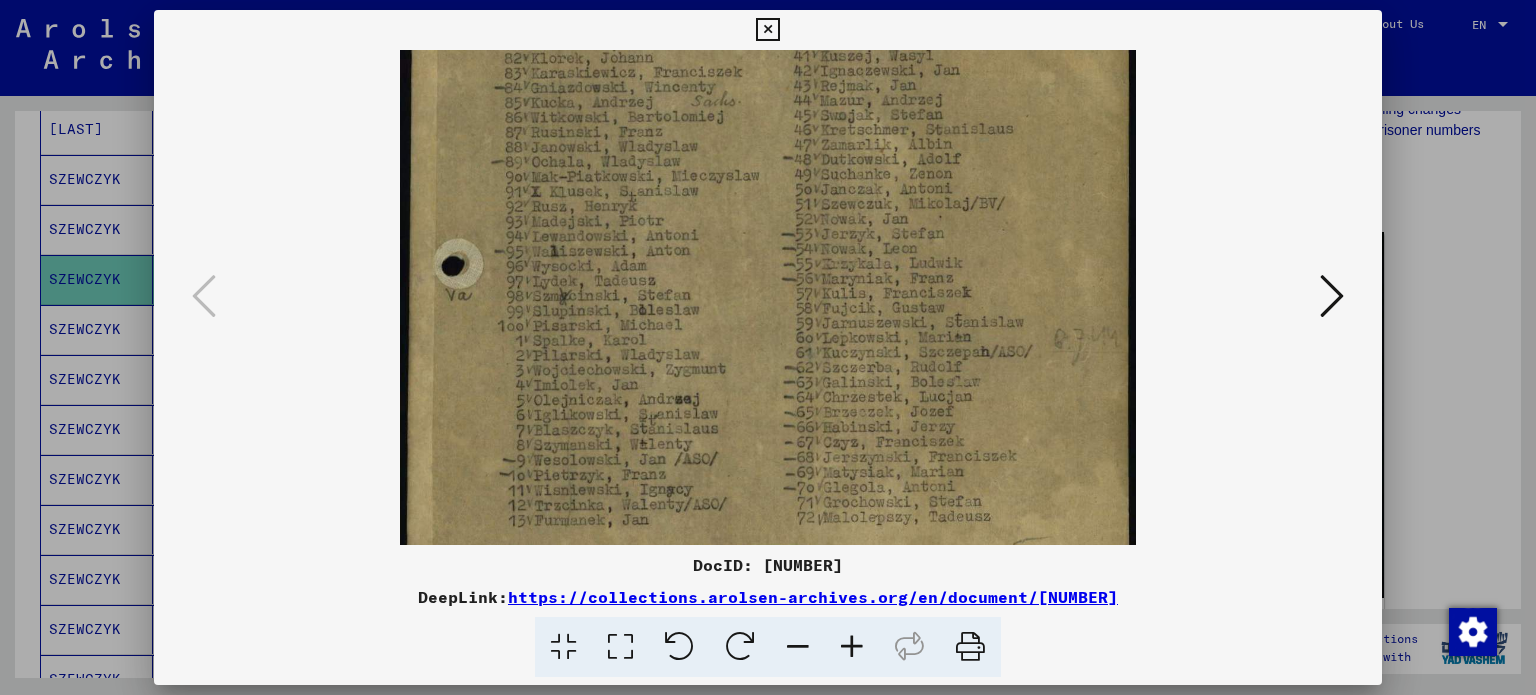 scroll, scrollTop: 478, scrollLeft: 0, axis: vertical 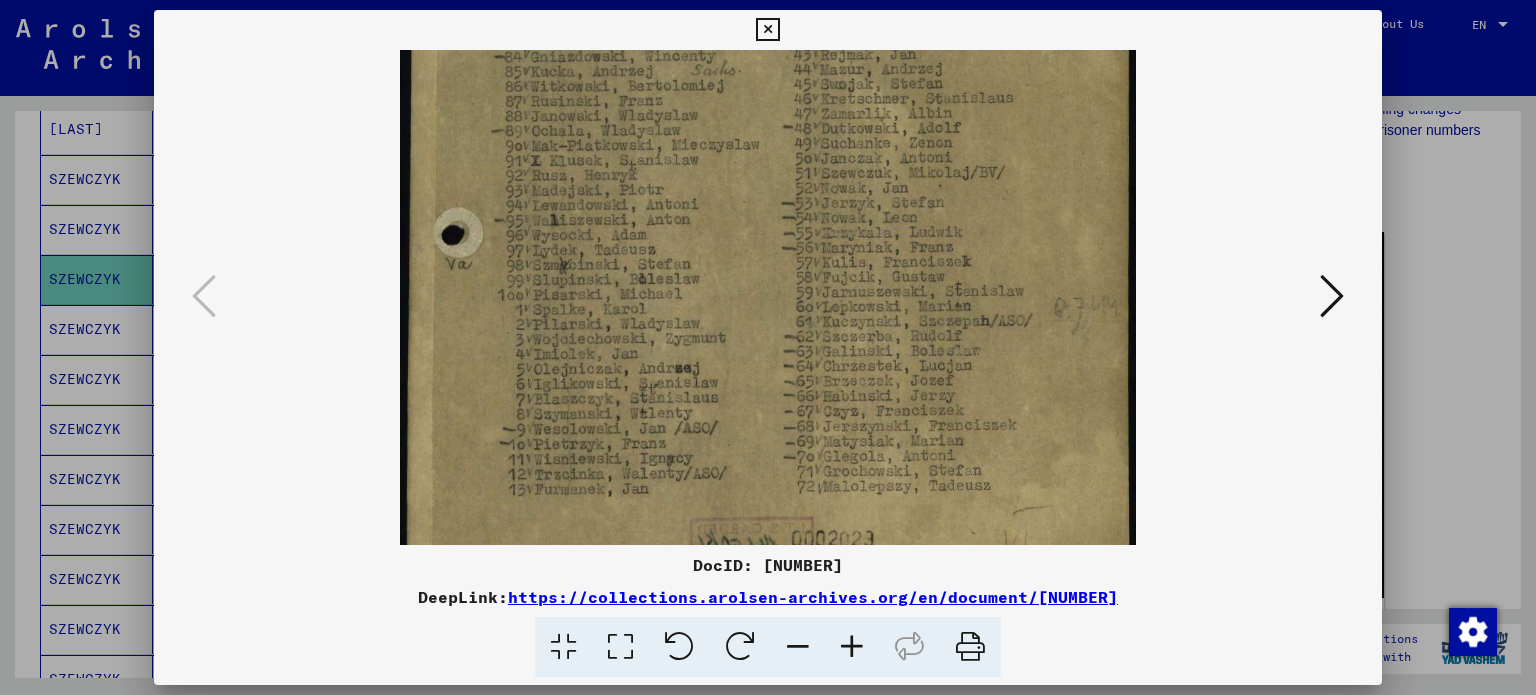 drag, startPoint x: 812, startPoint y: 356, endPoint x: 802, endPoint y: 249, distance: 107.46627 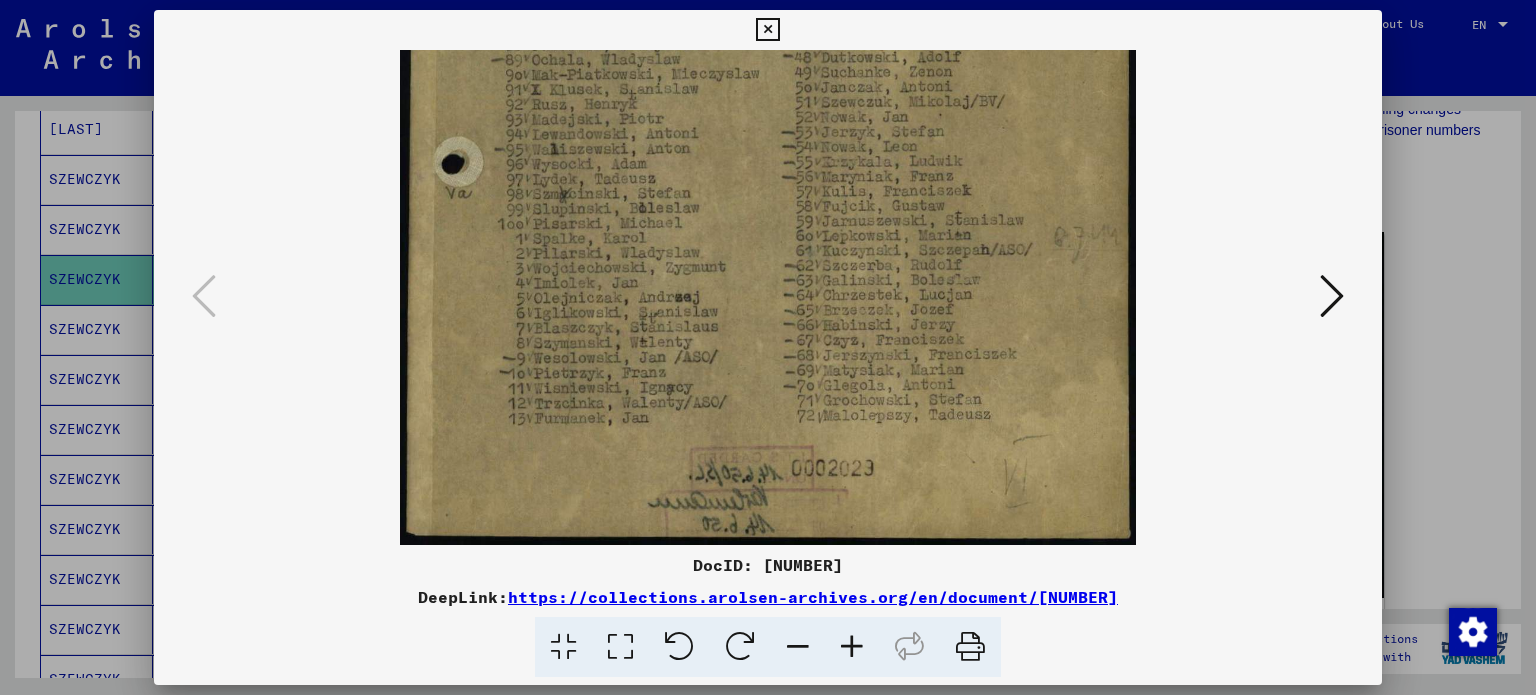drag, startPoint x: 853, startPoint y: 388, endPoint x: 869, endPoint y: 182, distance: 206.62042 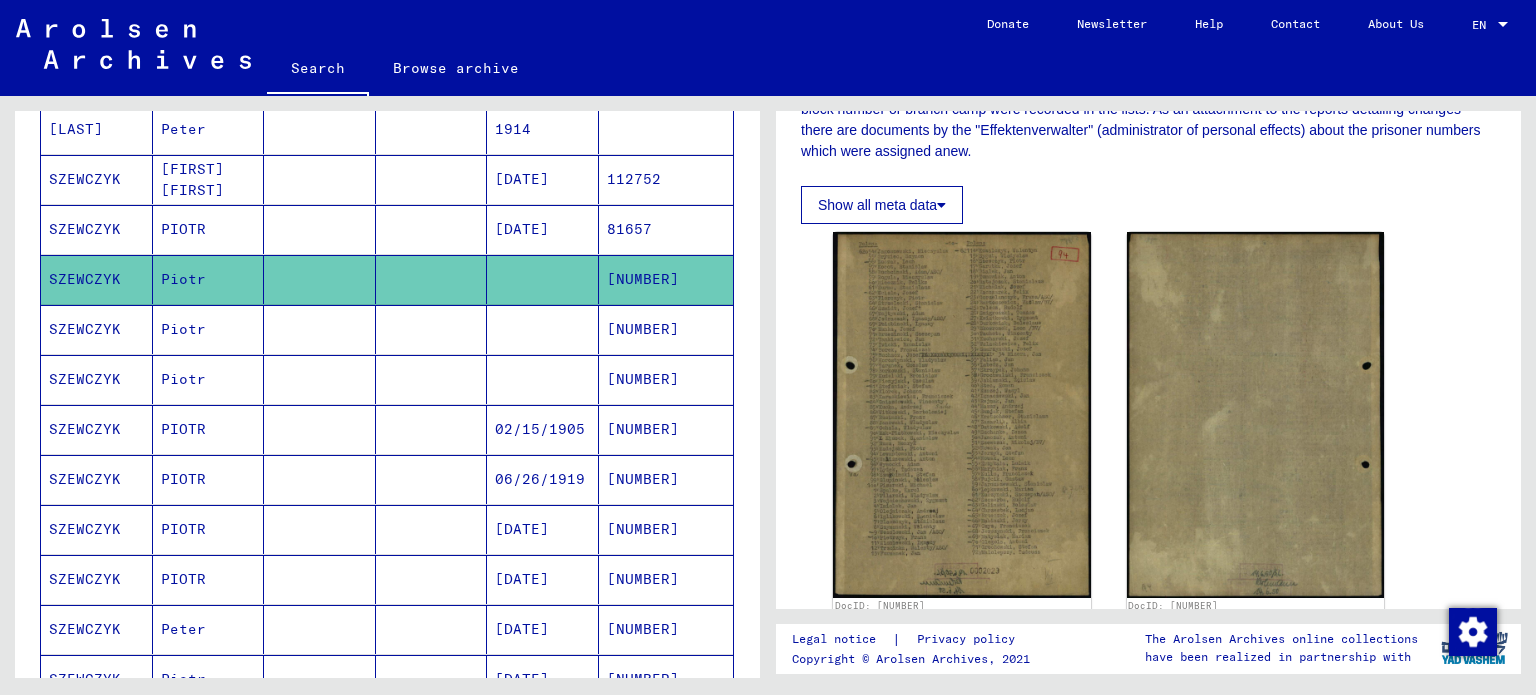 click on "SZEWCZYK" at bounding box center (97, 379) 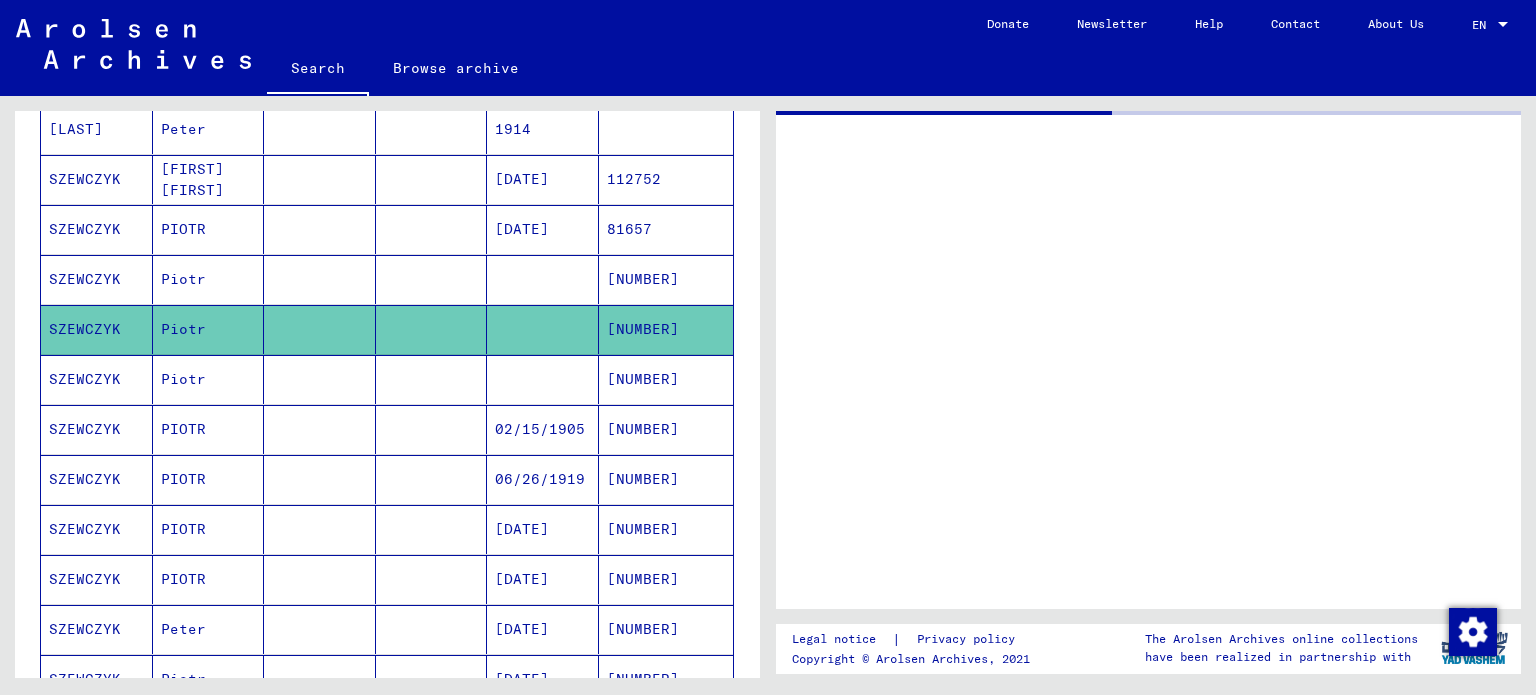 scroll, scrollTop: 0, scrollLeft: 0, axis: both 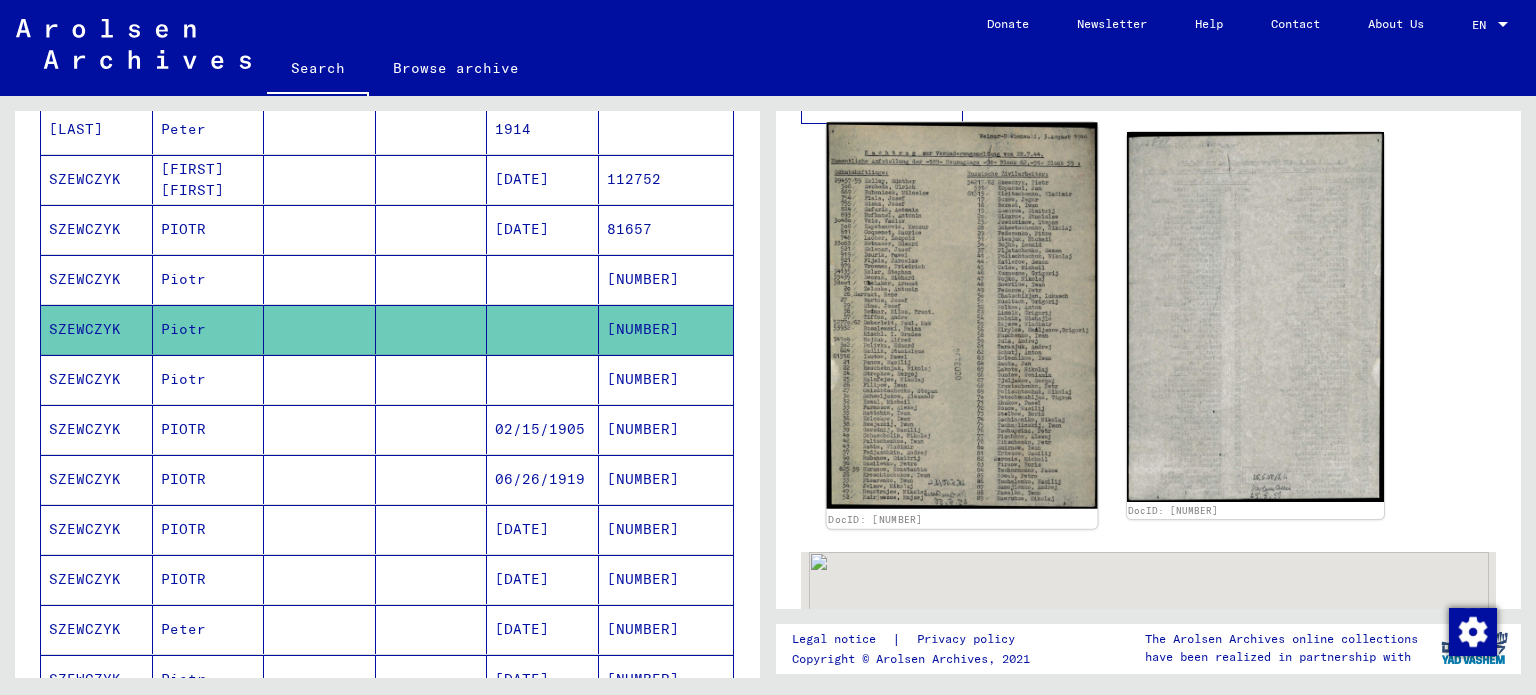 click 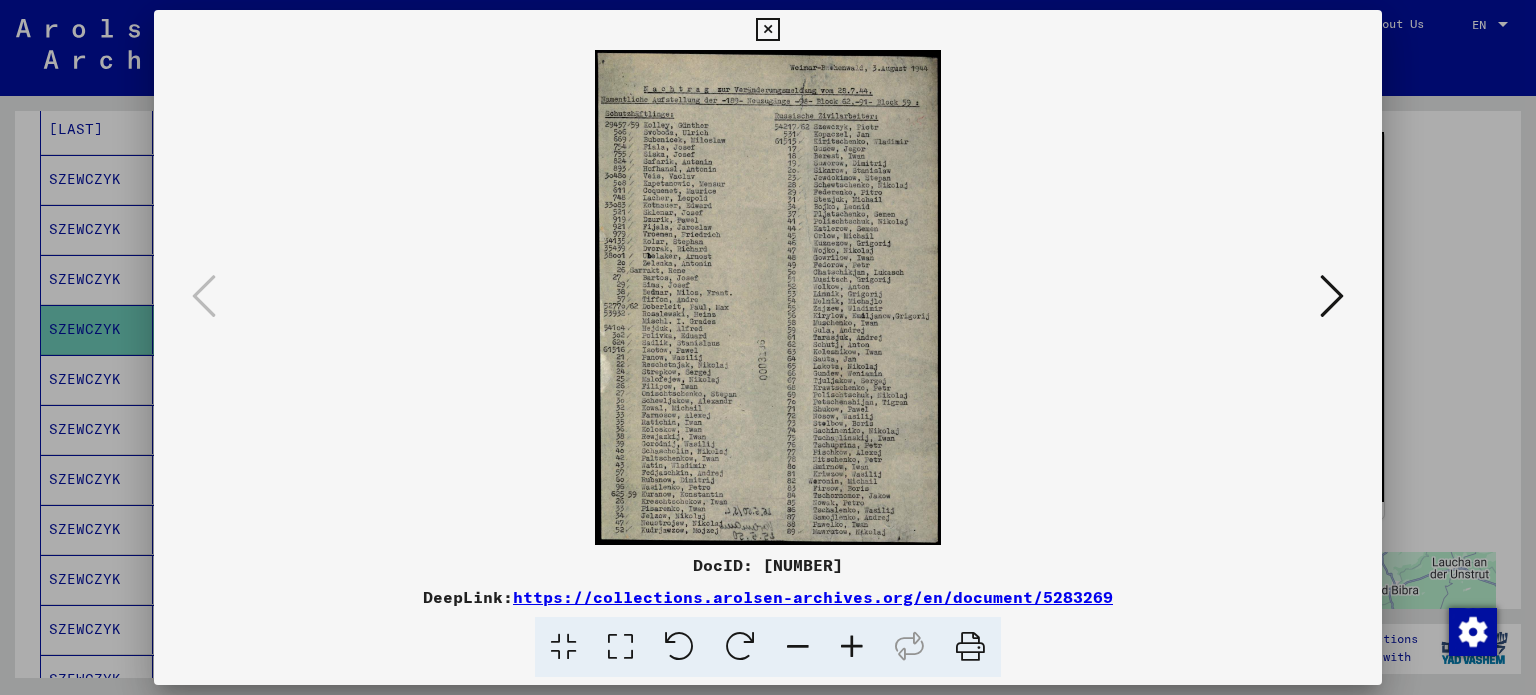 click at bounding box center (768, 297) 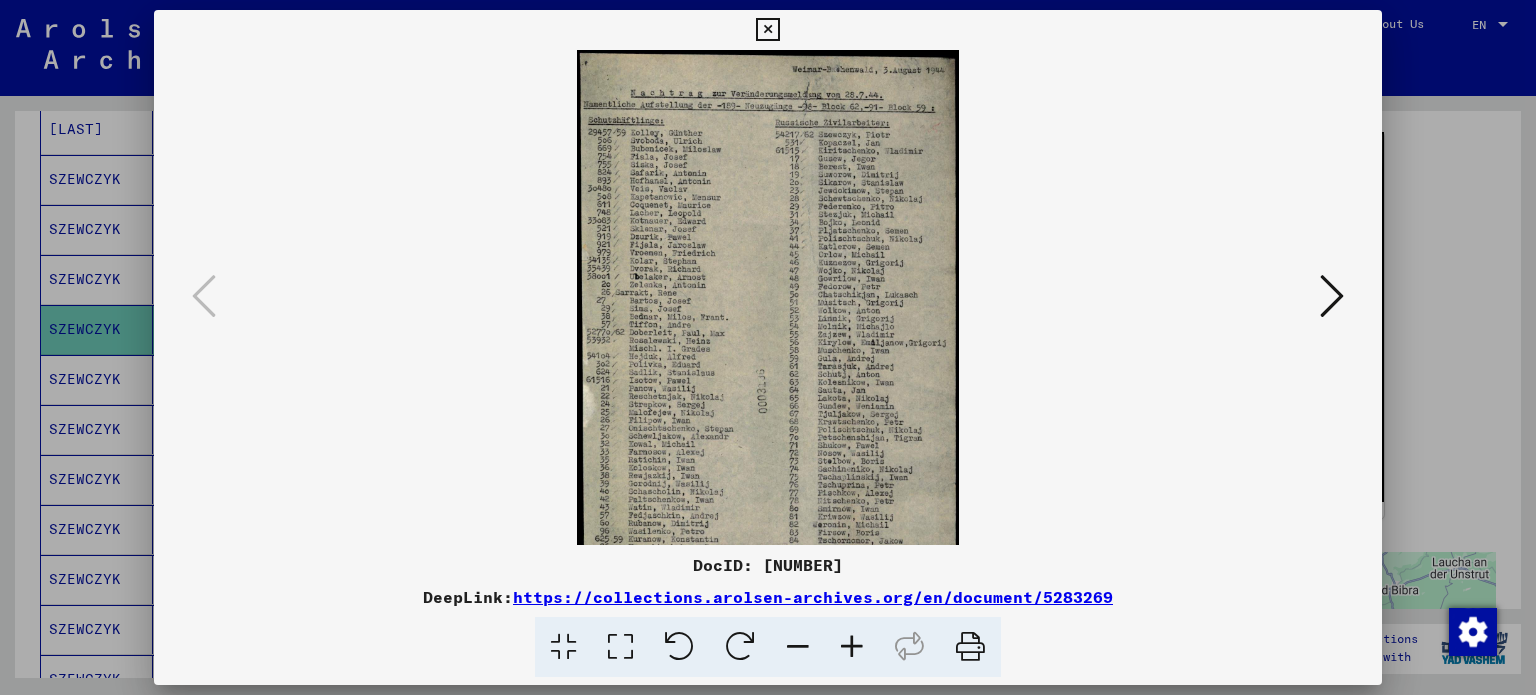 click at bounding box center (852, 647) 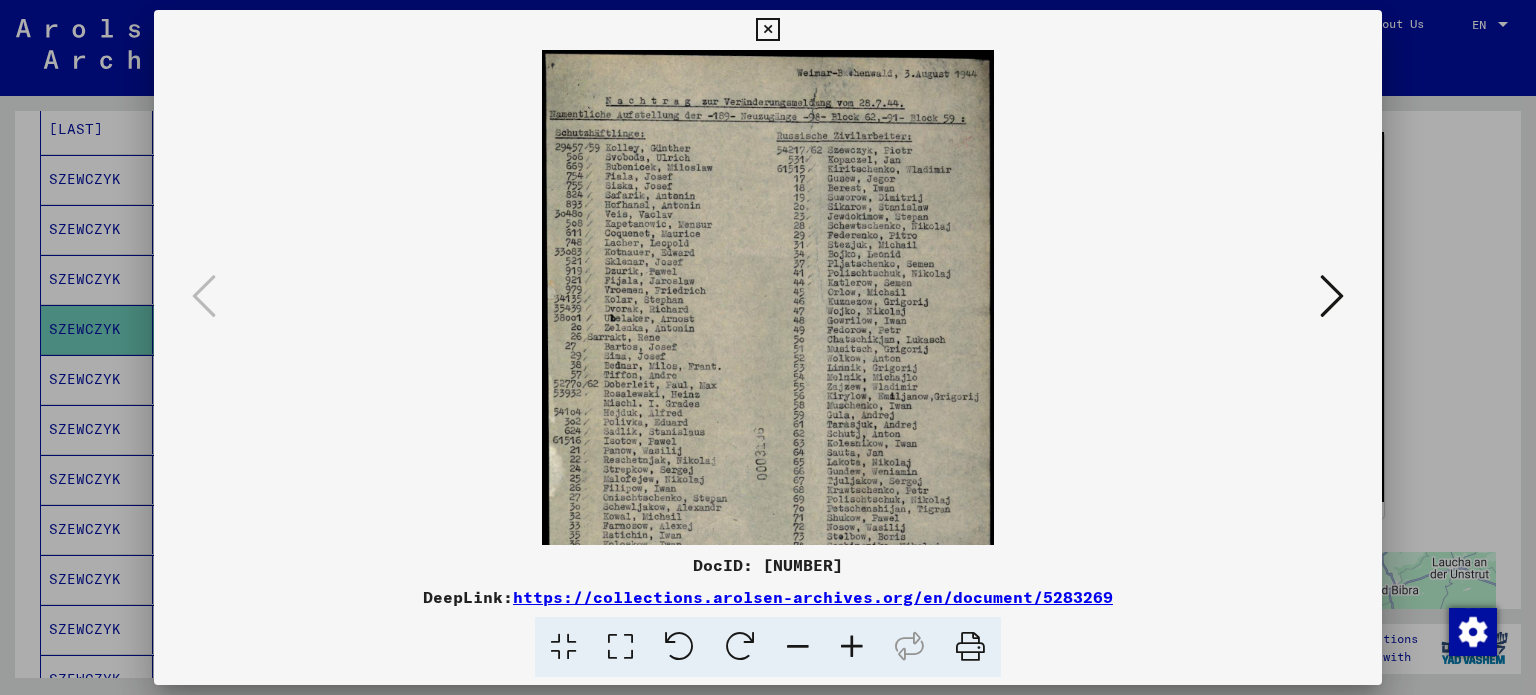 click at bounding box center (852, 647) 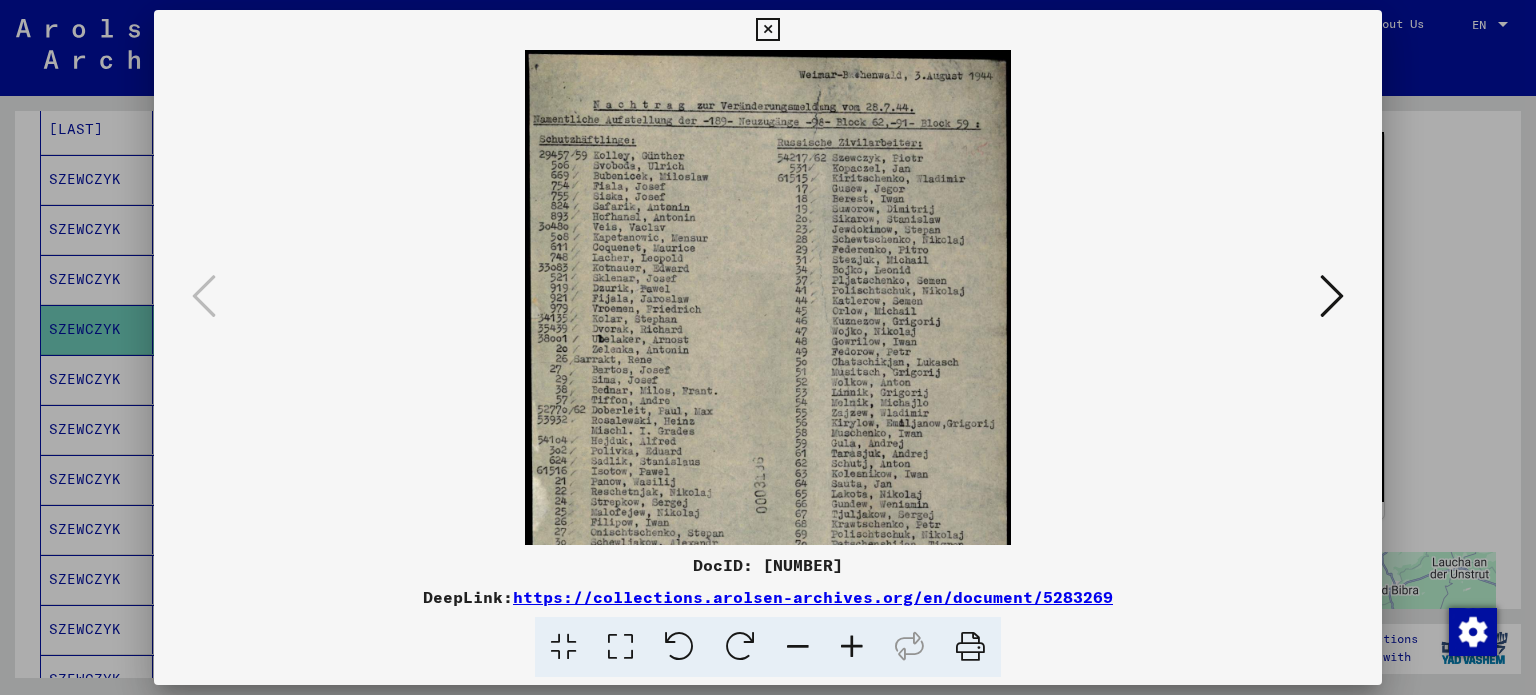 click at bounding box center [852, 647] 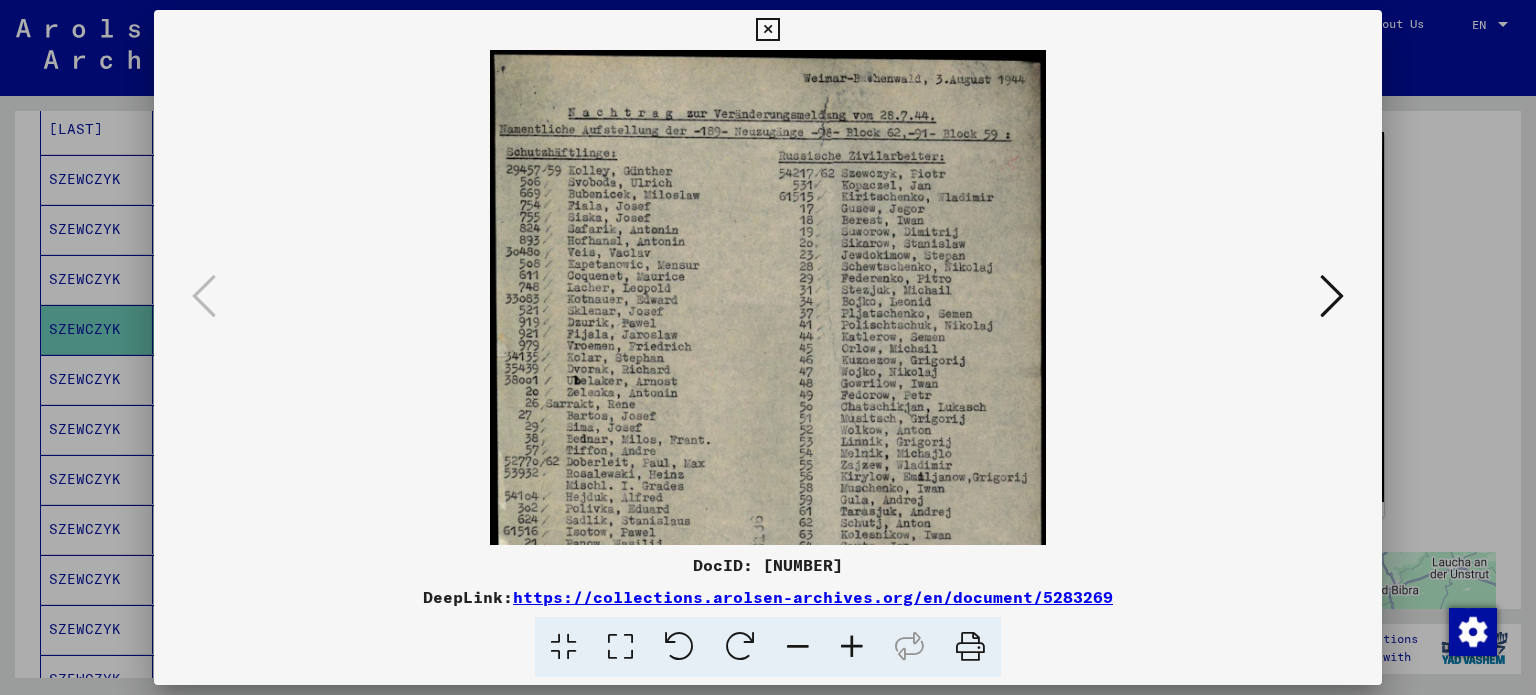 click at bounding box center (852, 647) 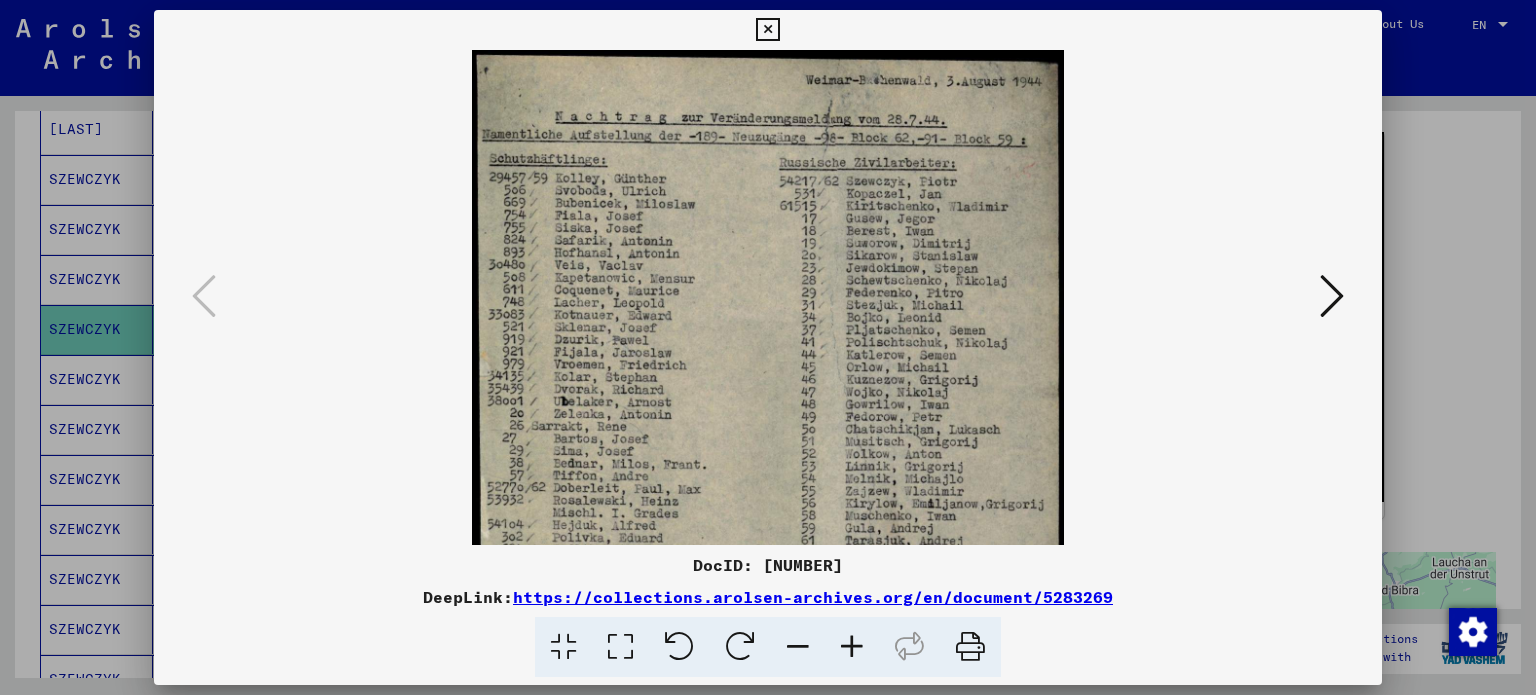 click at bounding box center [852, 647] 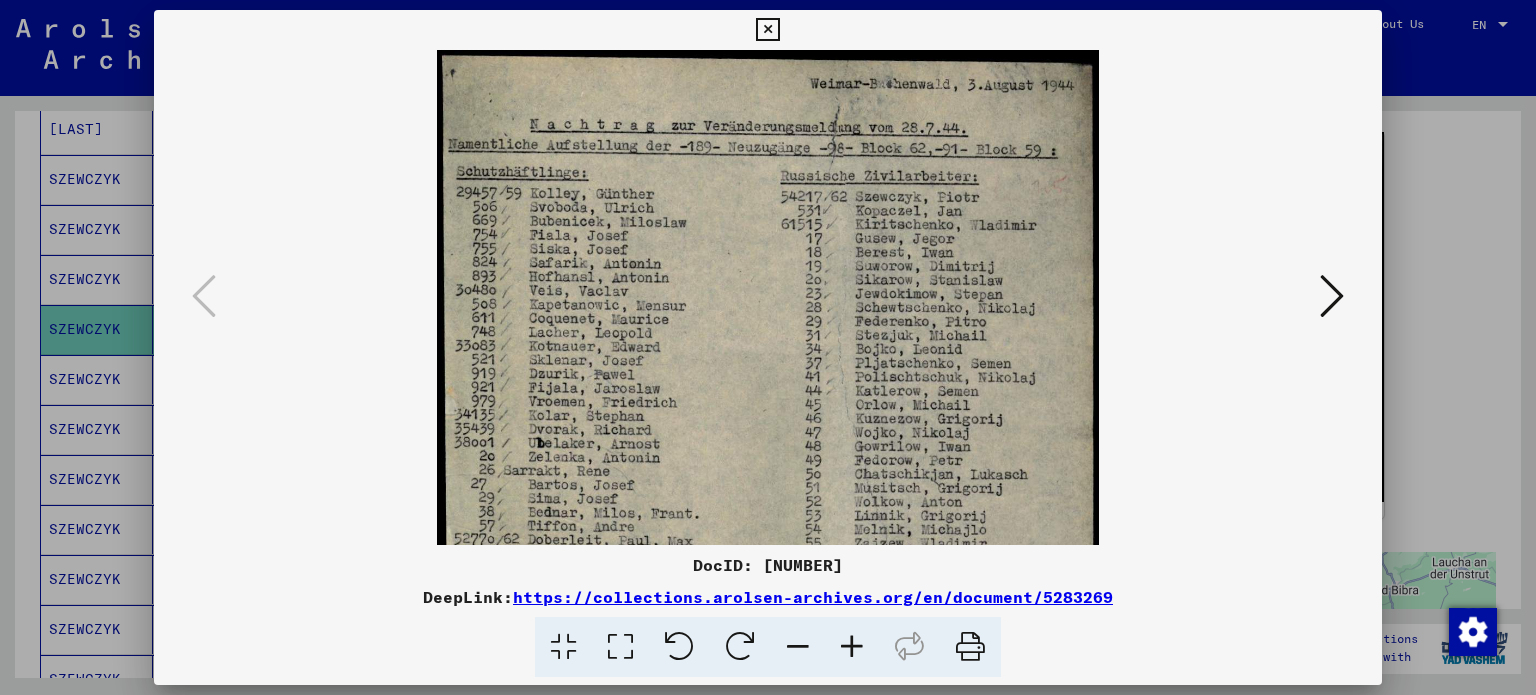 click at bounding box center (852, 647) 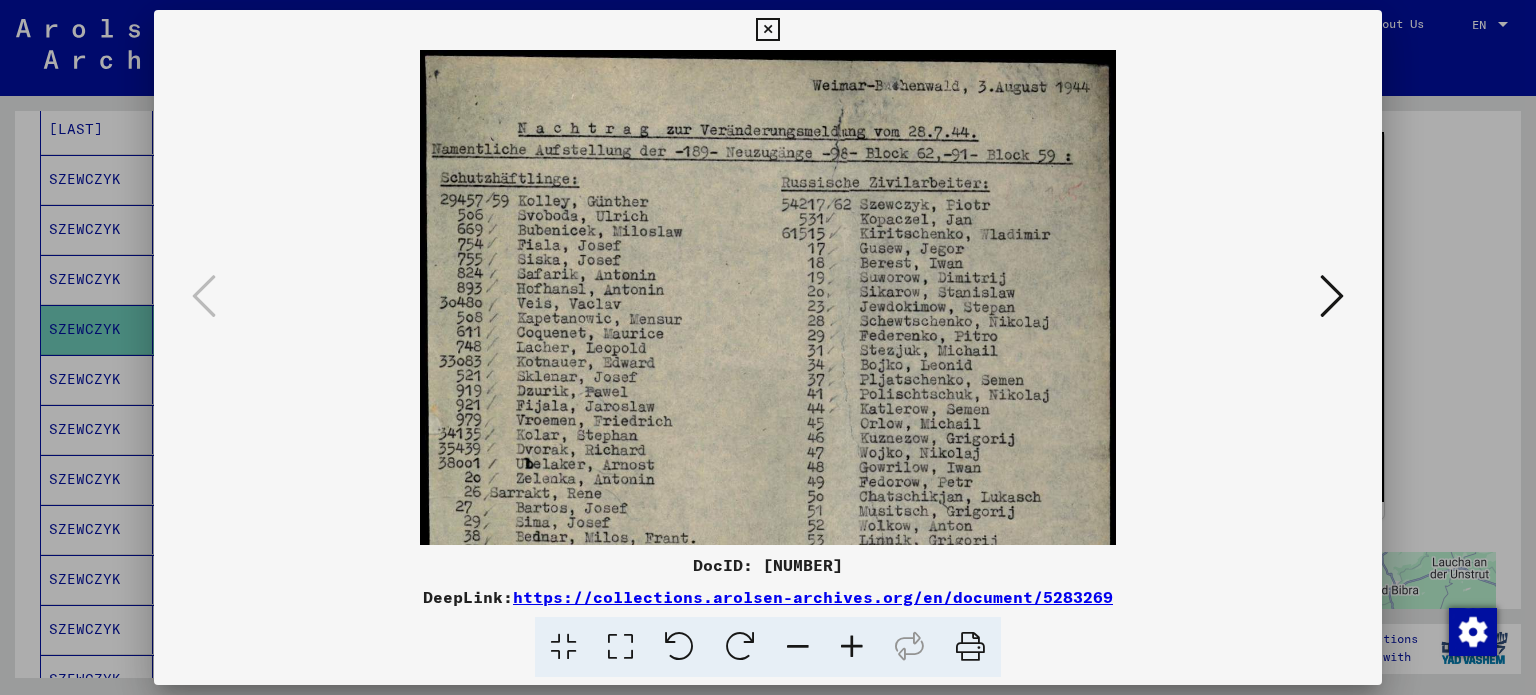 click at bounding box center (767, 30) 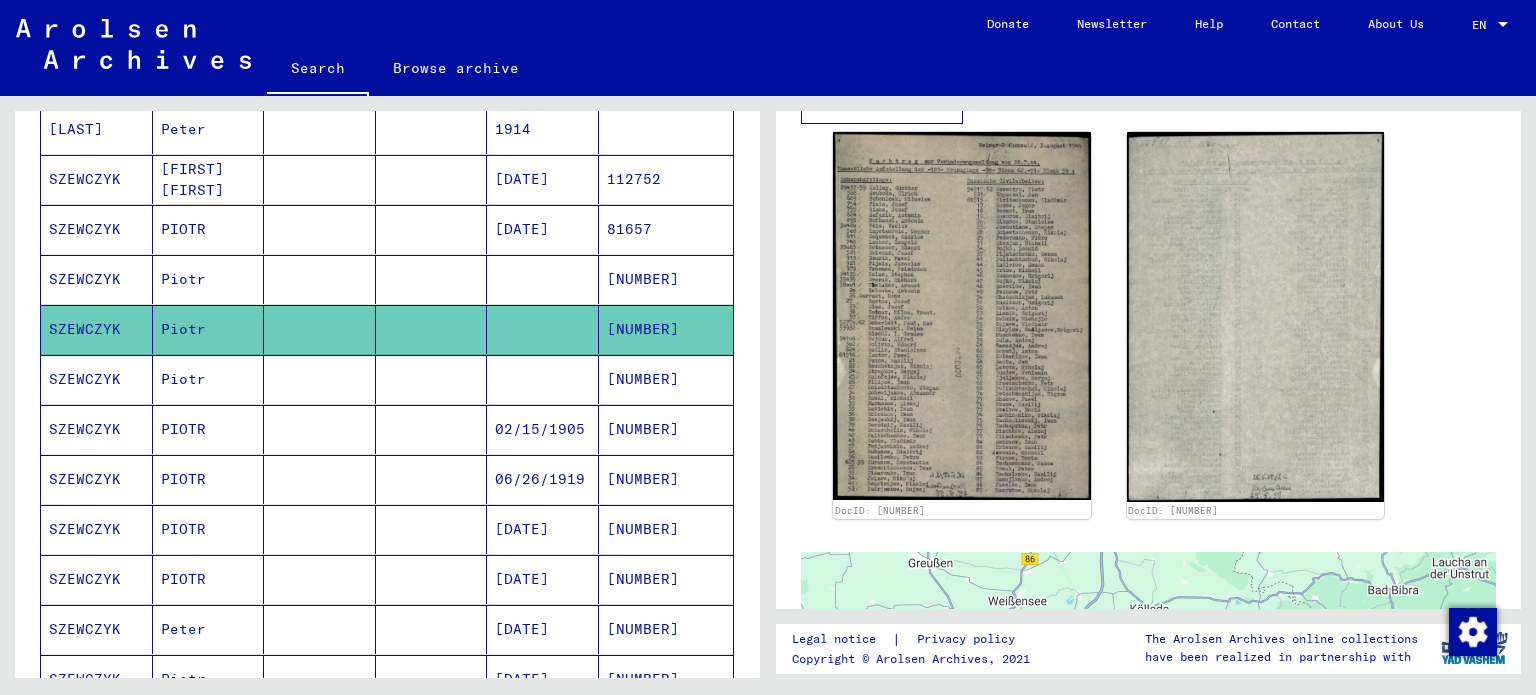 click at bounding box center (320, 429) 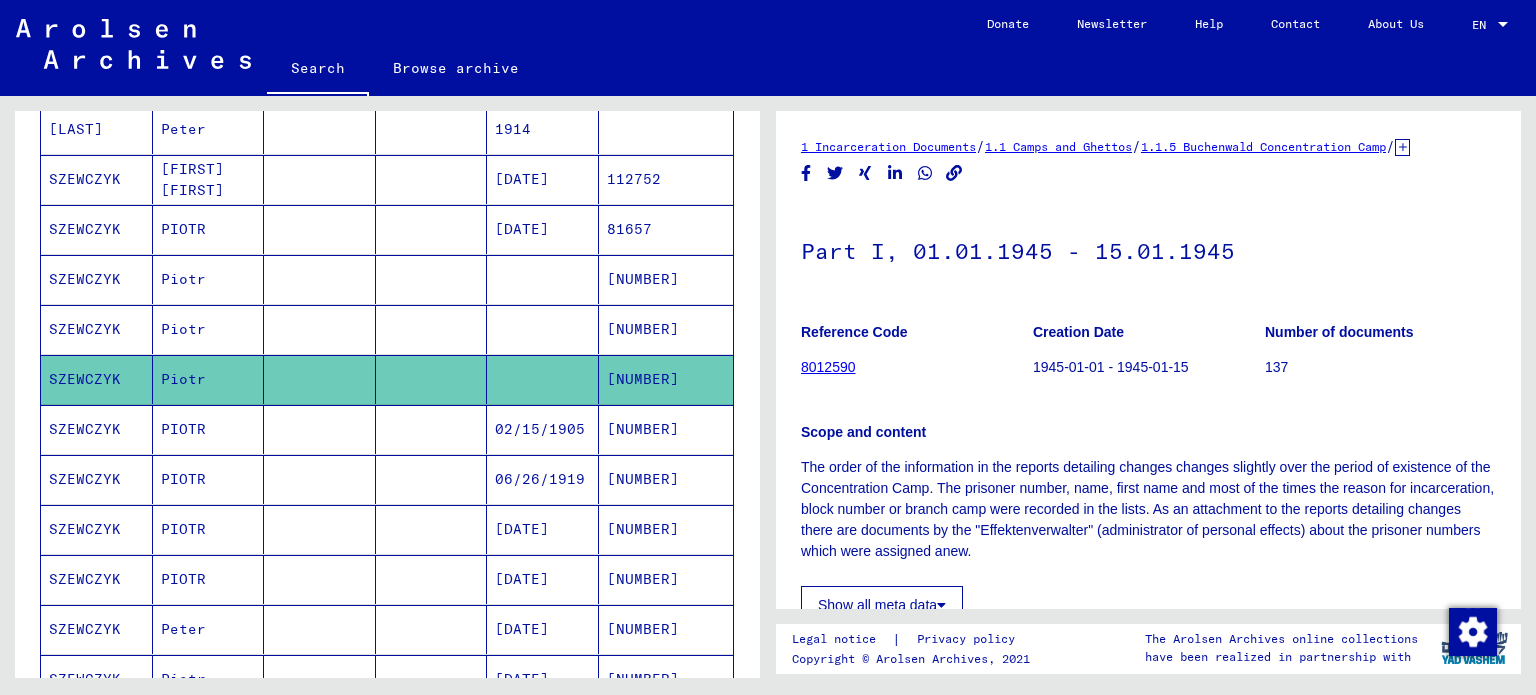 scroll, scrollTop: 0, scrollLeft: 0, axis: both 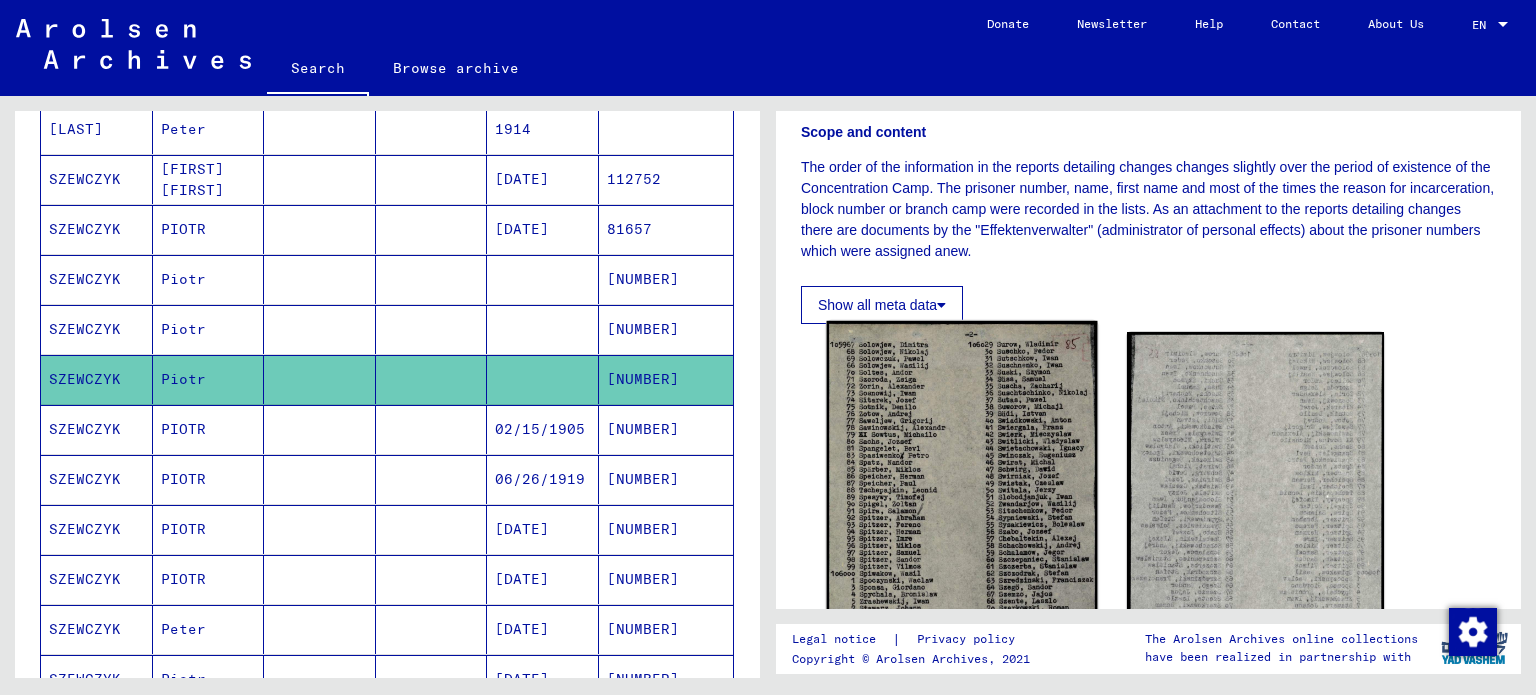 click 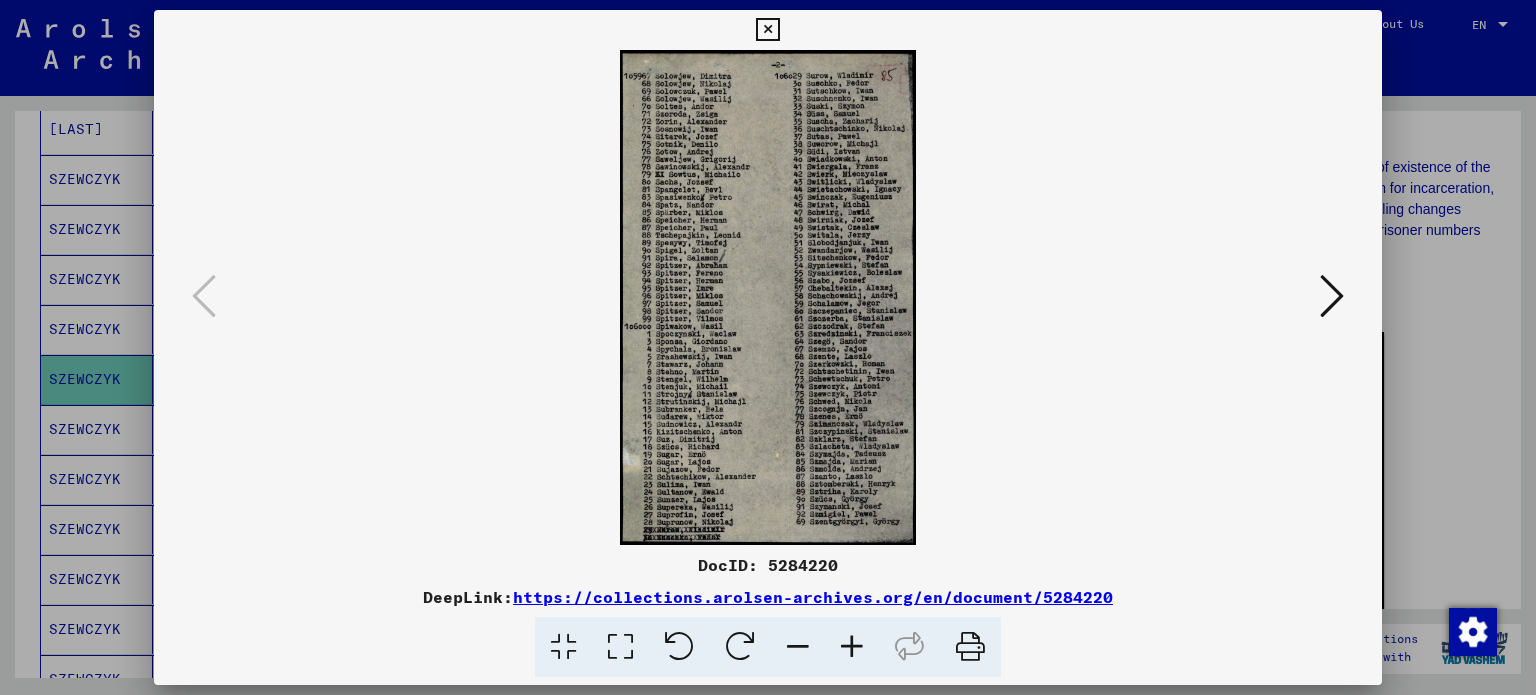 click at bounding box center [852, 647] 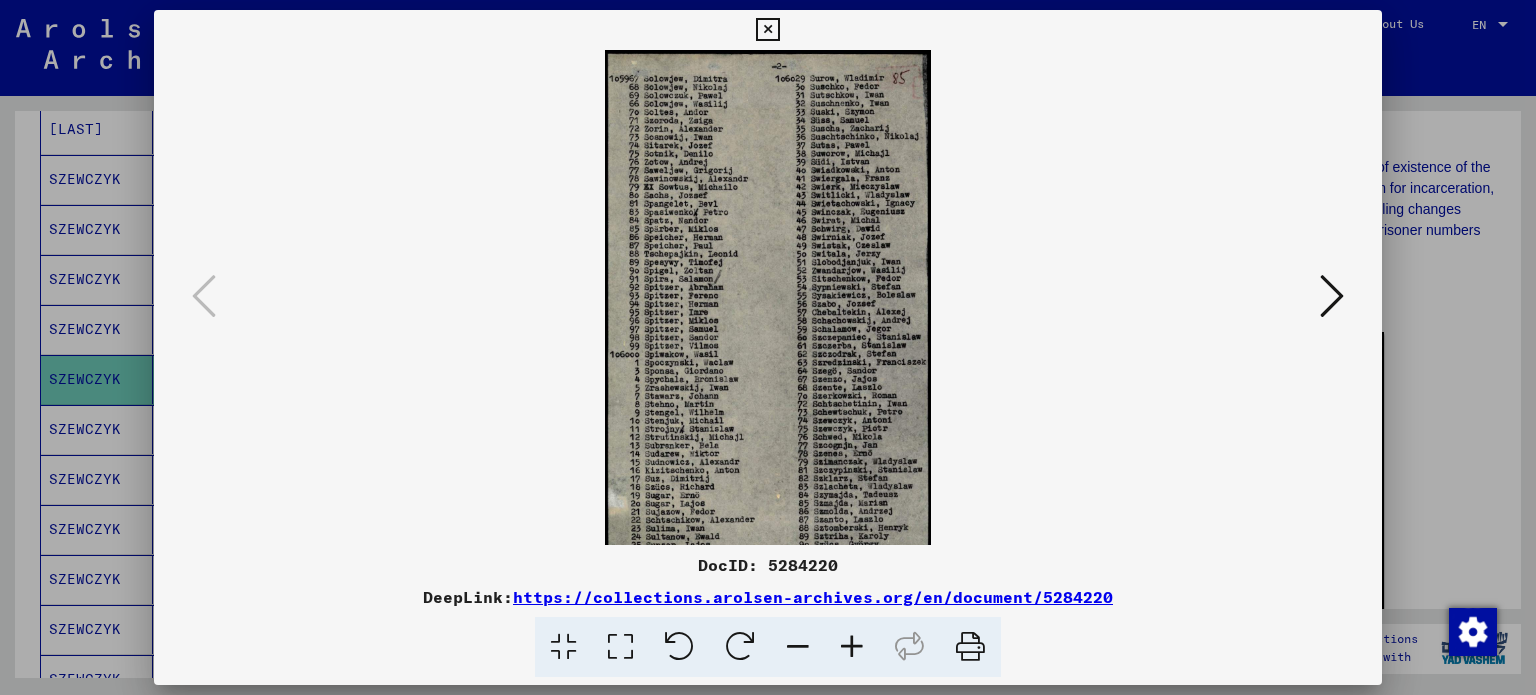click at bounding box center (852, 647) 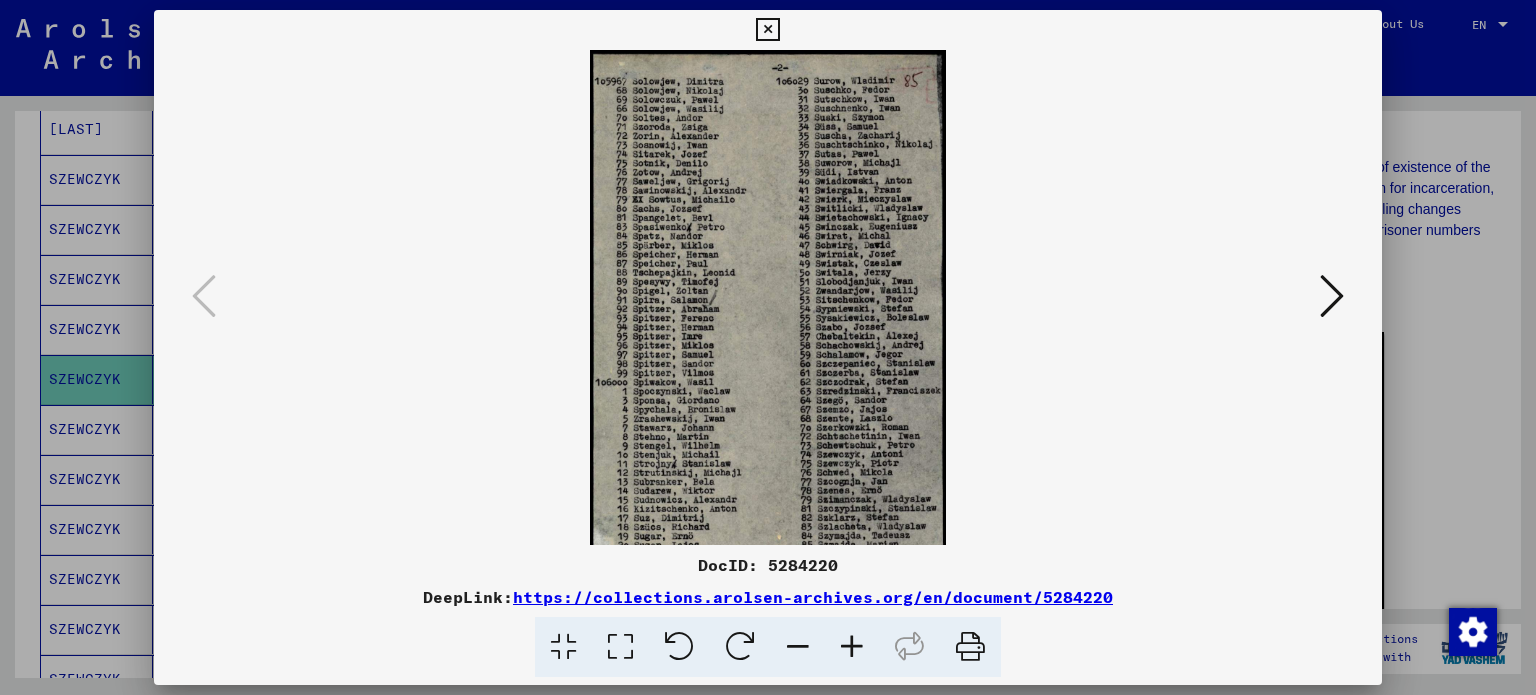 click at bounding box center (852, 647) 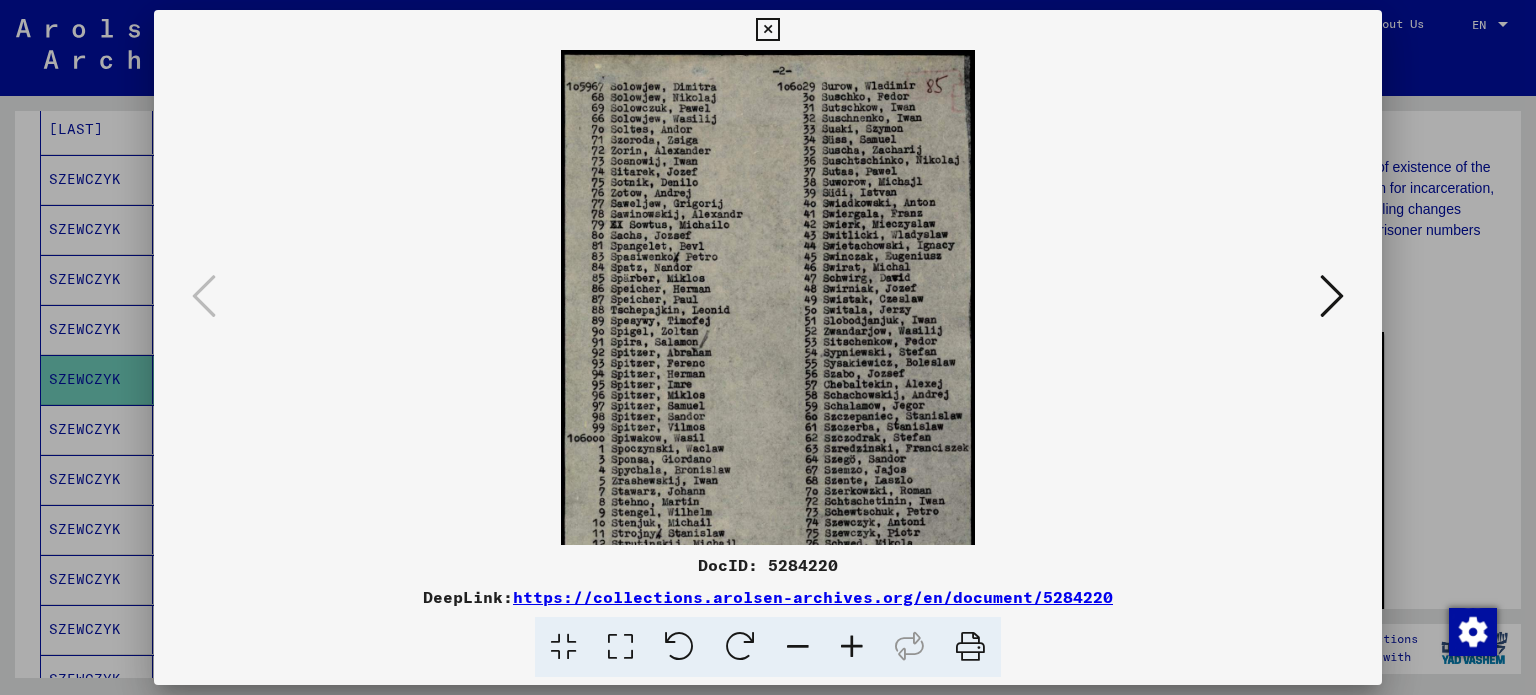 click at bounding box center [852, 647] 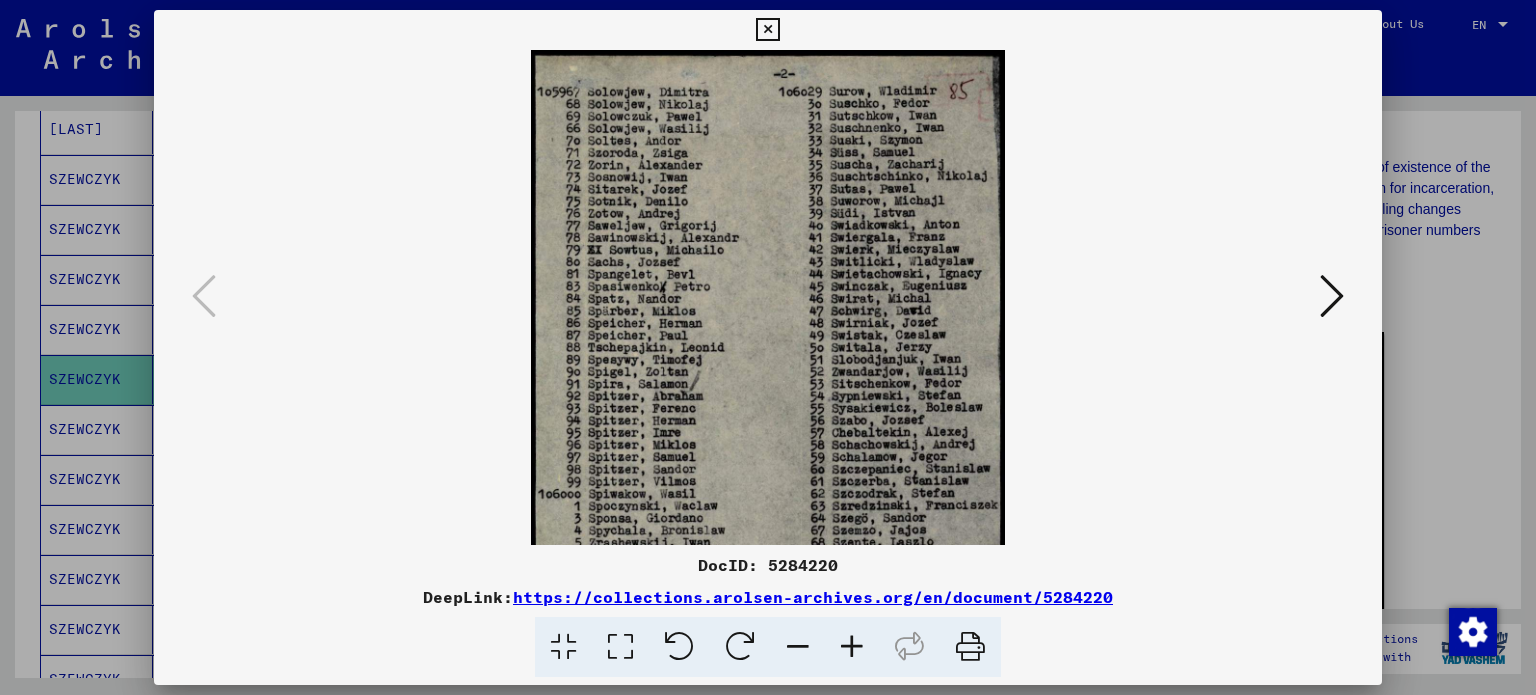 click at bounding box center [852, 647] 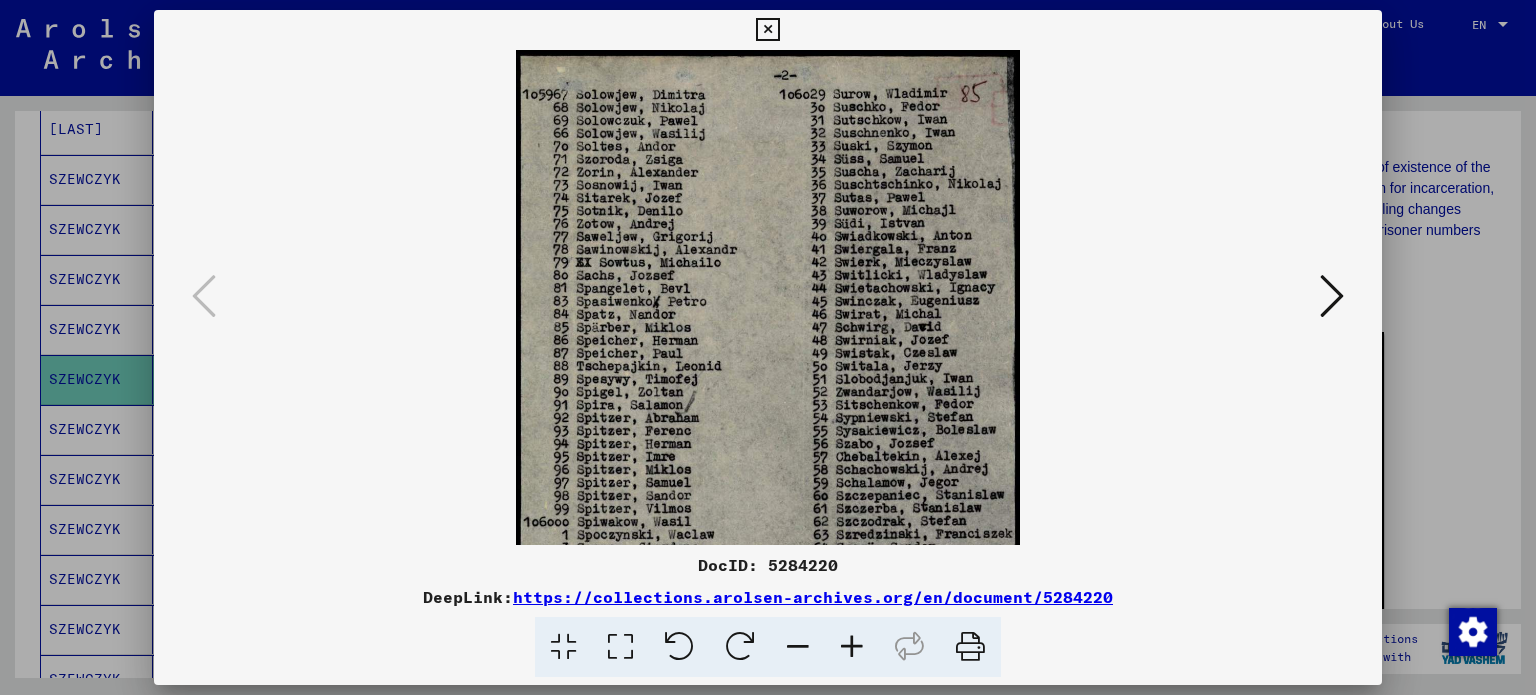 click at bounding box center (852, 647) 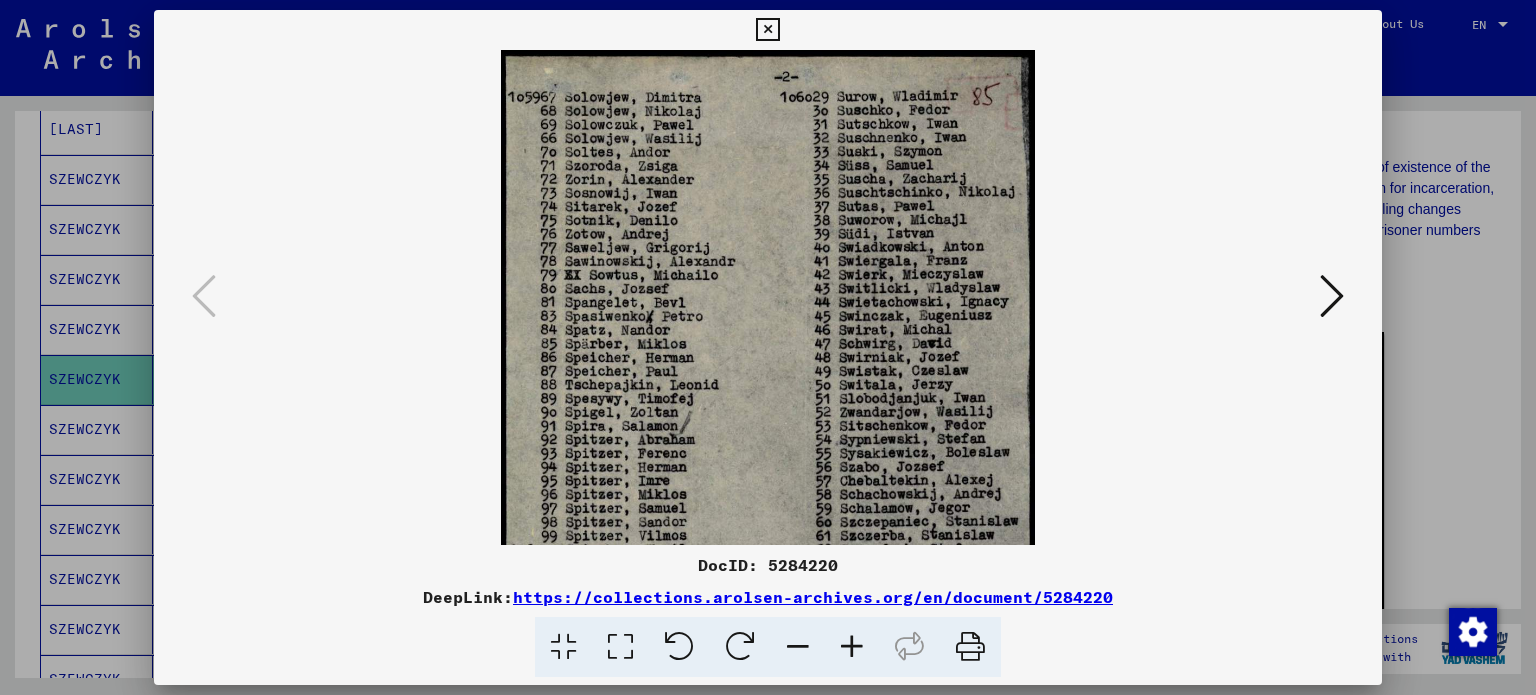 scroll, scrollTop: 8, scrollLeft: 0, axis: vertical 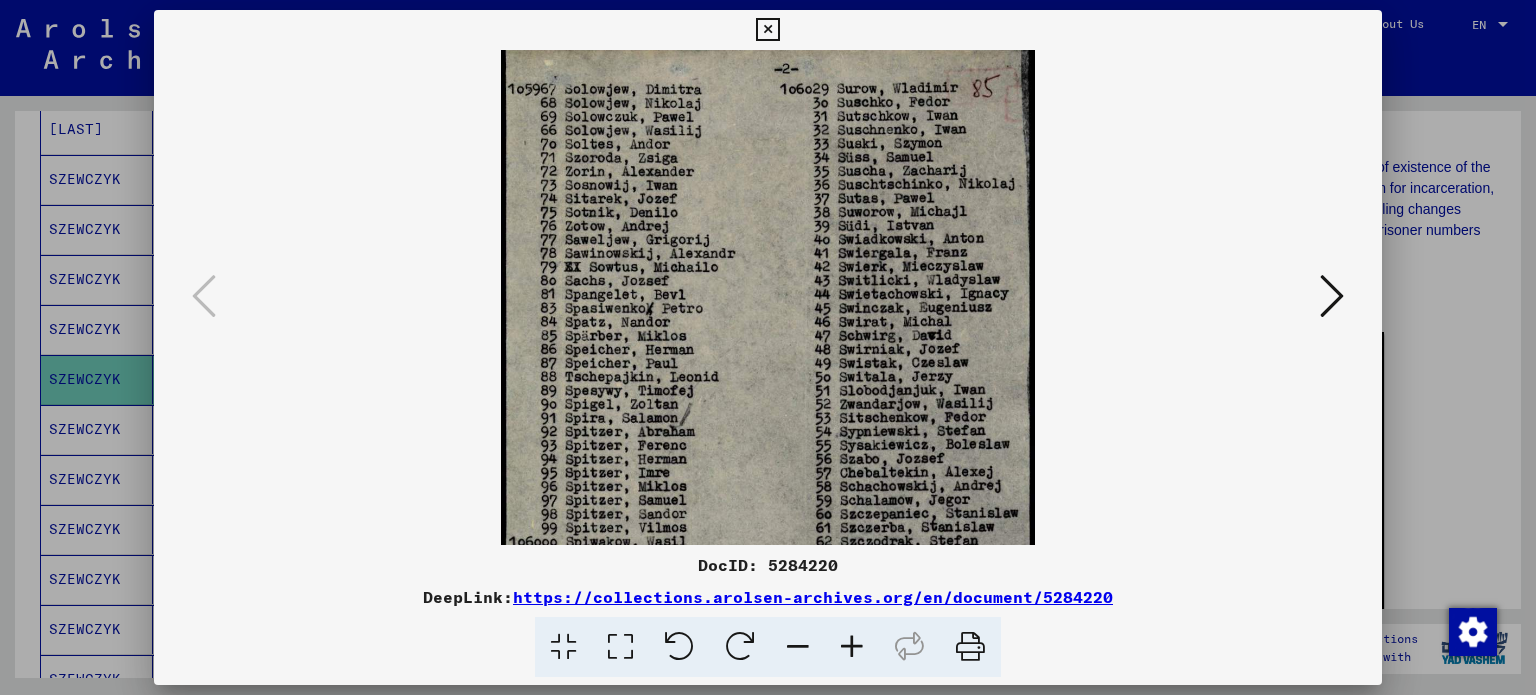 click at bounding box center (768, 489) 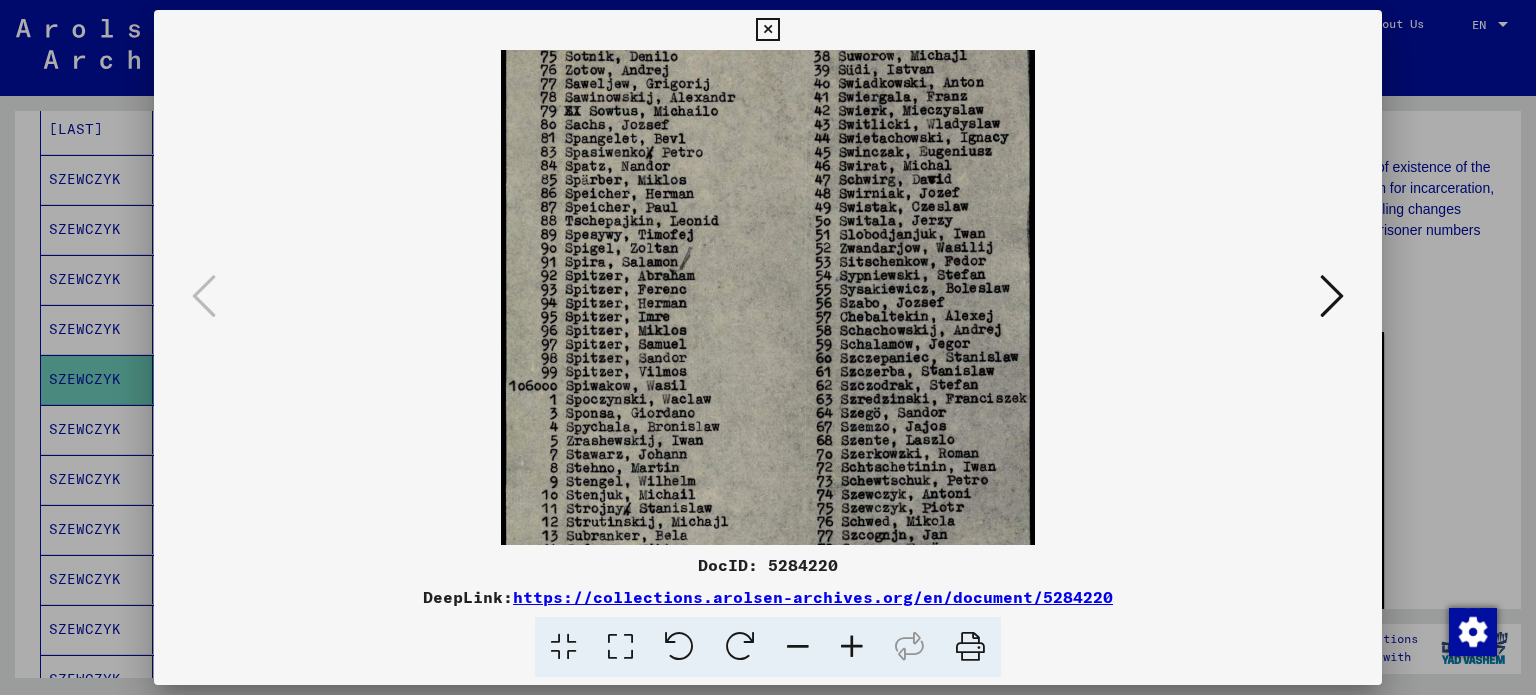 drag, startPoint x: 888, startPoint y: 447, endPoint x: 884, endPoint y: 255, distance: 192.04166 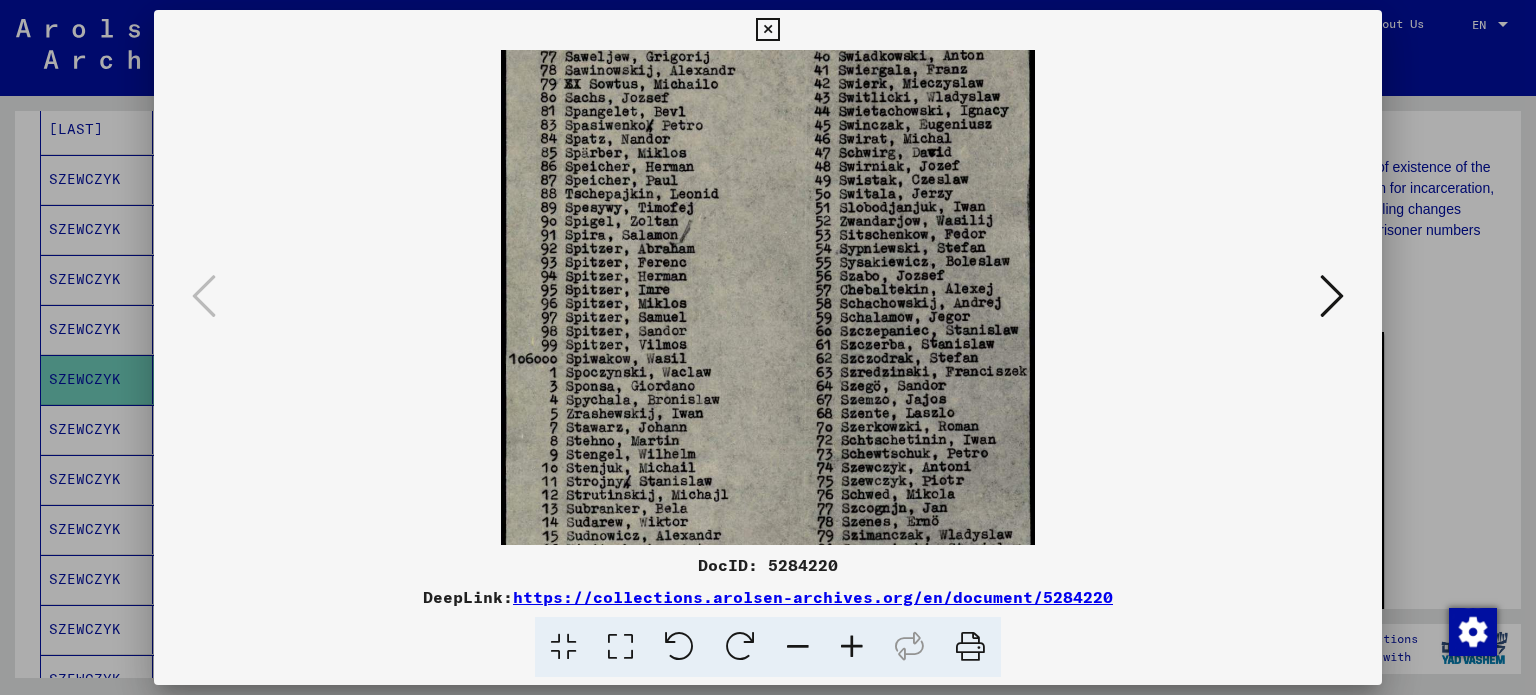 scroll, scrollTop: 400, scrollLeft: 0, axis: vertical 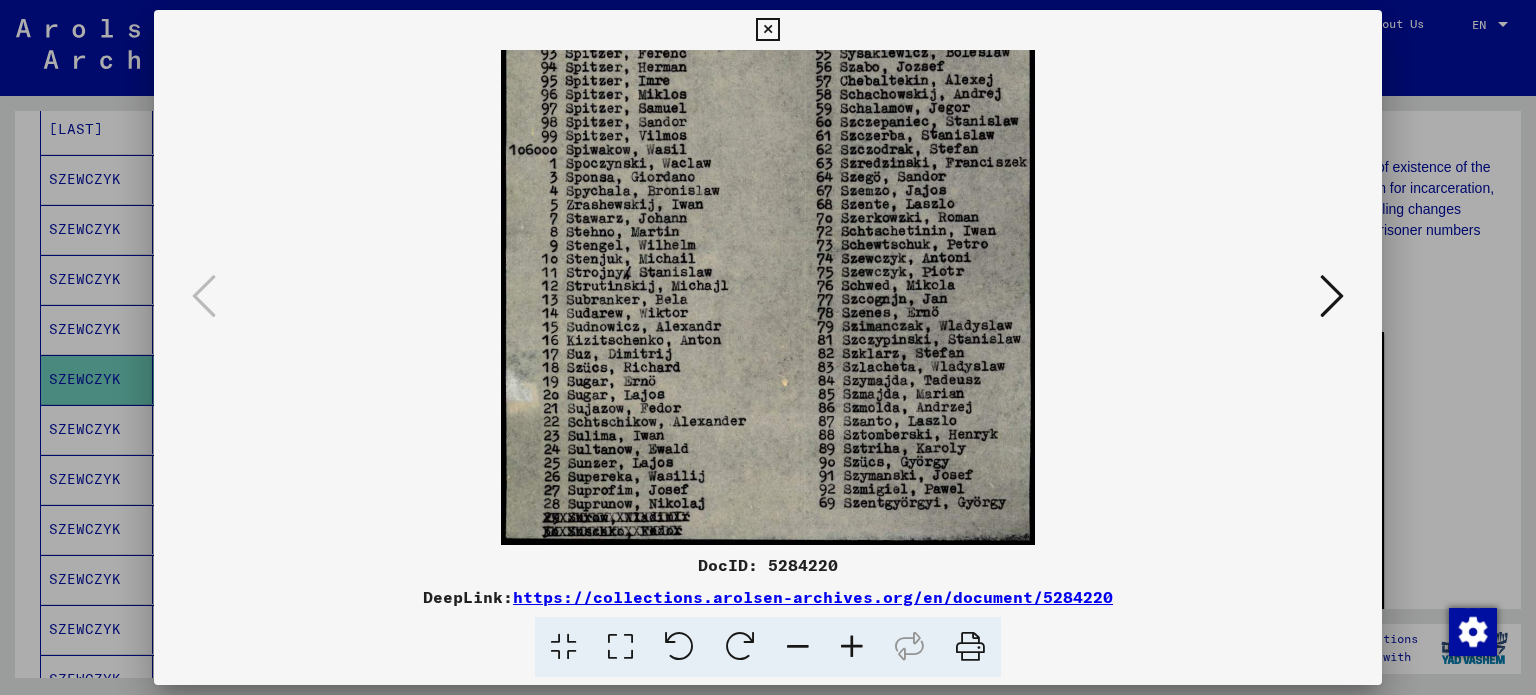 drag, startPoint x: 918, startPoint y: 441, endPoint x: 898, endPoint y: 225, distance: 216.92395 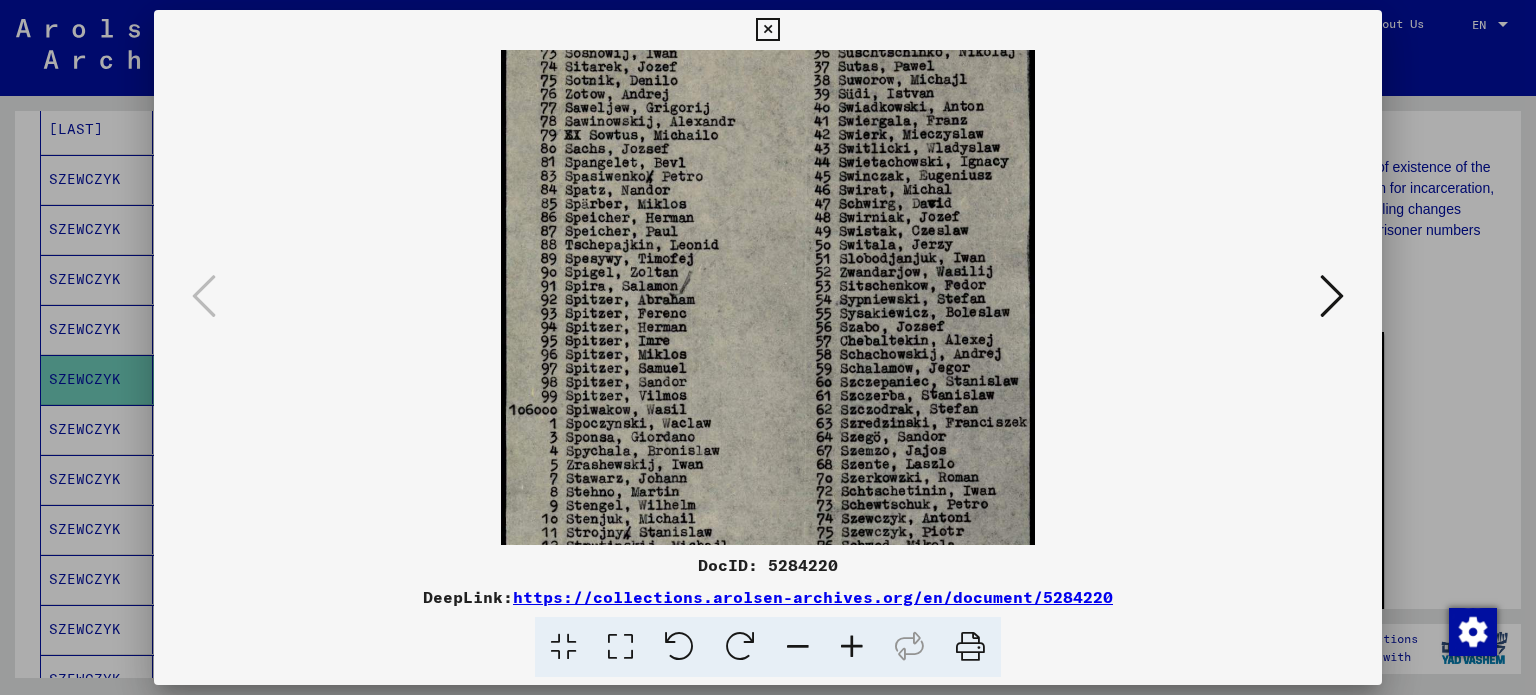 scroll, scrollTop: 56, scrollLeft: 0, axis: vertical 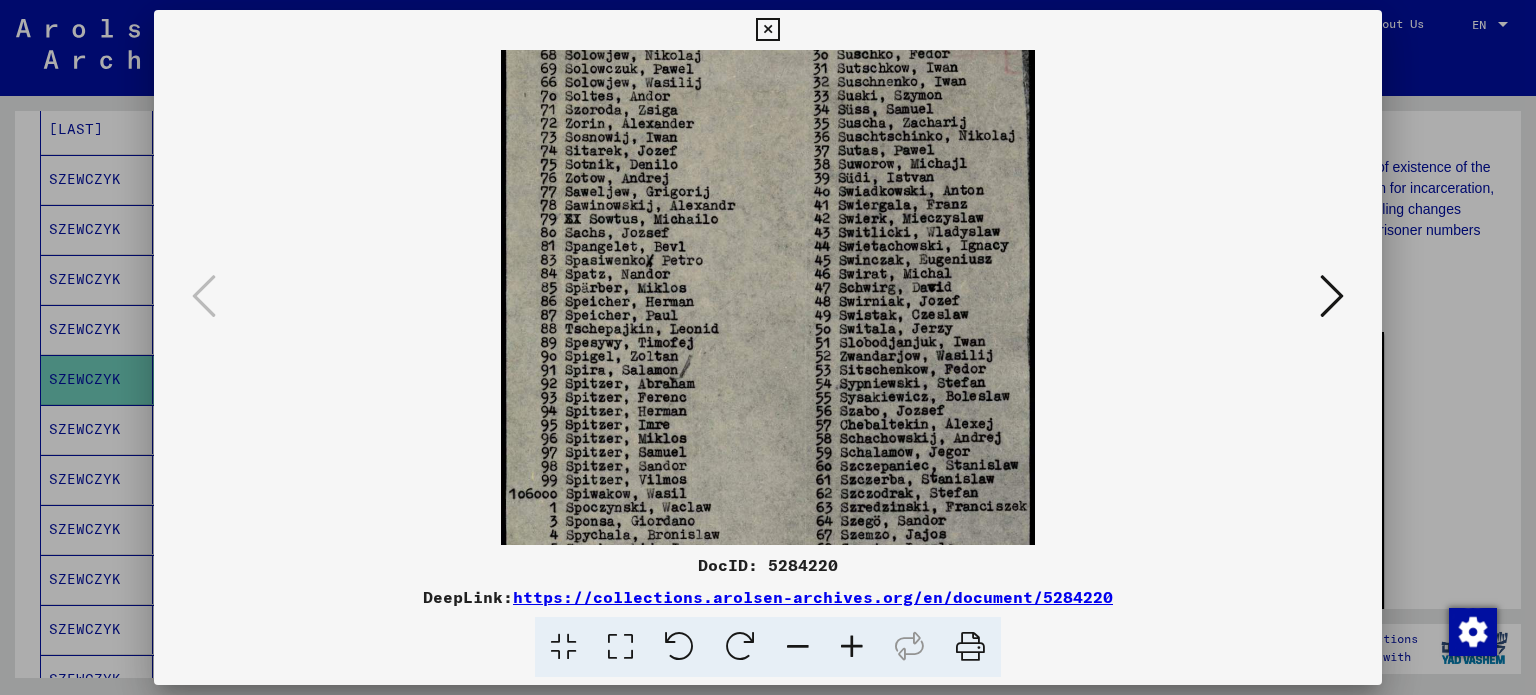 drag, startPoint x: 951, startPoint y: 177, endPoint x: 908, endPoint y: 528, distance: 353.62408 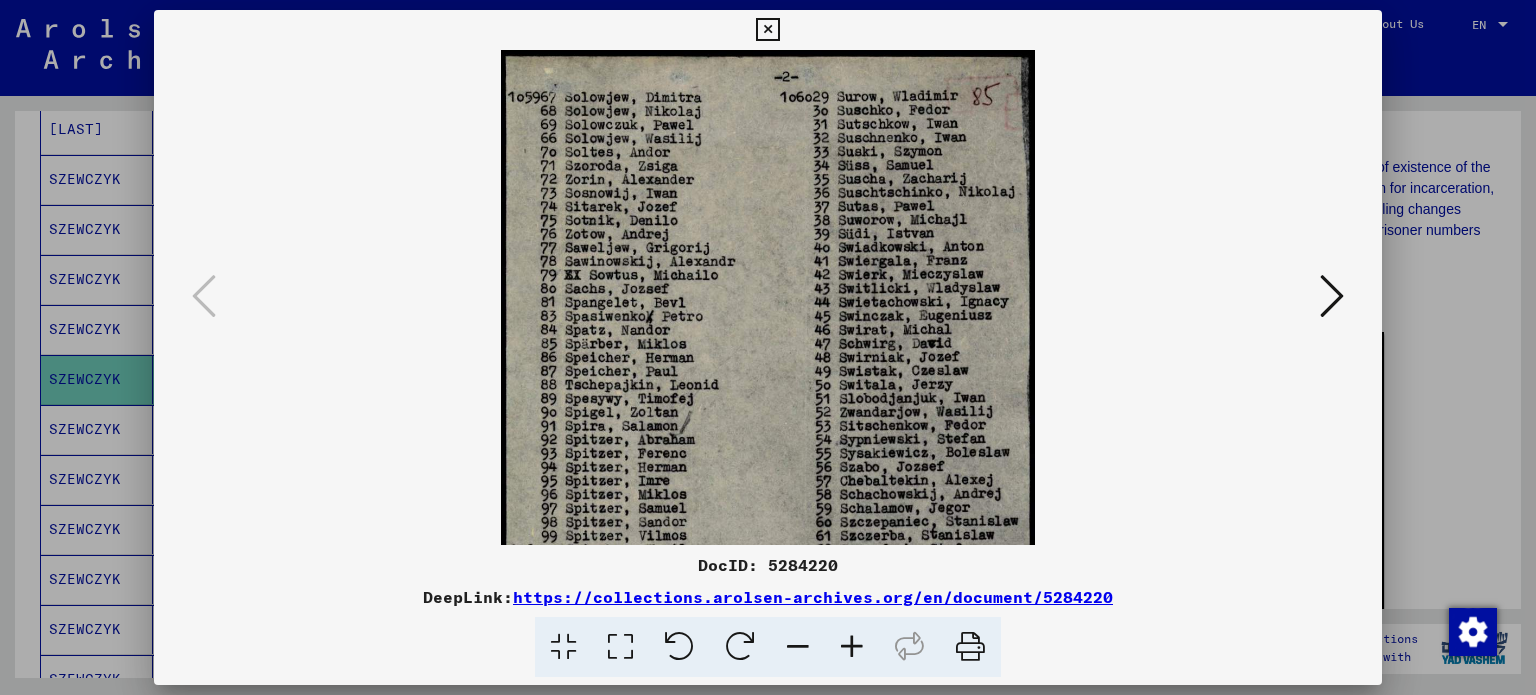 drag, startPoint x: 868, startPoint y: 315, endPoint x: 862, endPoint y: 554, distance: 239.0753 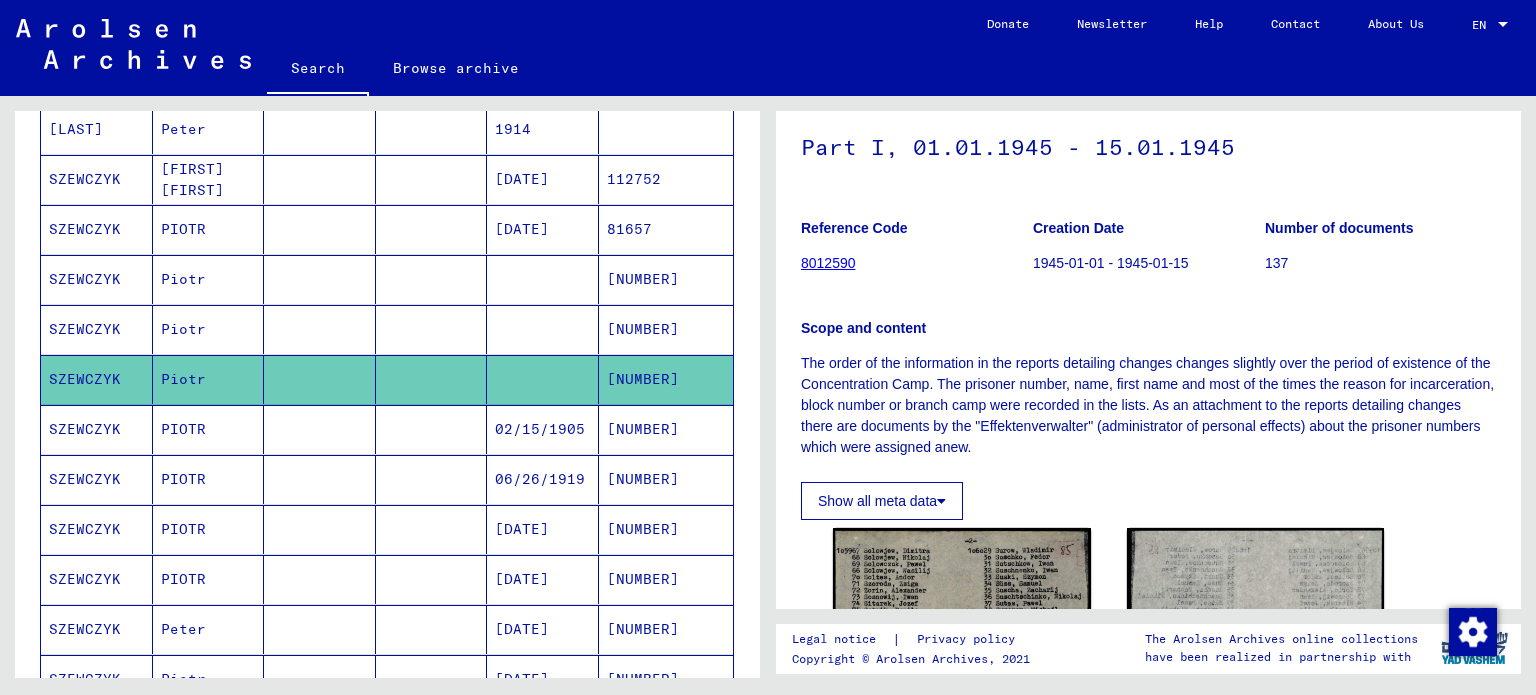 scroll, scrollTop: 0, scrollLeft: 0, axis: both 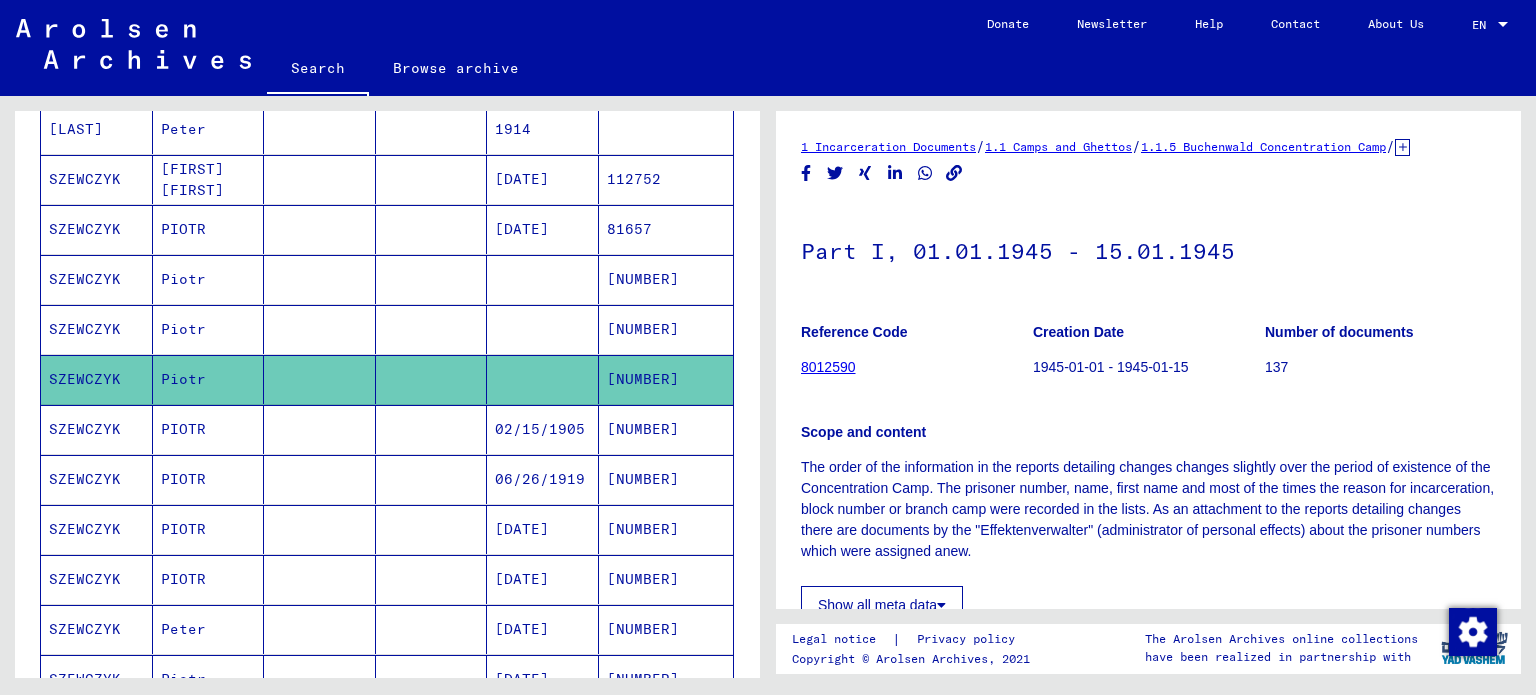 click on "SZEWCZYK" at bounding box center [97, 479] 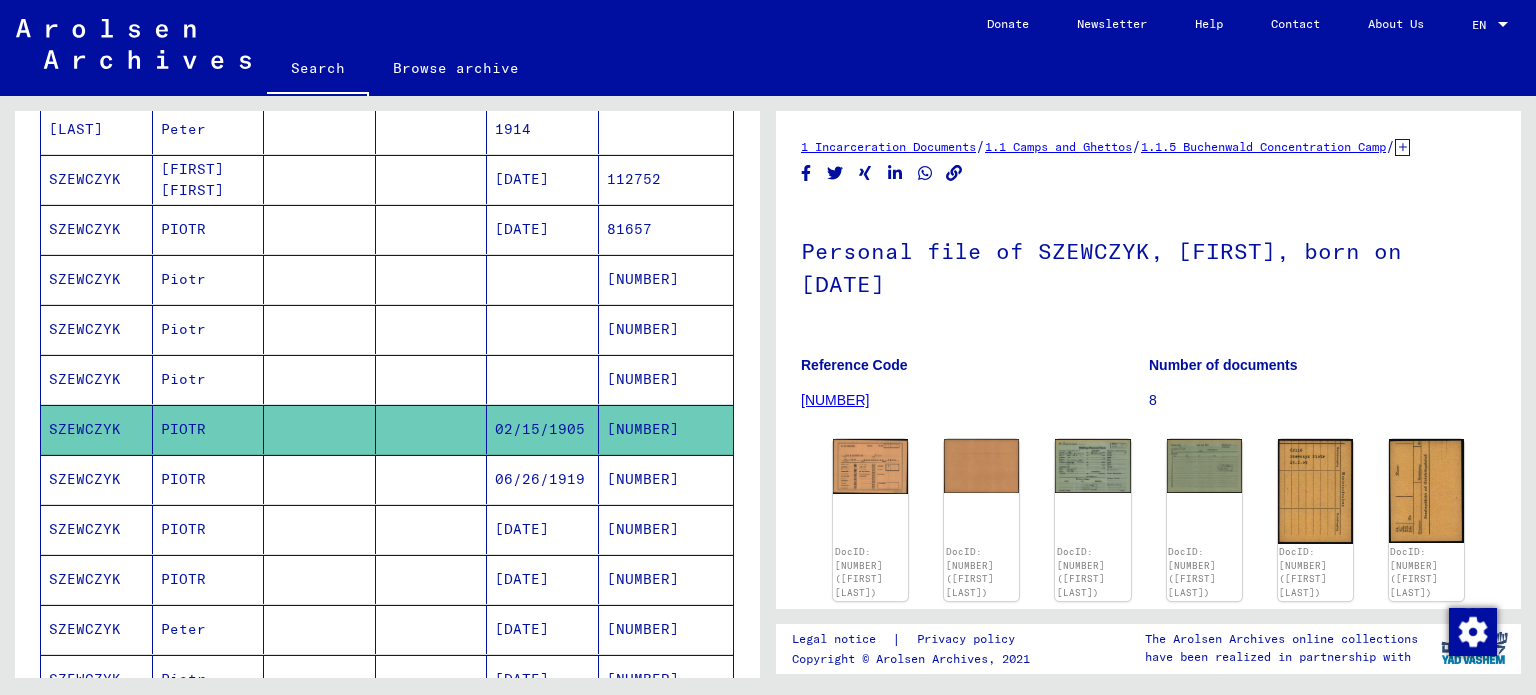 scroll, scrollTop: 0, scrollLeft: 0, axis: both 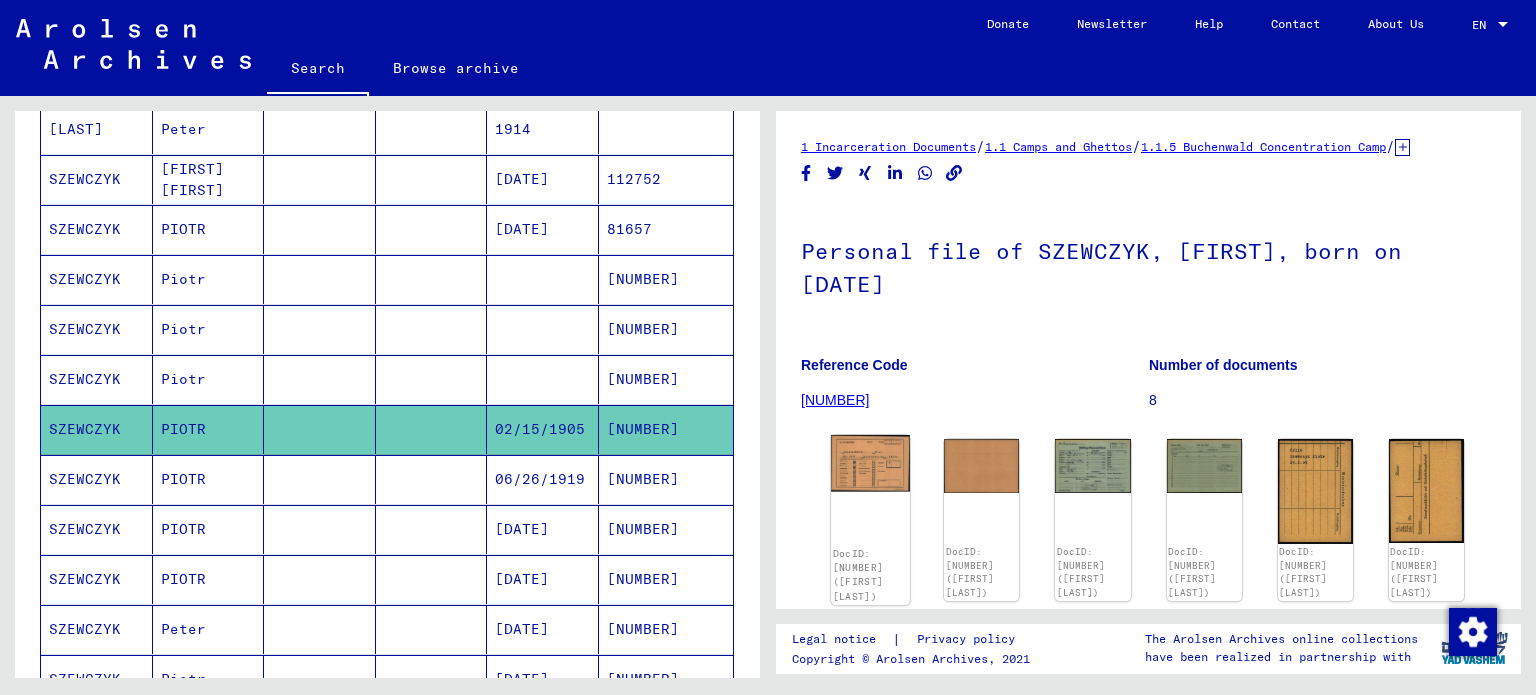 click 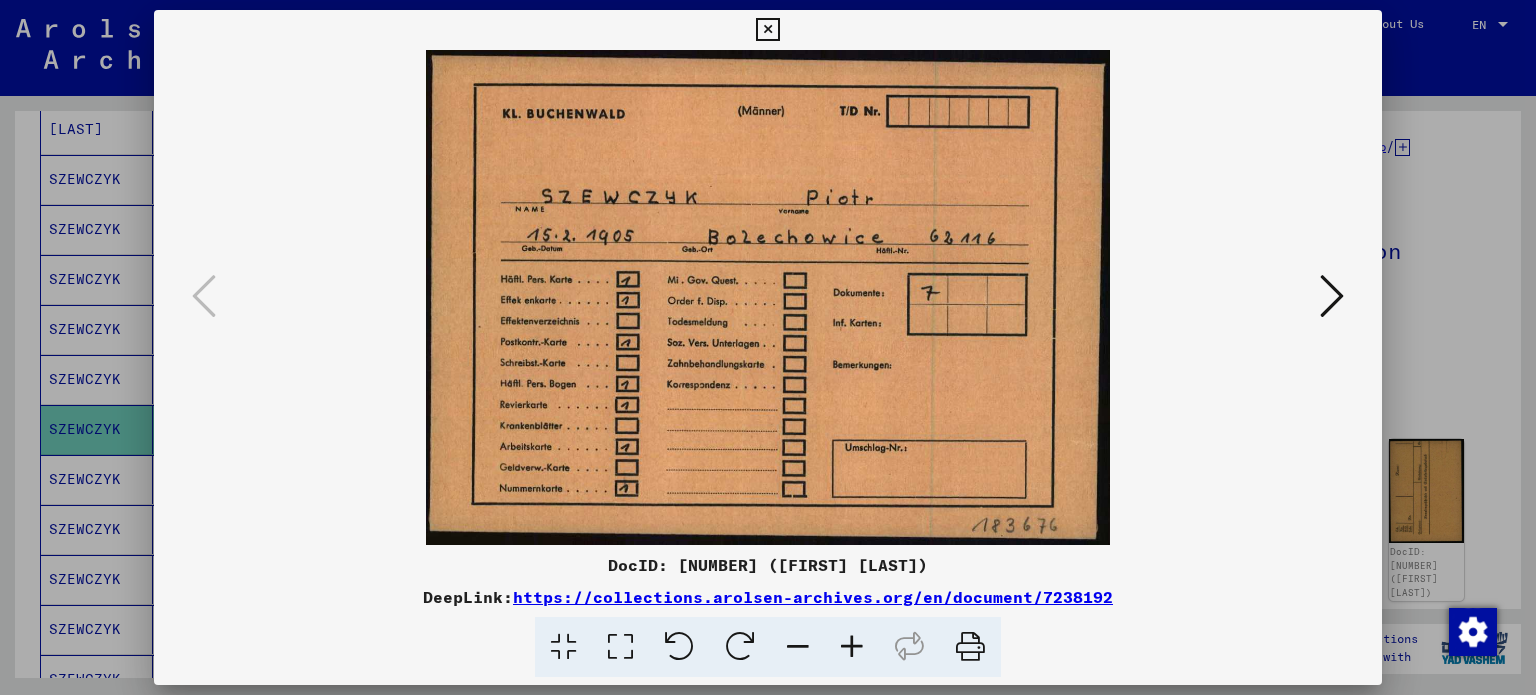 click at bounding box center (767, 30) 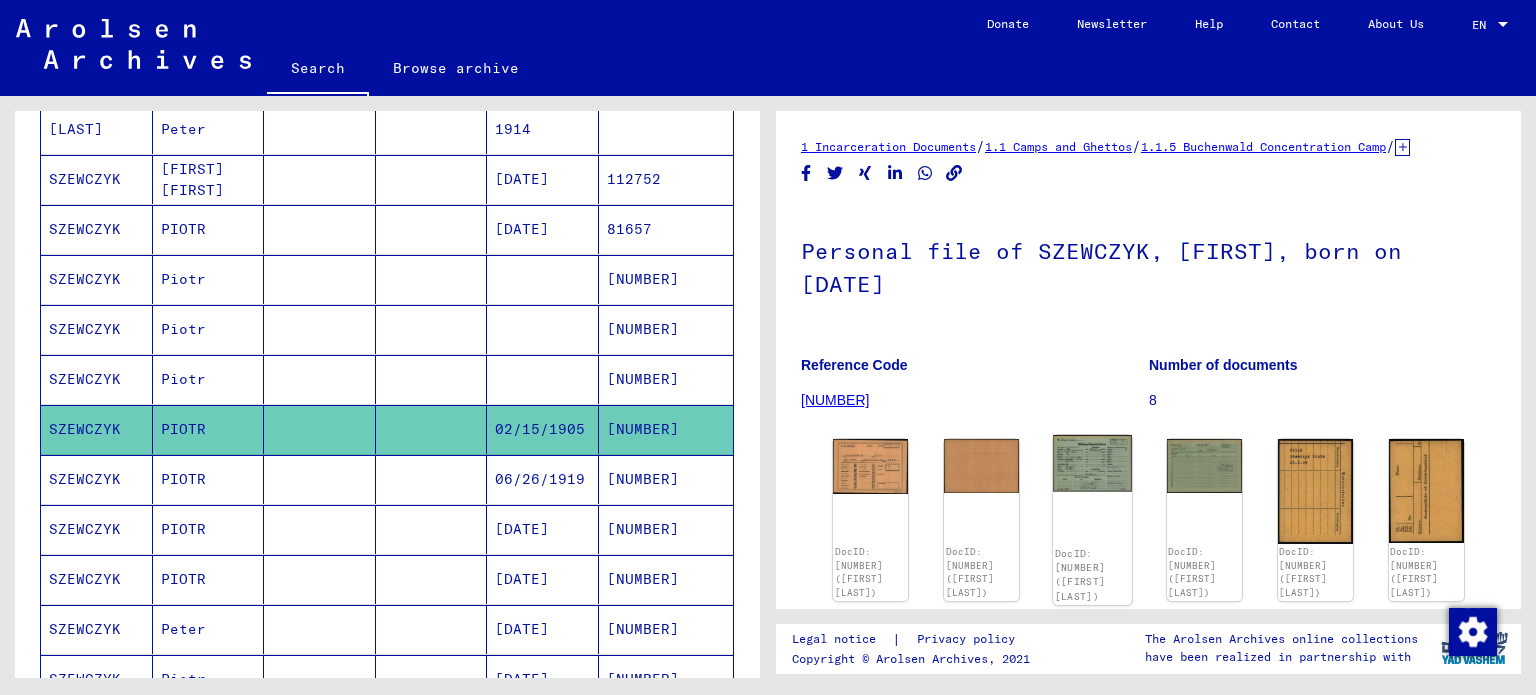 click 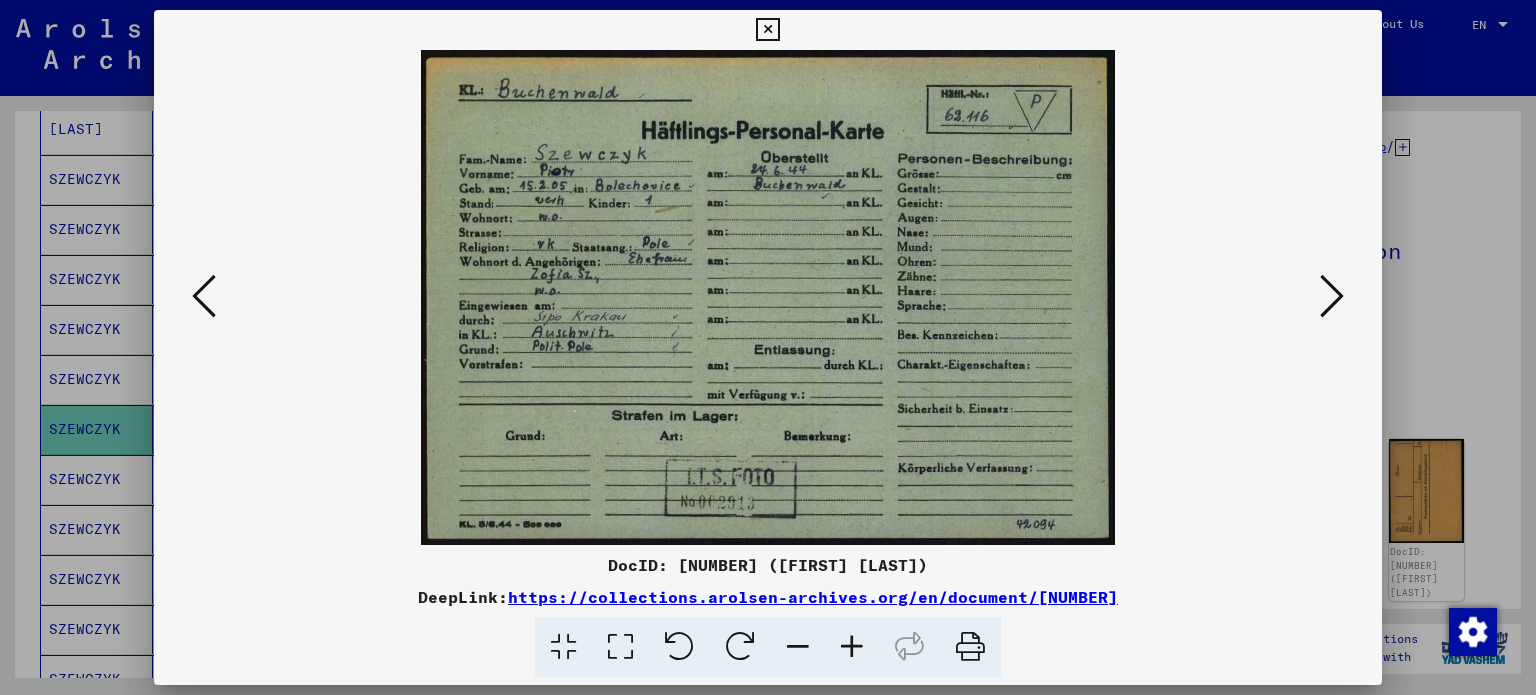 click at bounding box center [767, 30] 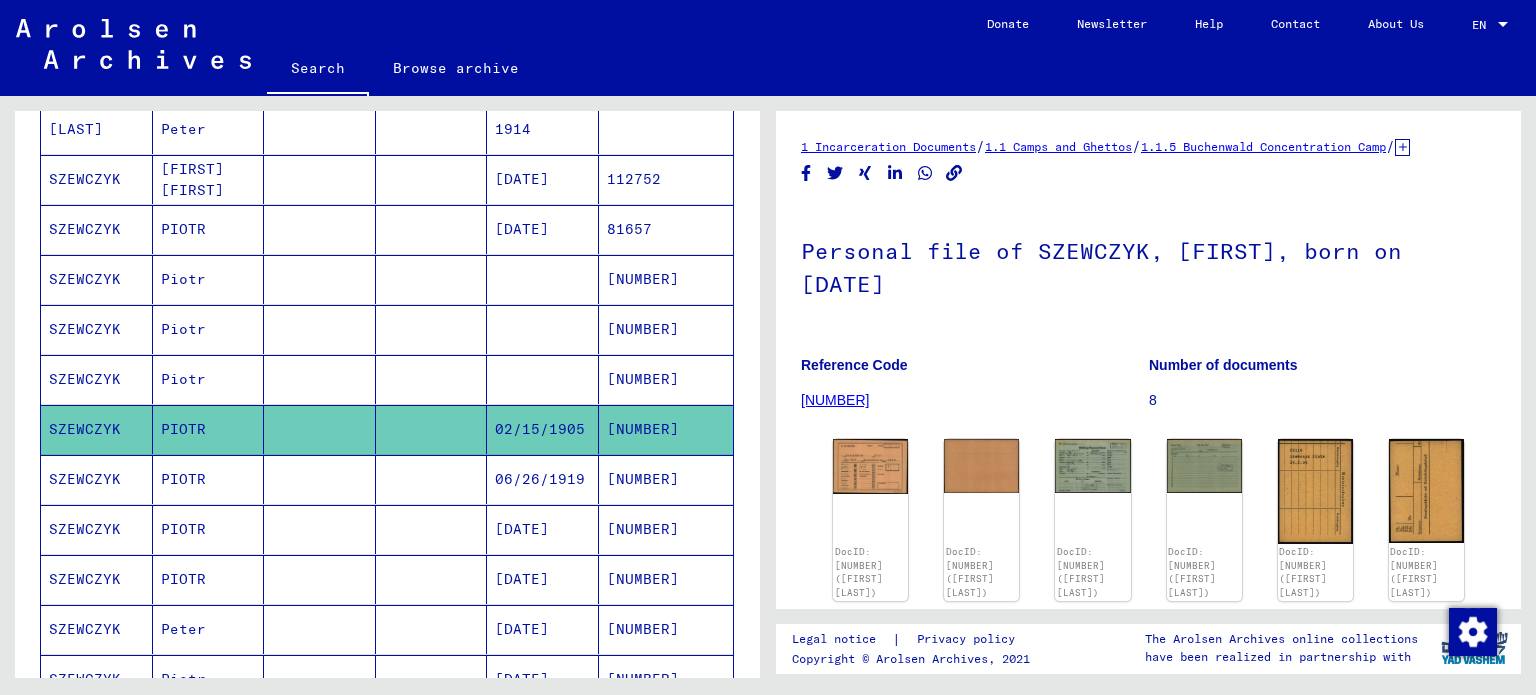 click on "SZEWCZYK" at bounding box center [97, 529] 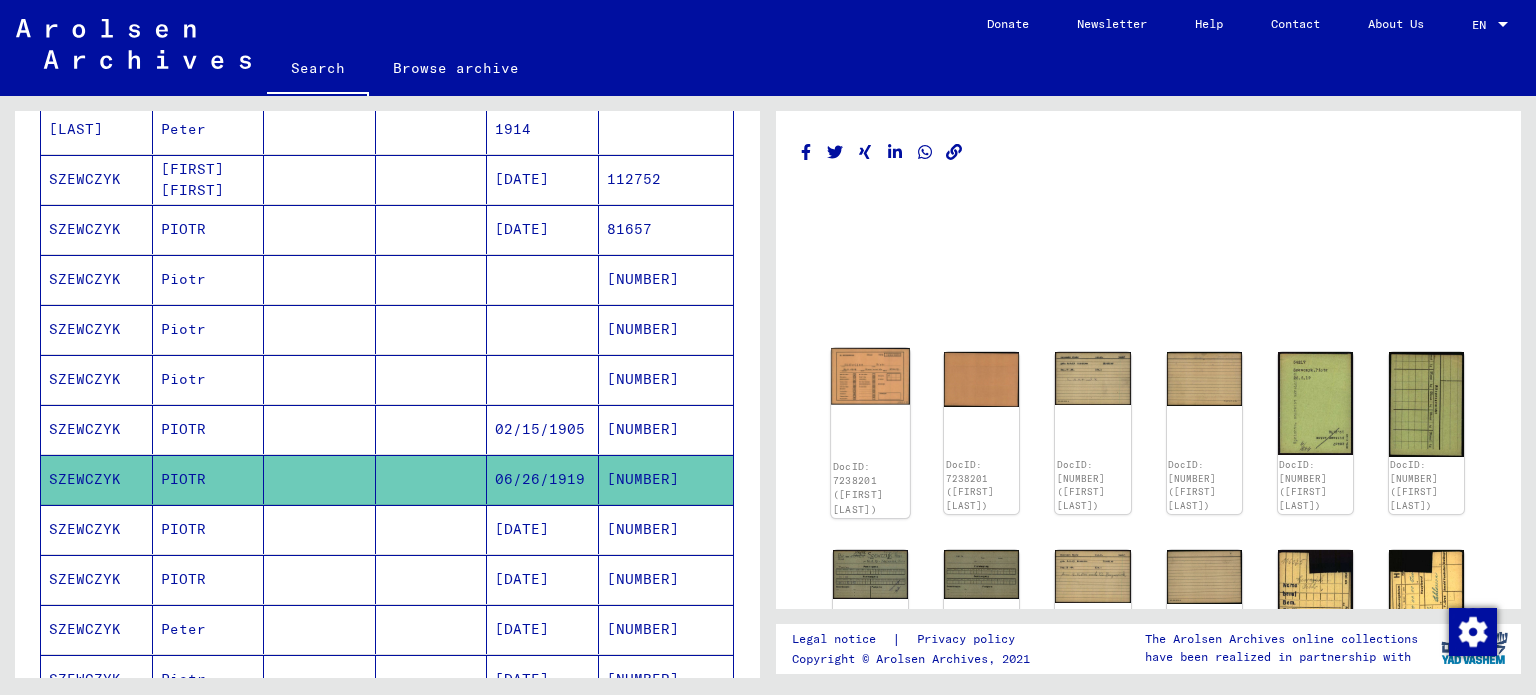 click 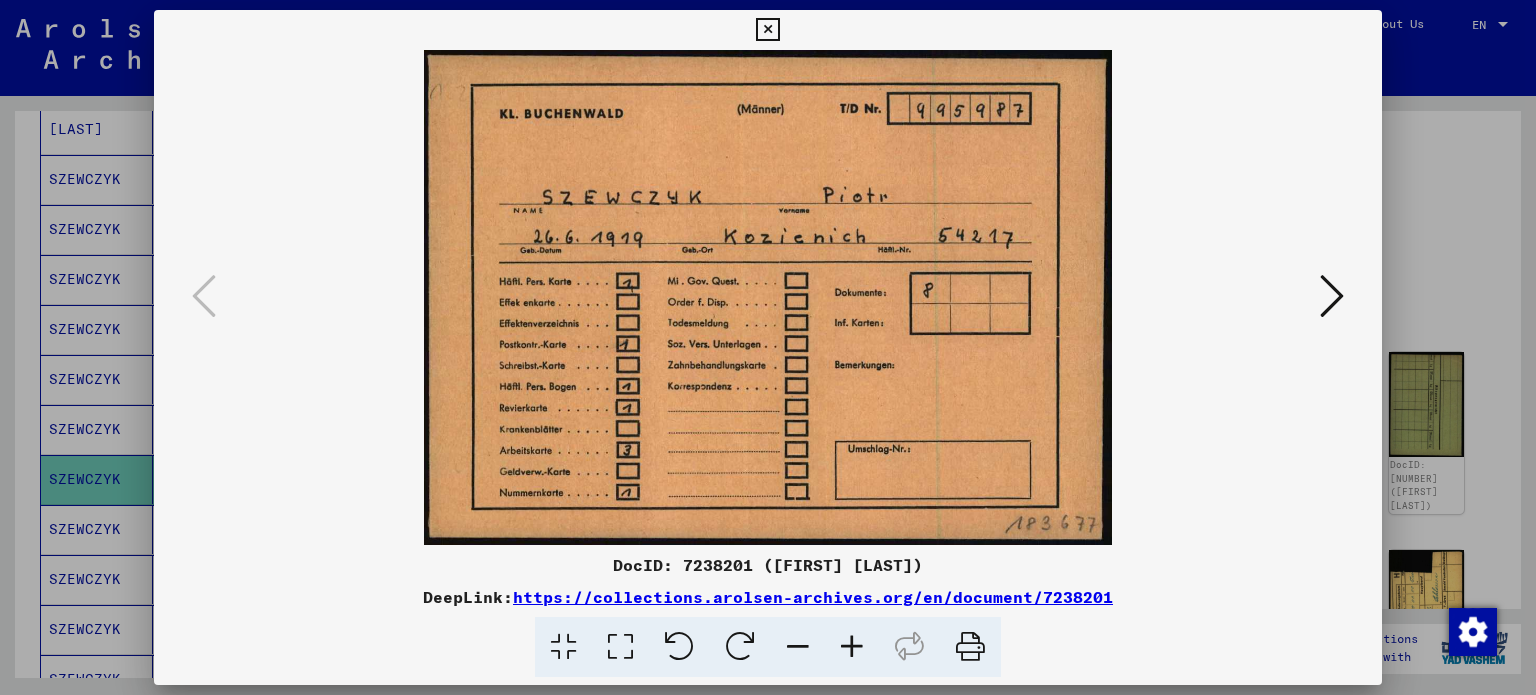 click at bounding box center [767, 30] 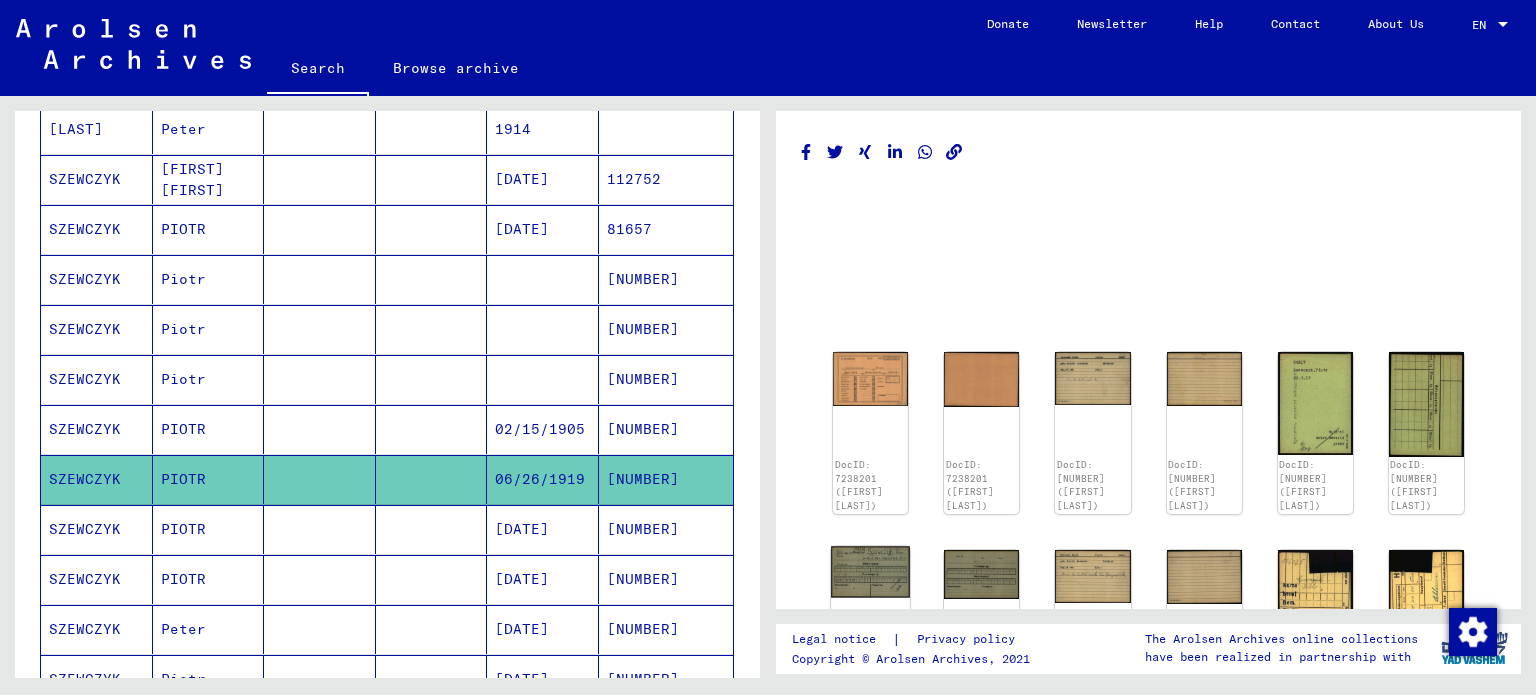 click 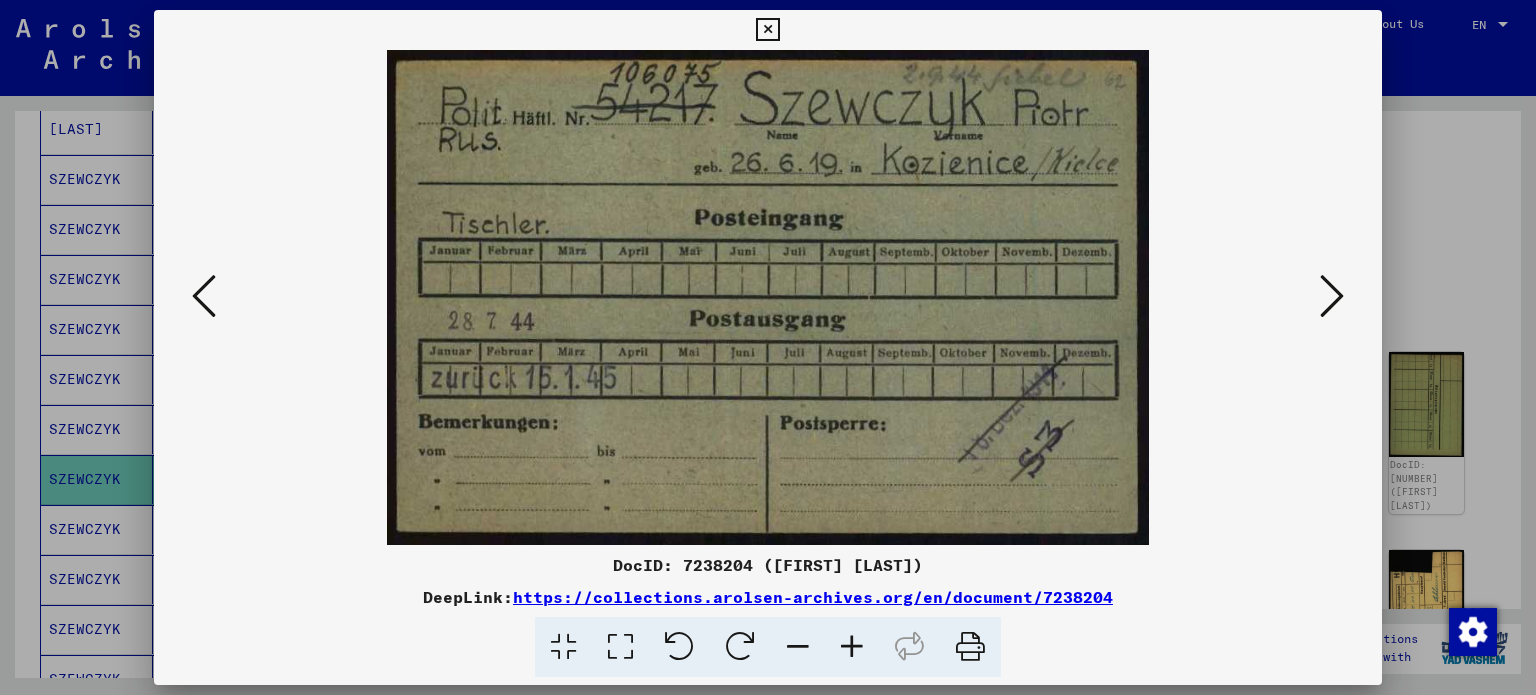 click at bounding box center [767, 30] 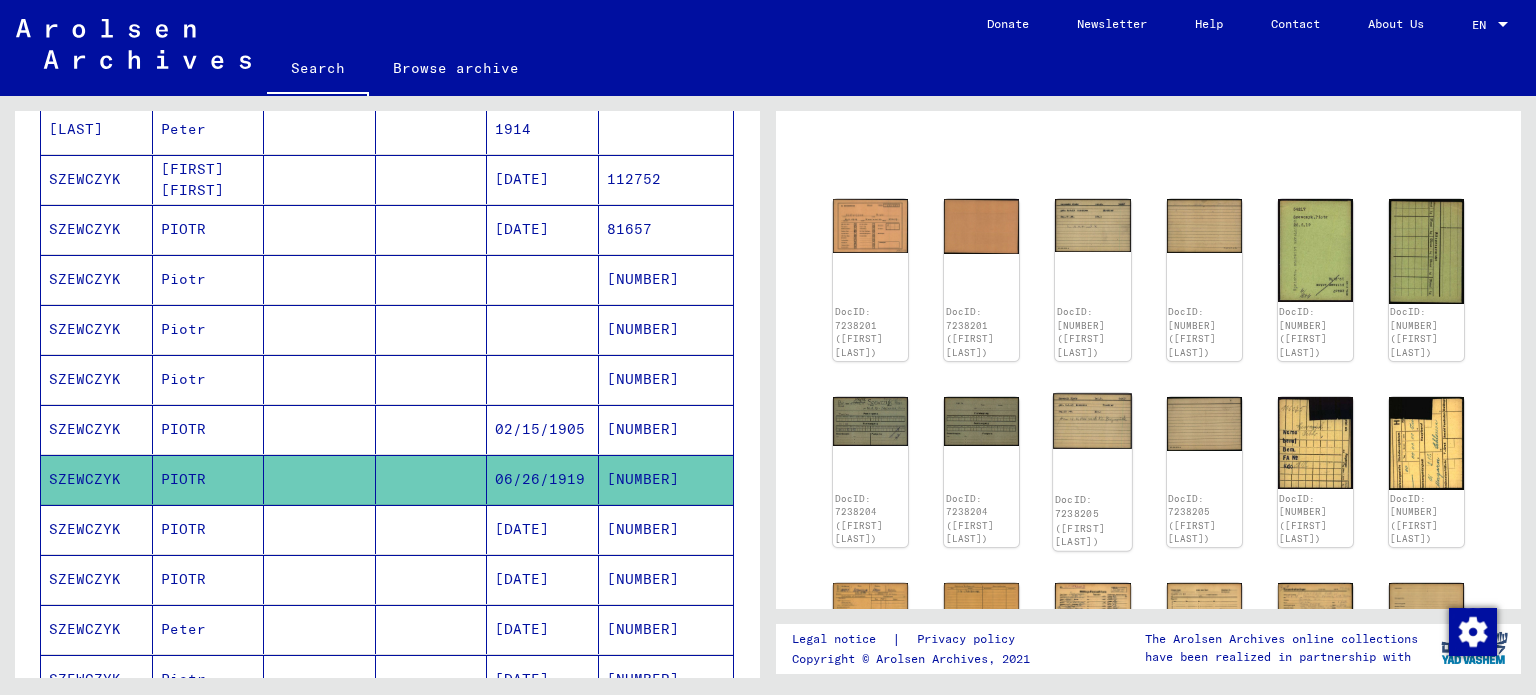 scroll, scrollTop: 200, scrollLeft: 0, axis: vertical 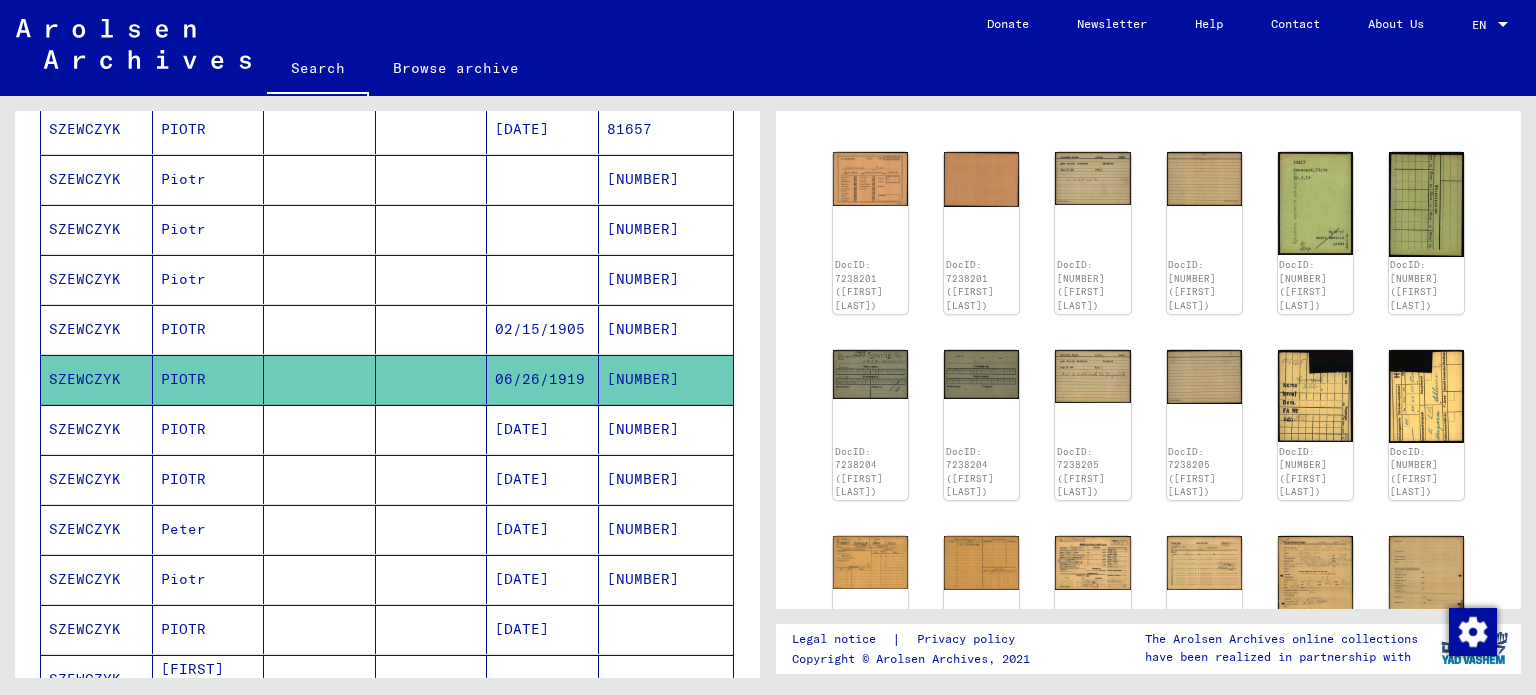 click on "SZEWCZYK" at bounding box center [97, 479] 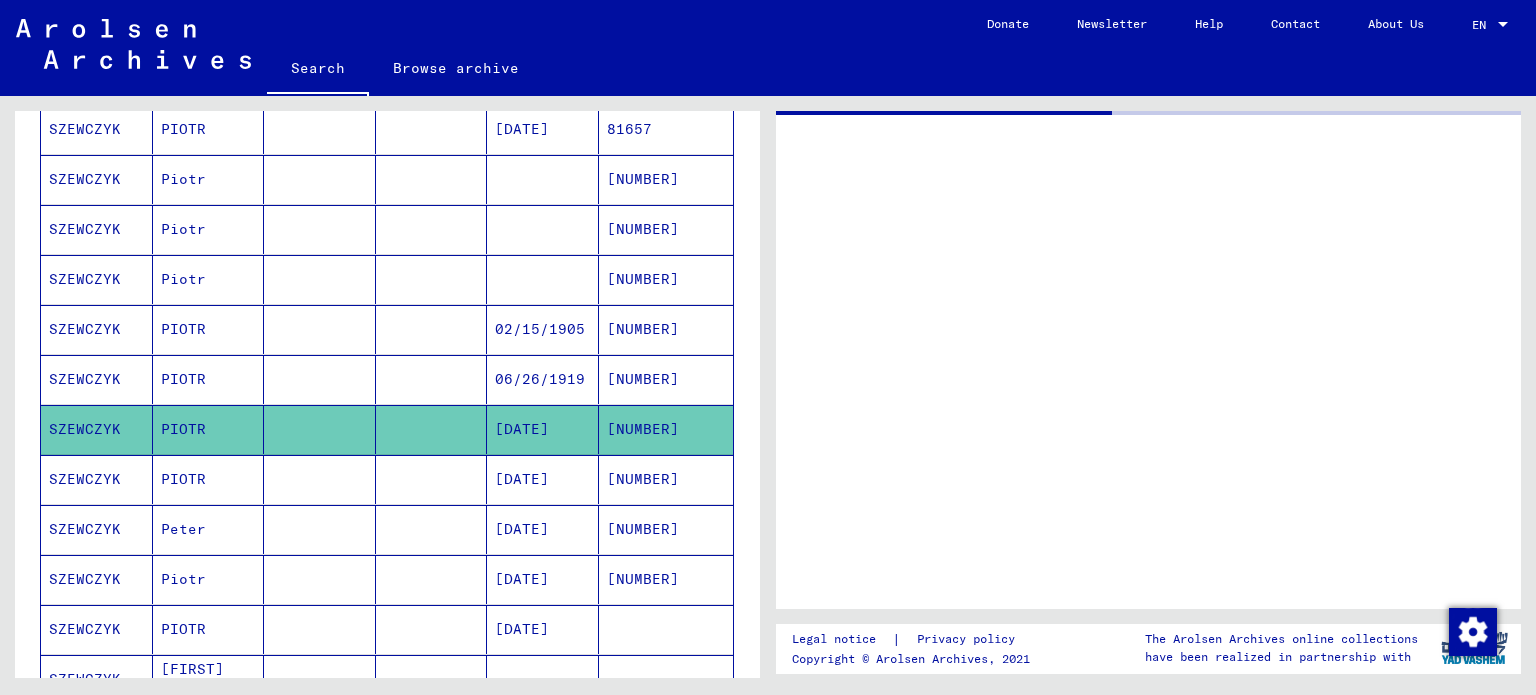 scroll, scrollTop: 0, scrollLeft: 0, axis: both 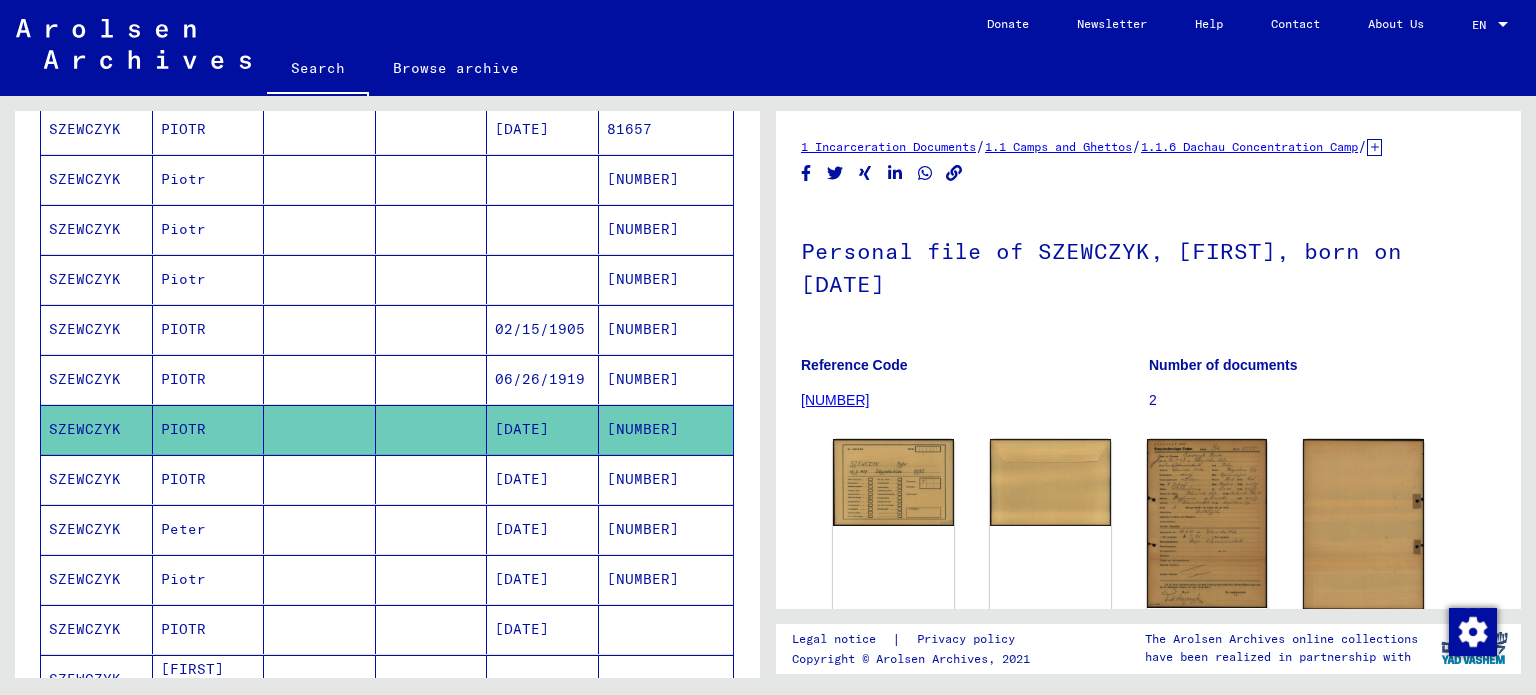 click on "DocID: [NUMBER] ([FIRST] [LAST]) DocID: [NUMBER] ([FIRST] [LAST]) DocID: [NUMBER] ([FIRST] [LAST]) DocID: [NUMBER] ([FIRST] [LAST])" 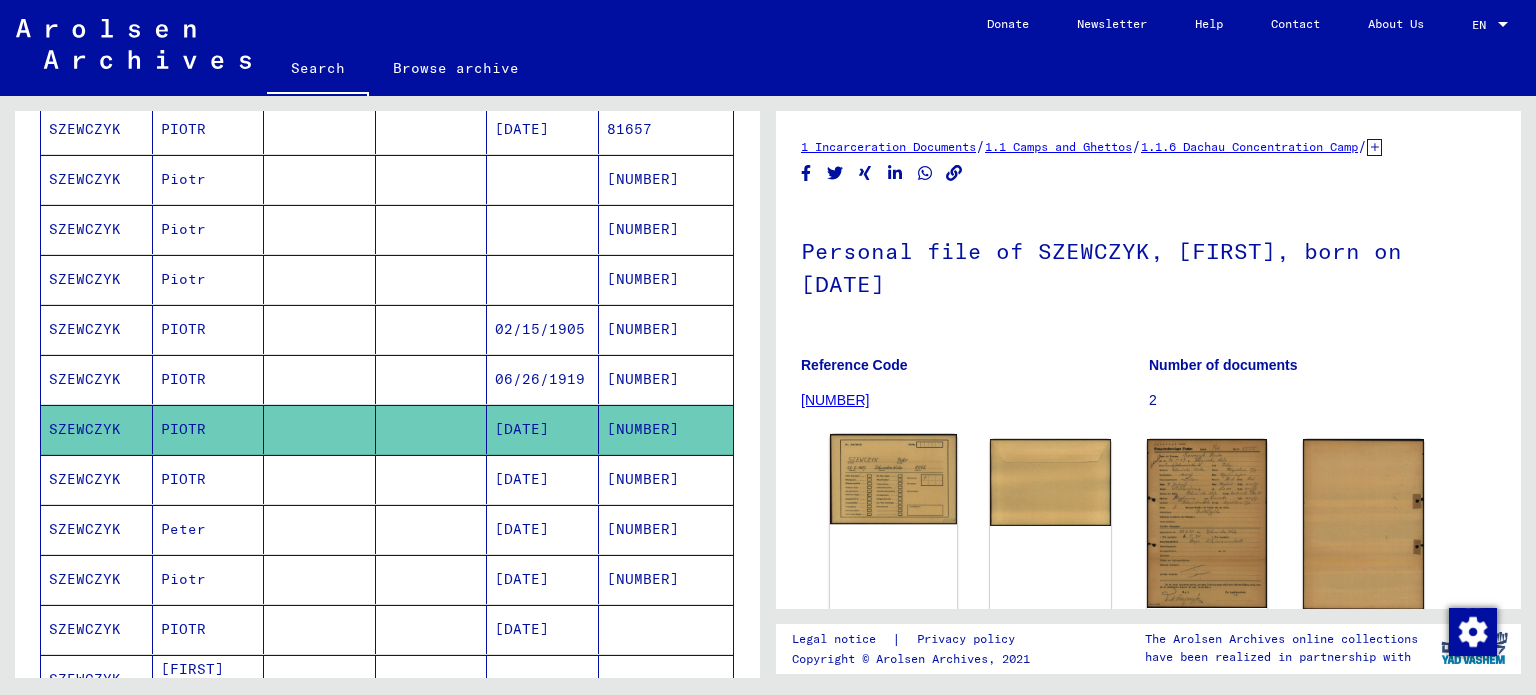 click 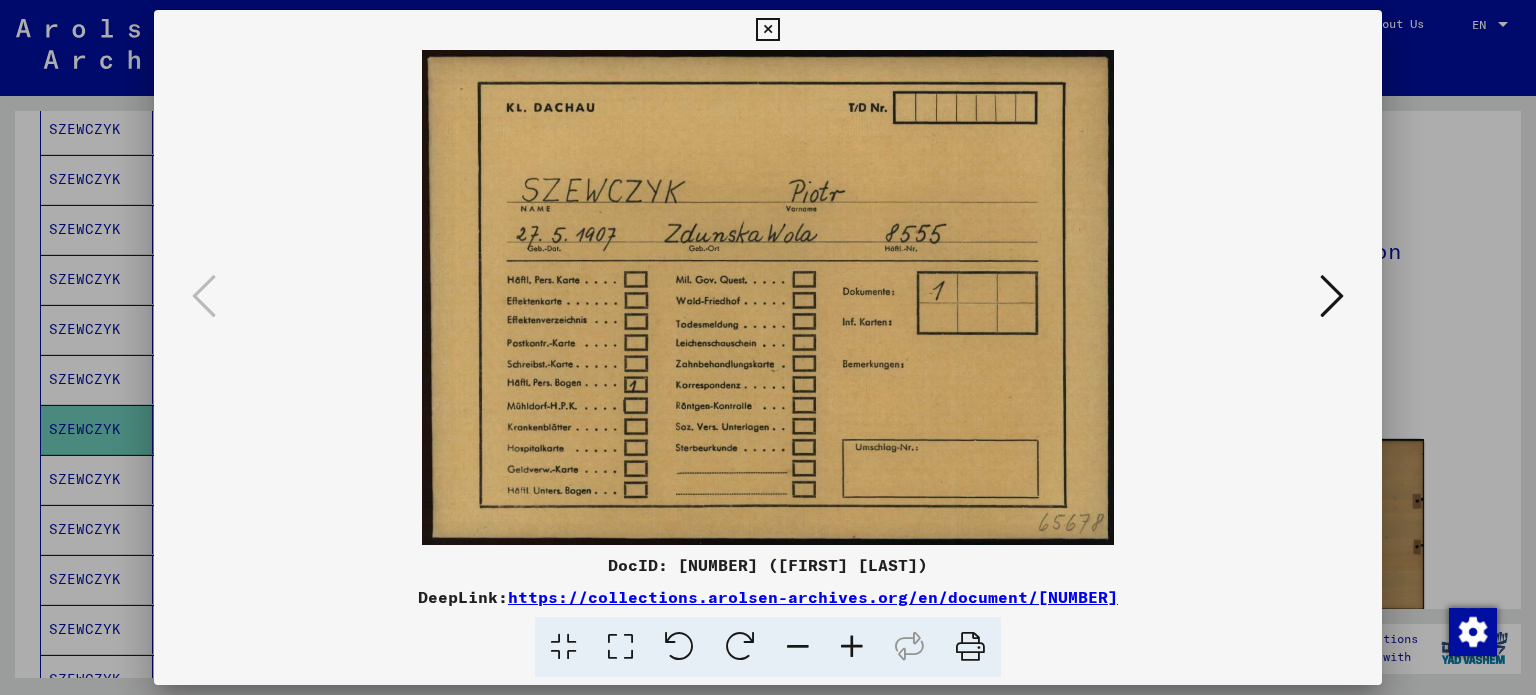 click at bounding box center (767, 30) 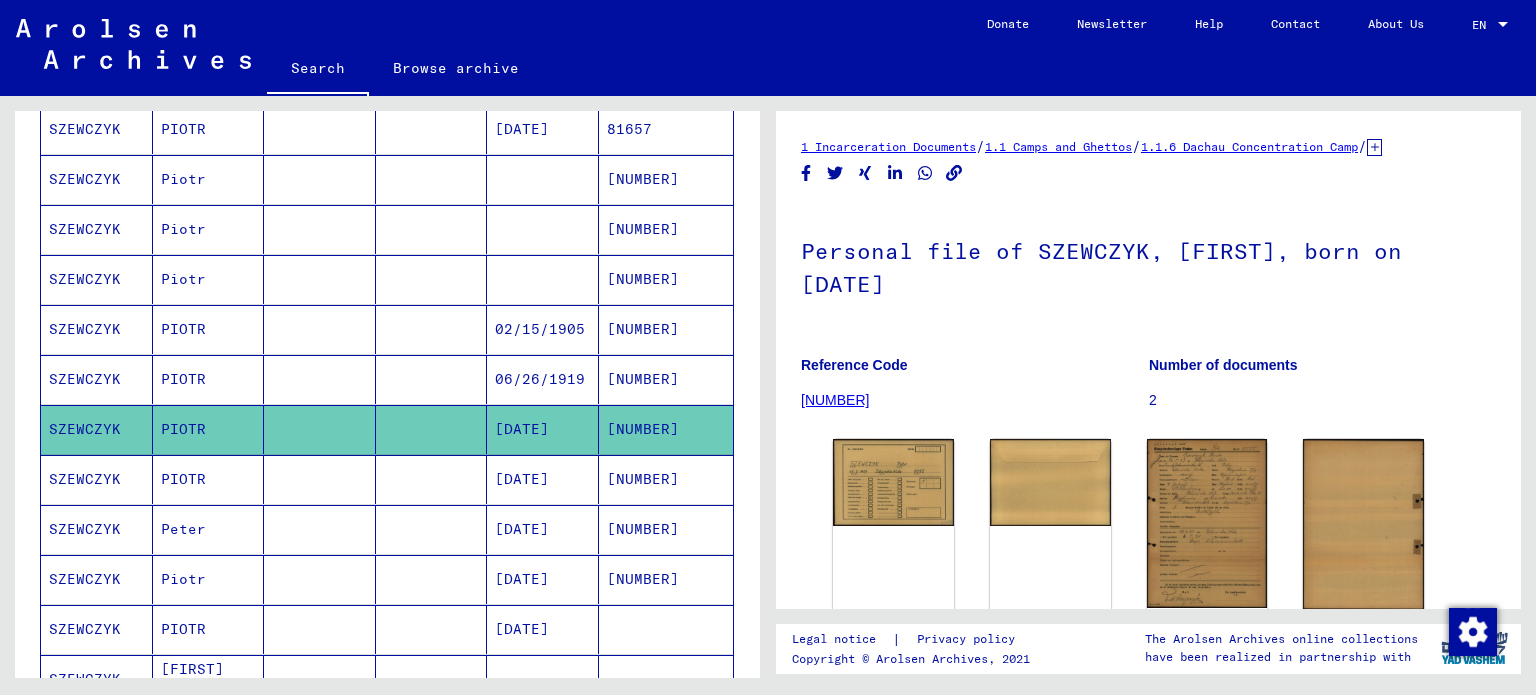 click on "SZEWCZYK" at bounding box center [97, 529] 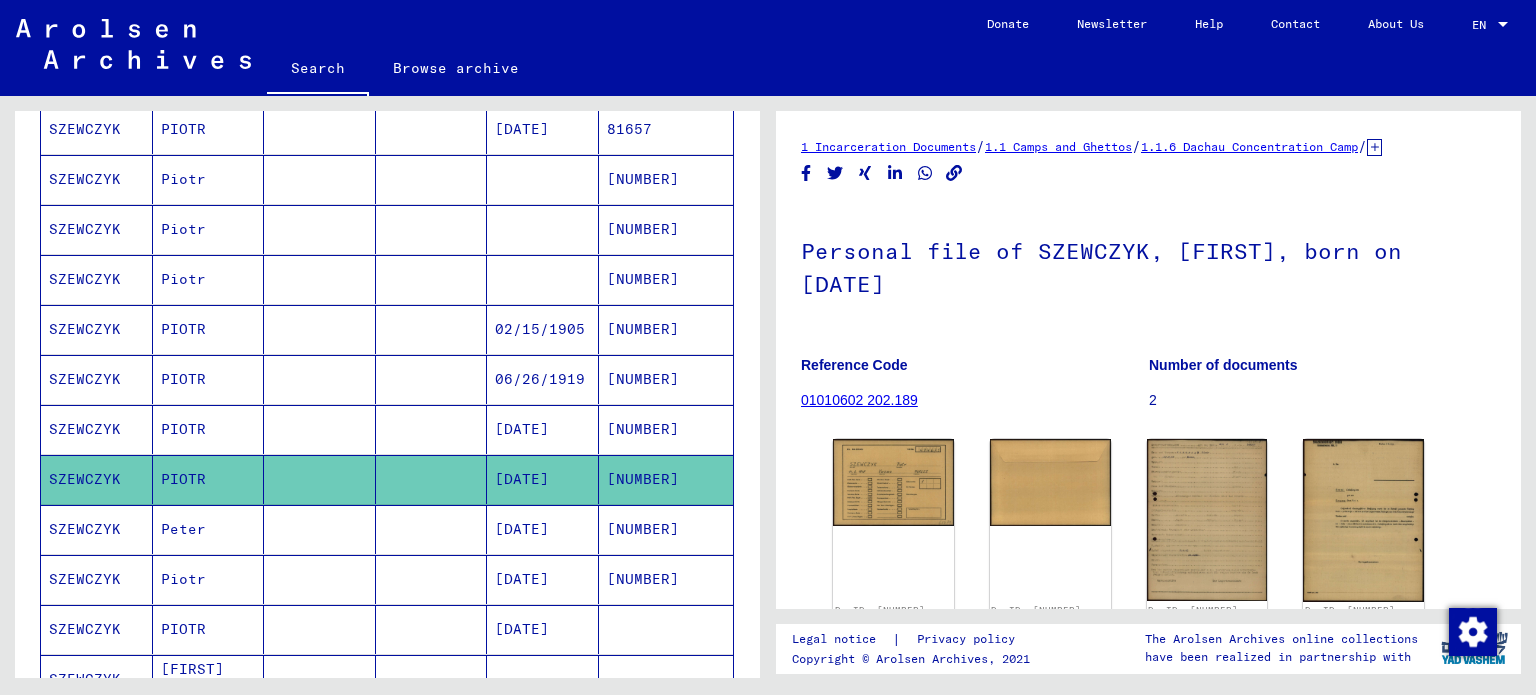 scroll, scrollTop: 0, scrollLeft: 0, axis: both 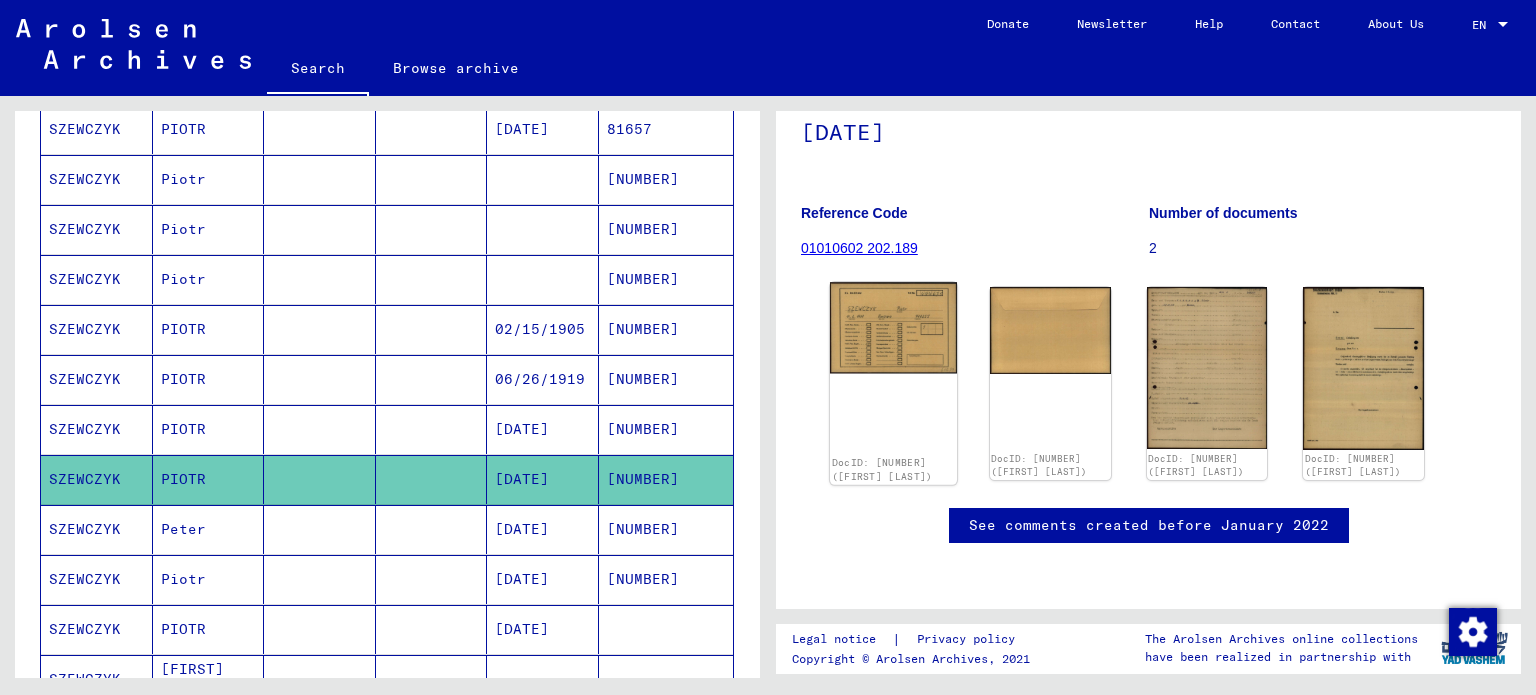 click 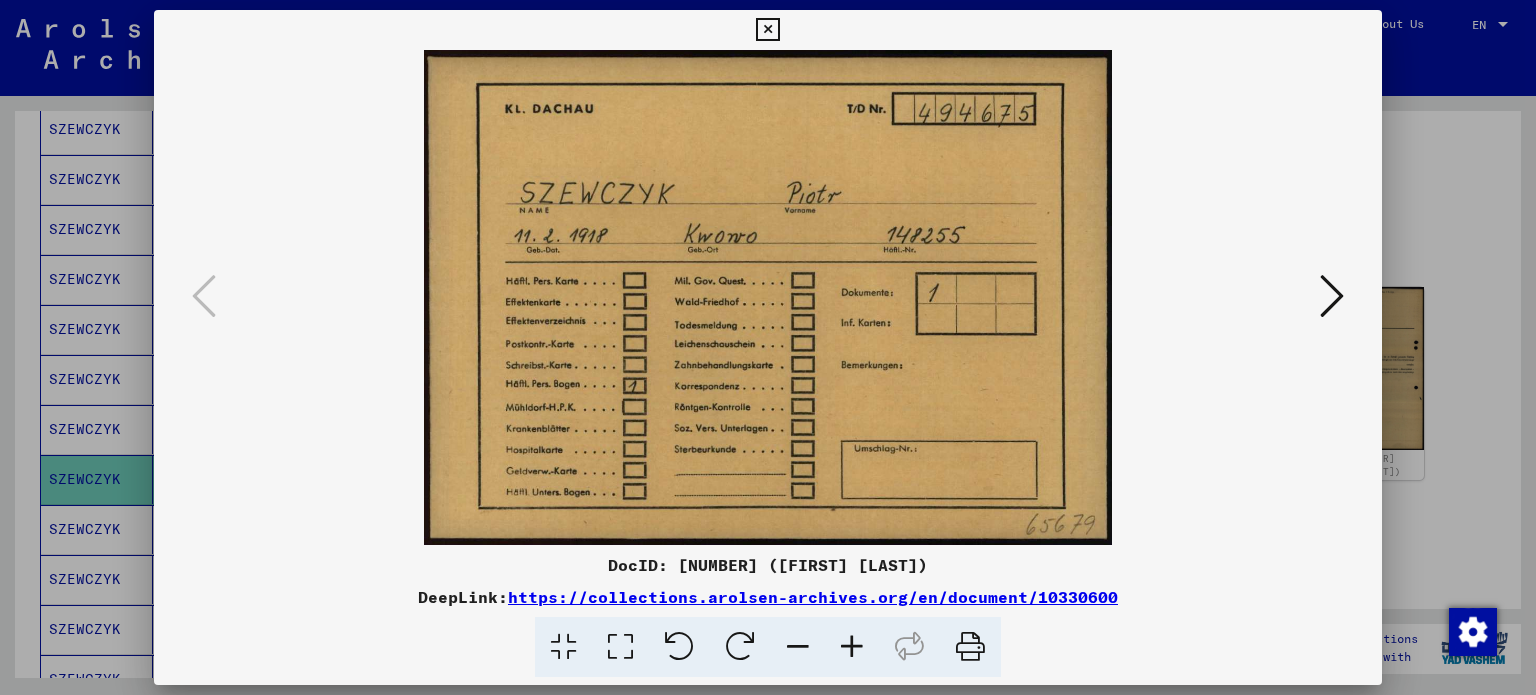 click at bounding box center (767, 30) 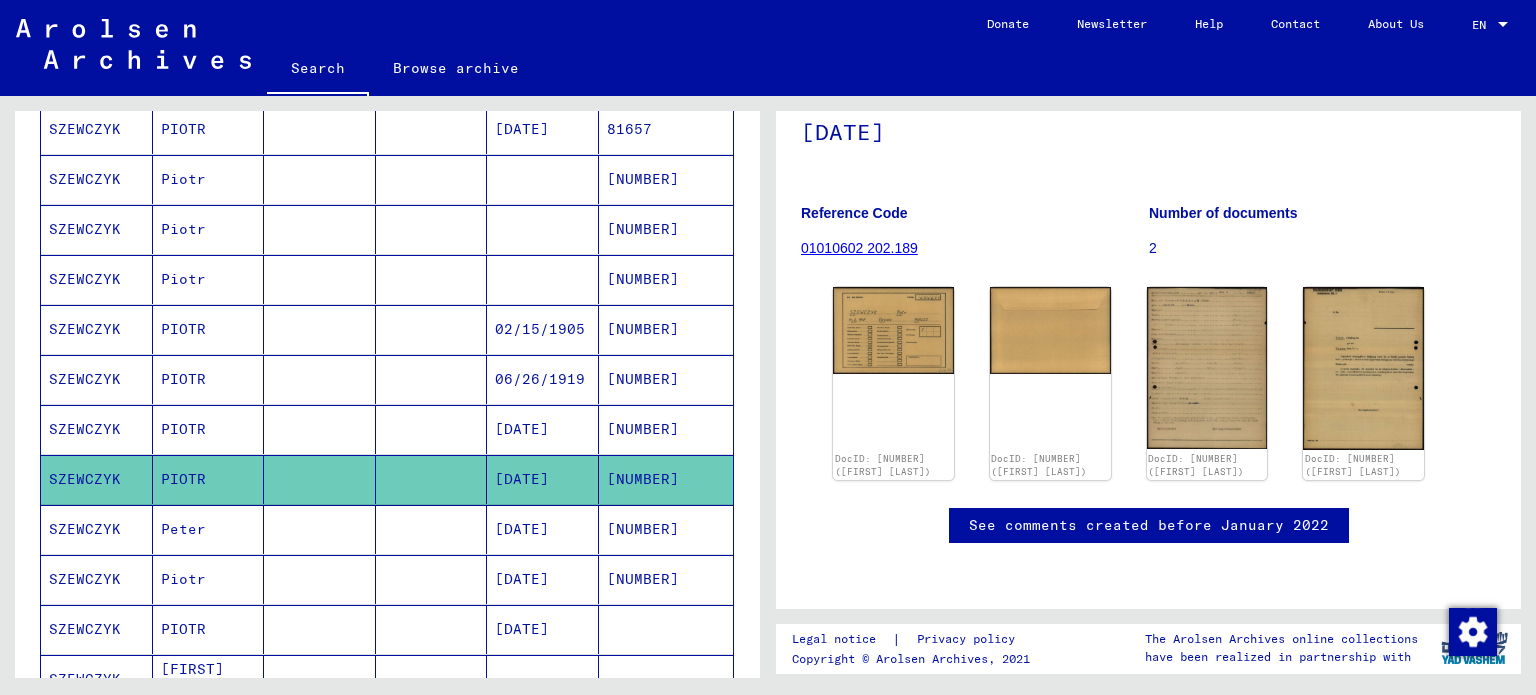 click on "SZEWCZYK" at bounding box center [97, 579] 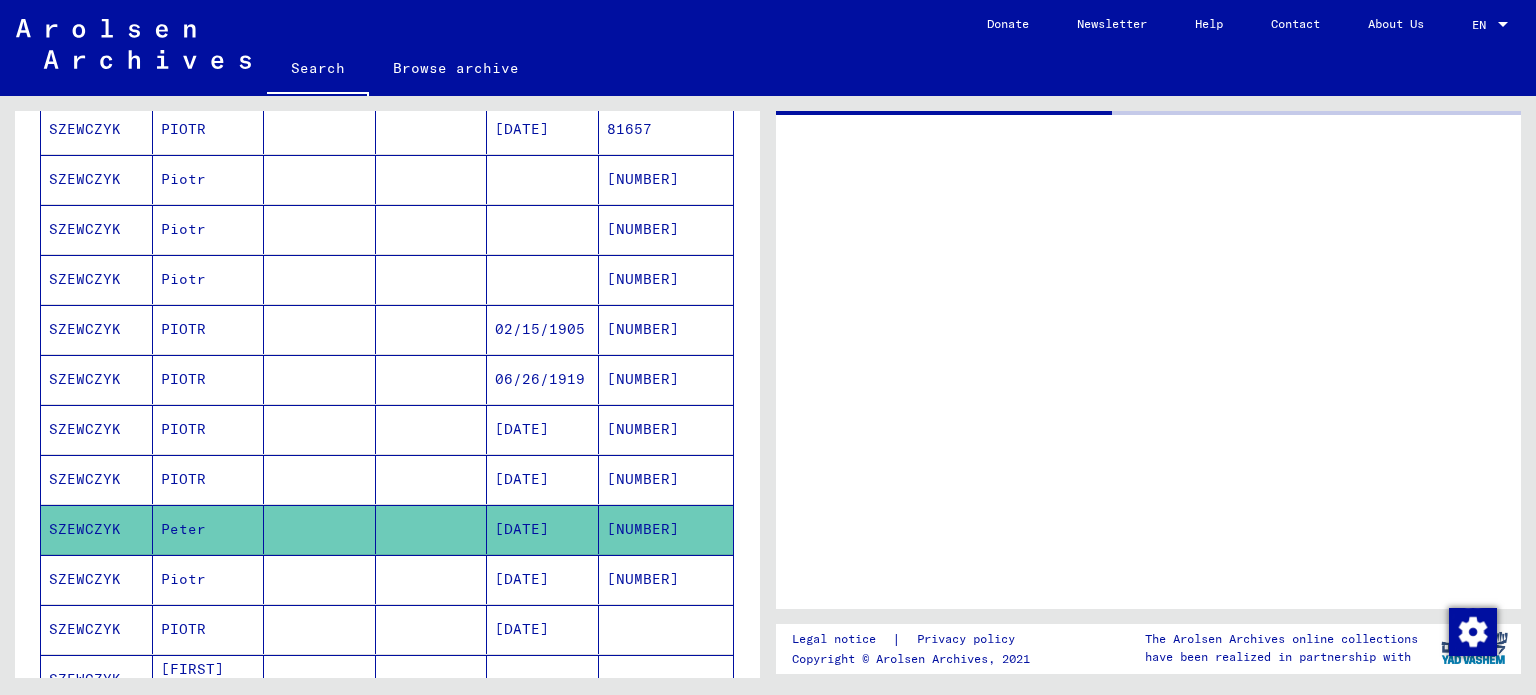 scroll, scrollTop: 0, scrollLeft: 0, axis: both 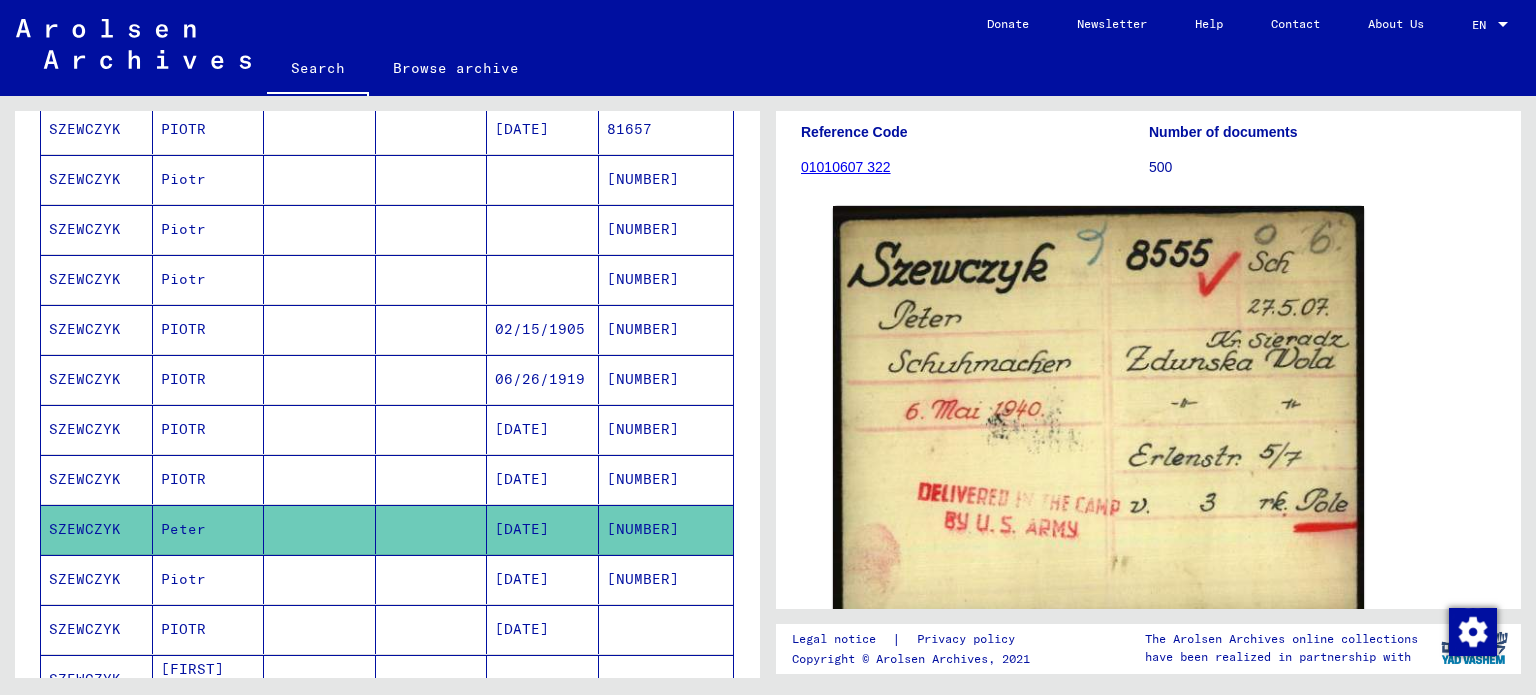 click 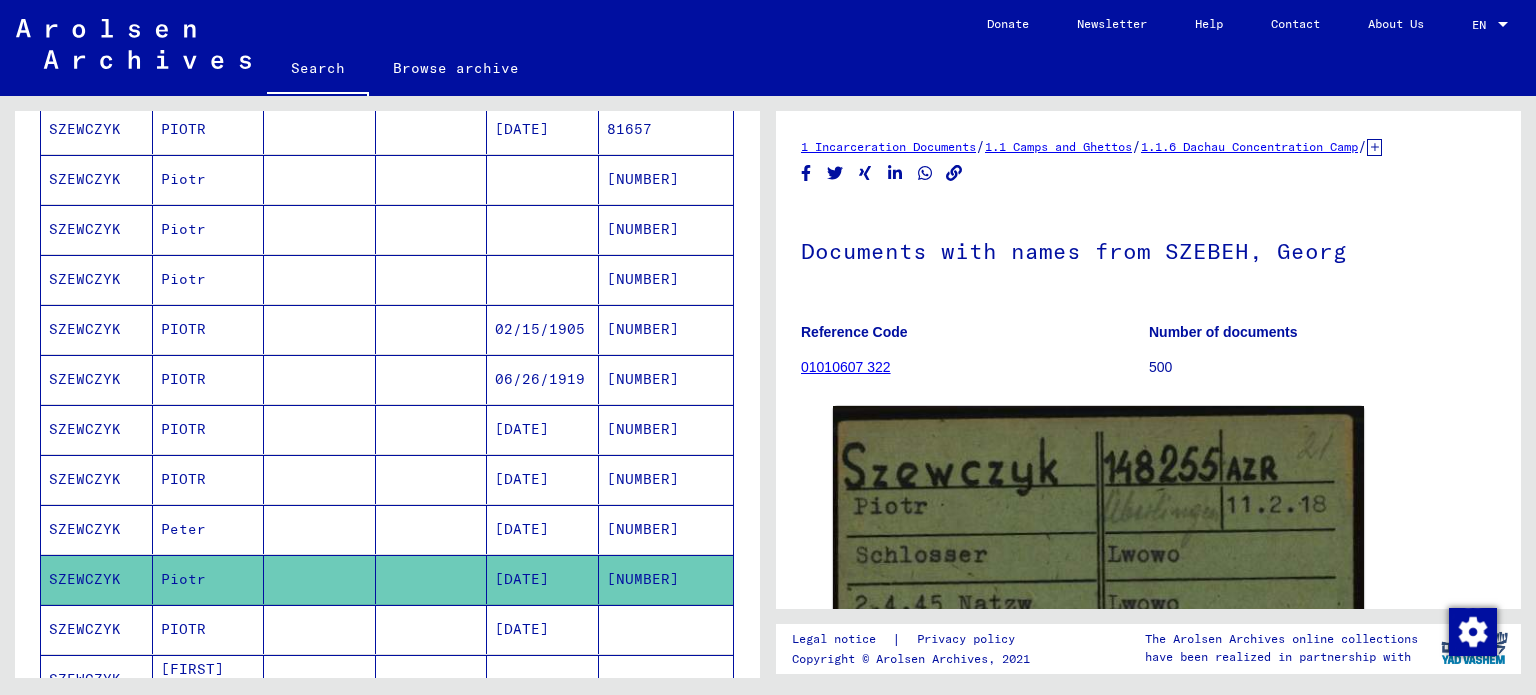scroll, scrollTop: 0, scrollLeft: 0, axis: both 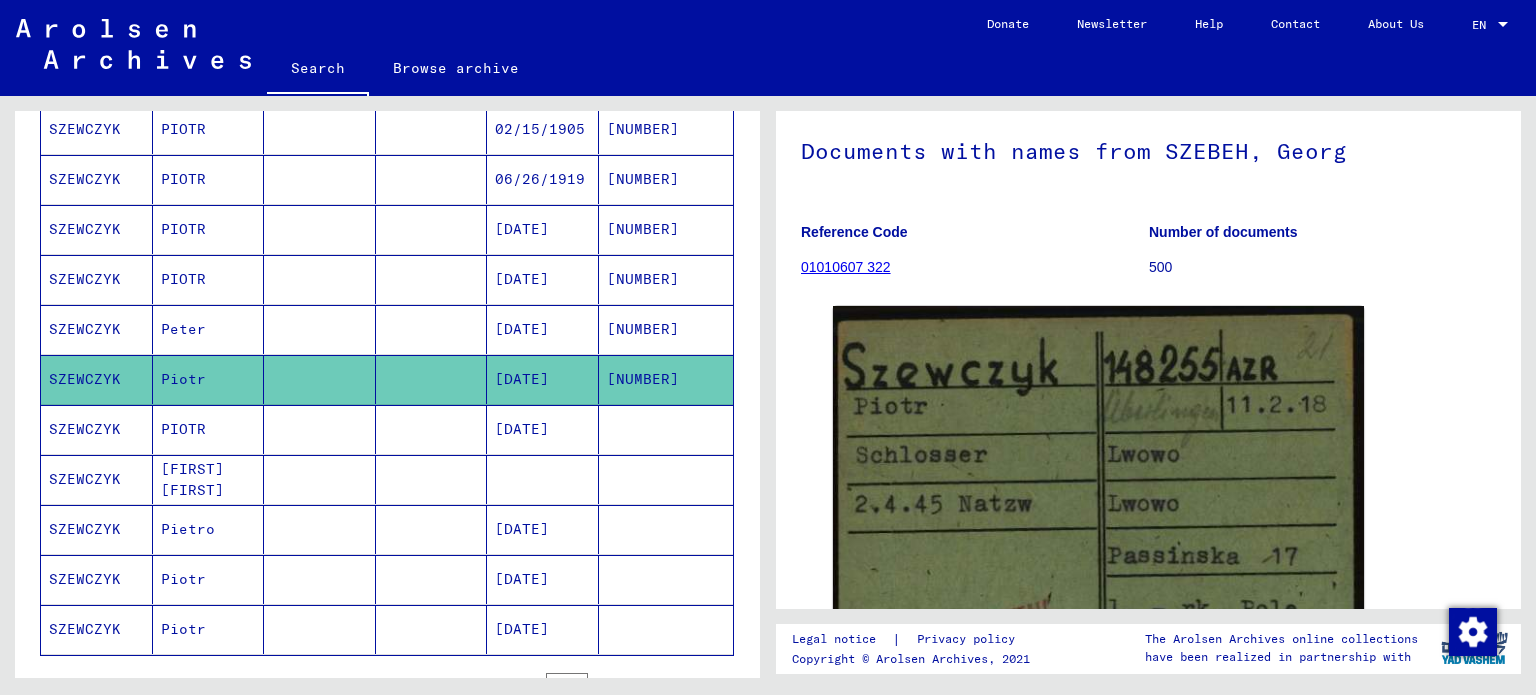 click on "SZEWCZYK" at bounding box center (97, 479) 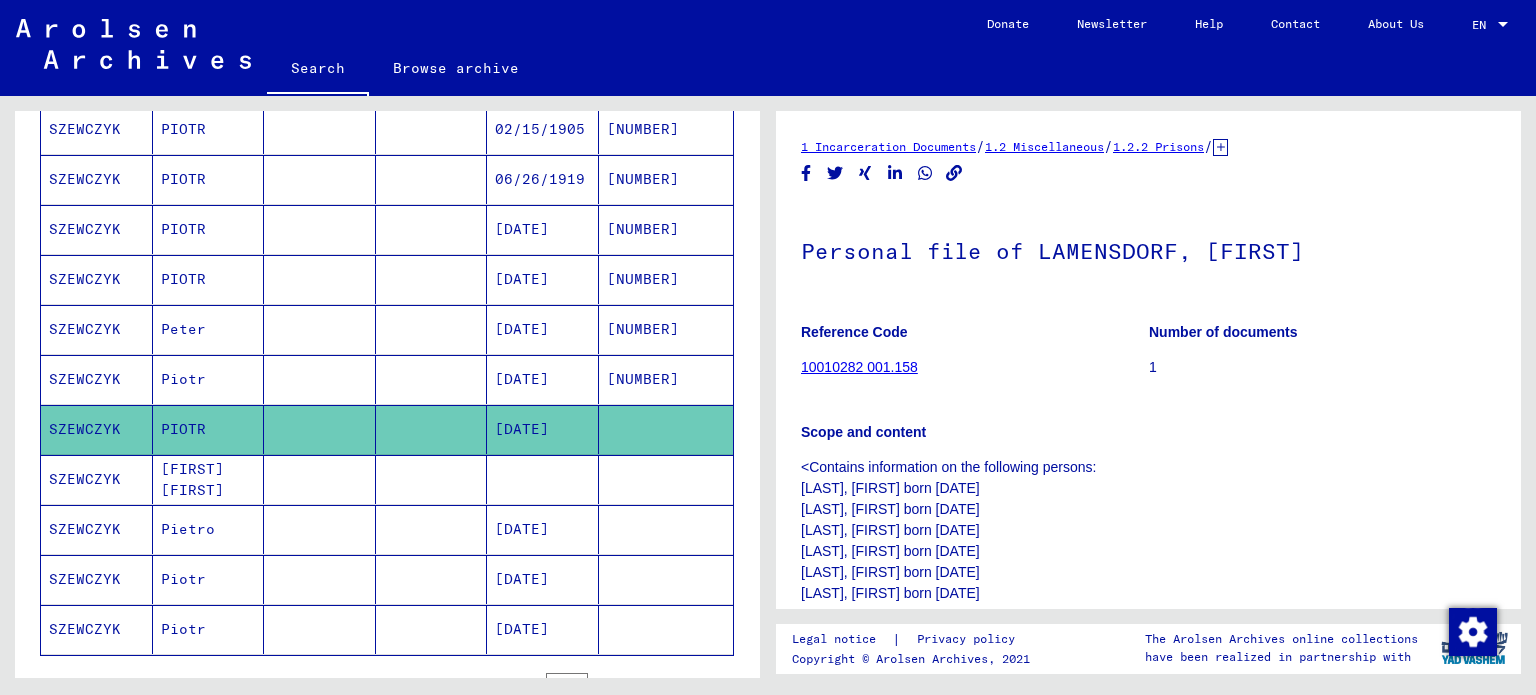 scroll, scrollTop: 0, scrollLeft: 0, axis: both 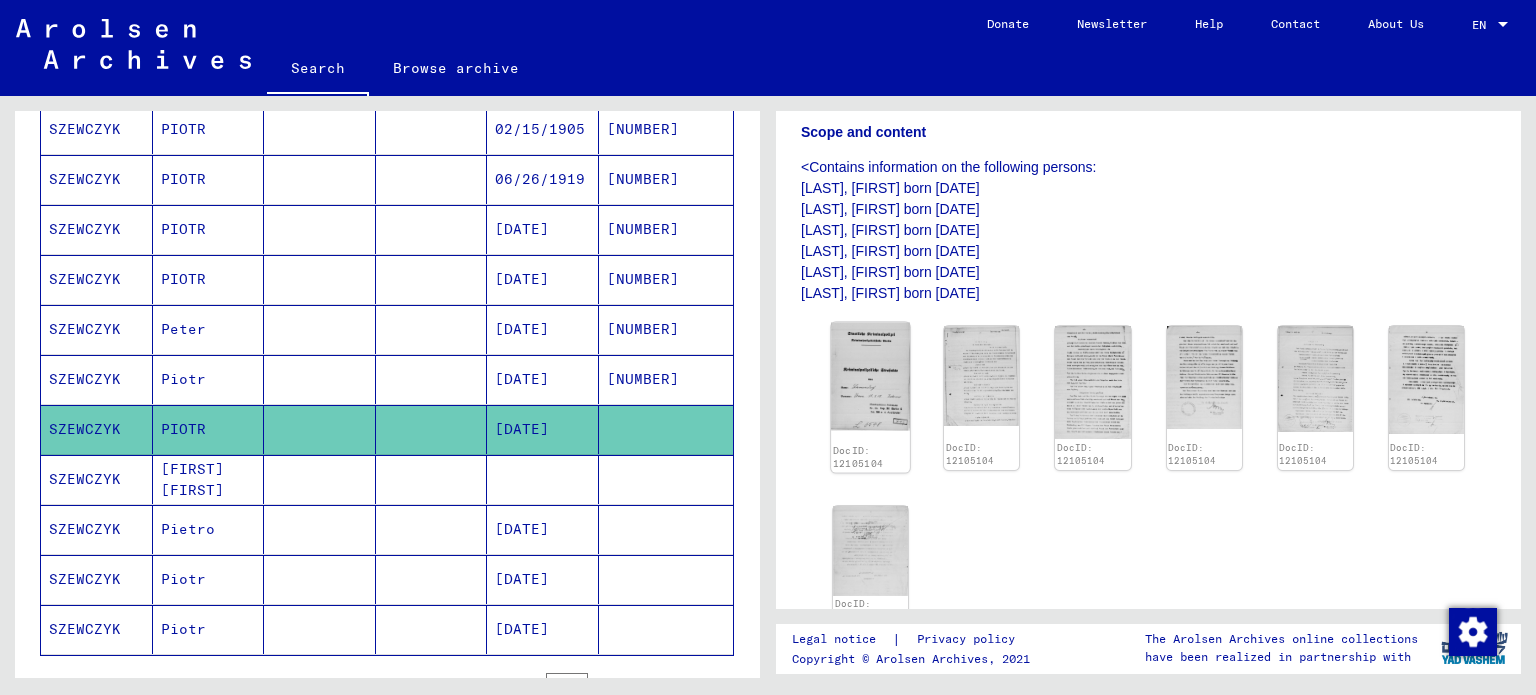 click 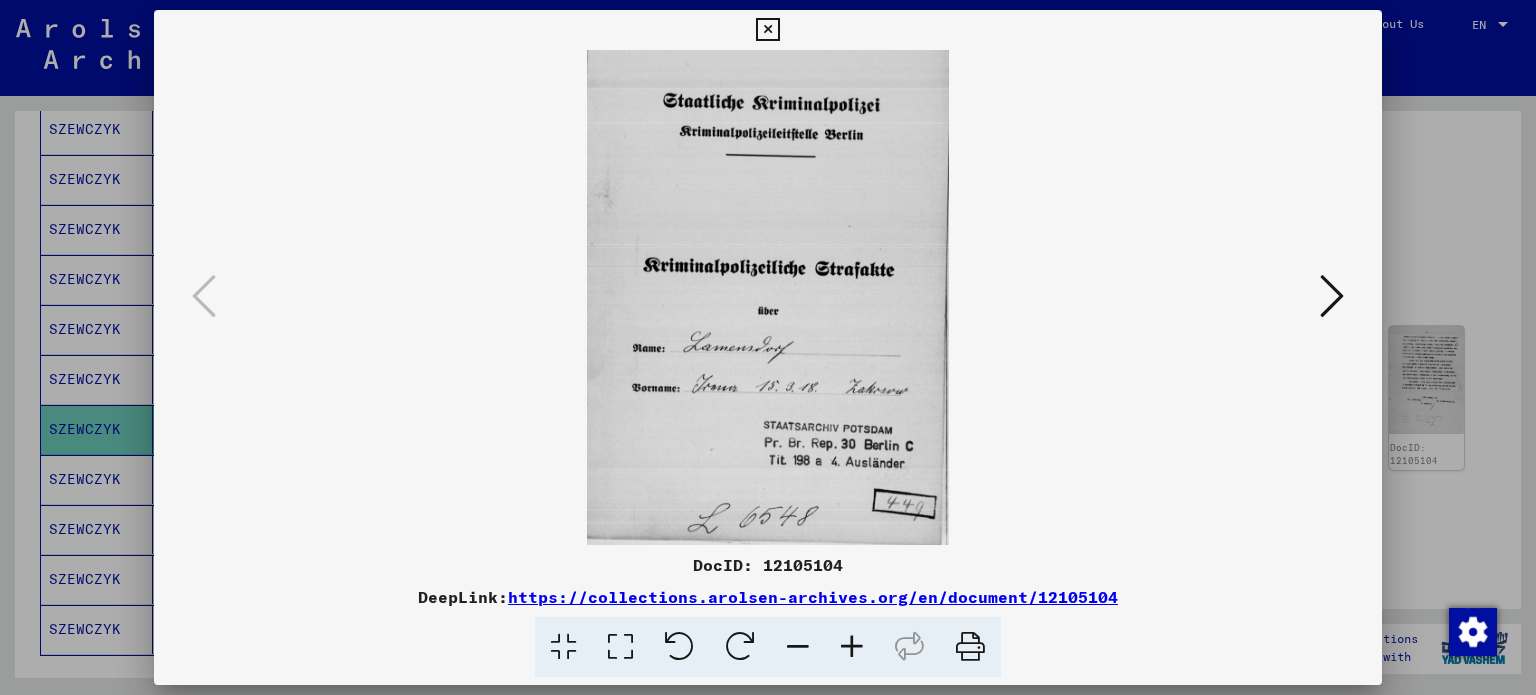 click at bounding box center (767, 30) 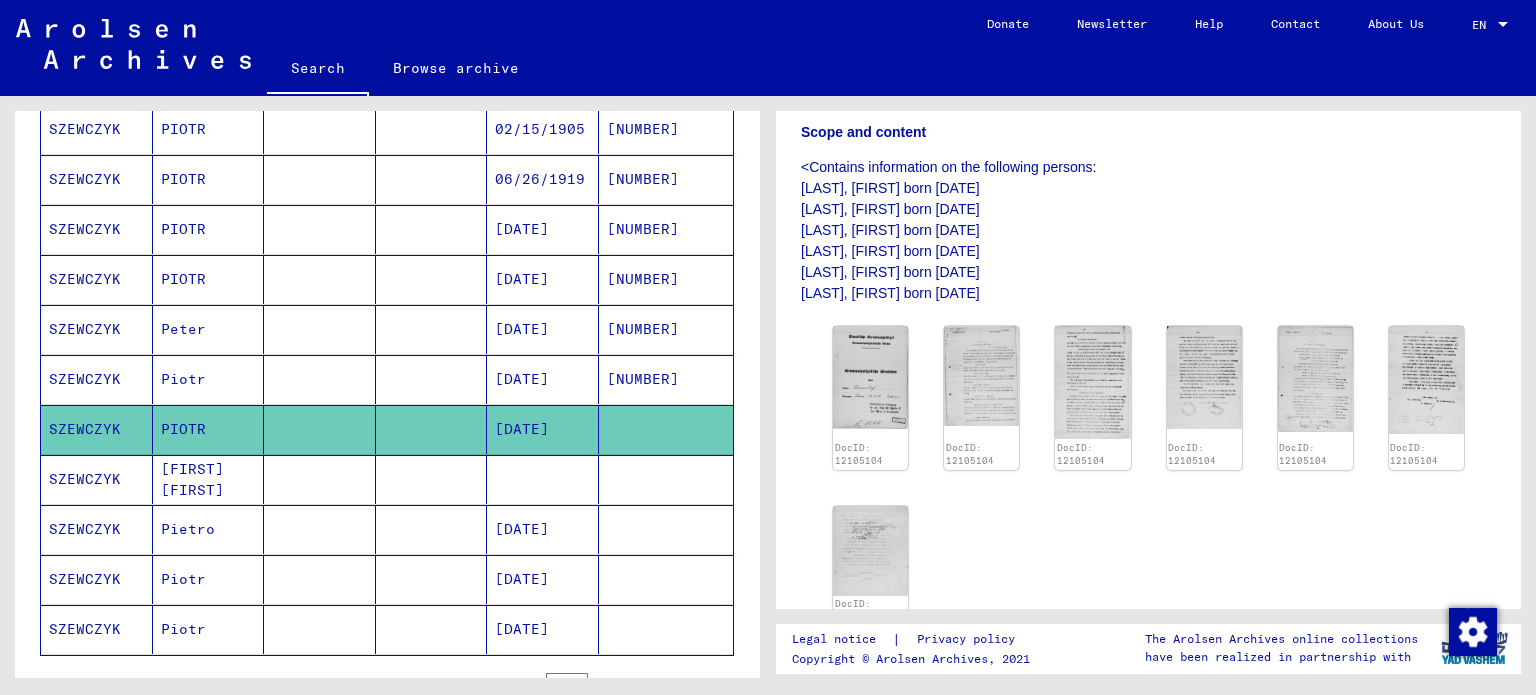 click on "SZEWCZYK" at bounding box center [97, 529] 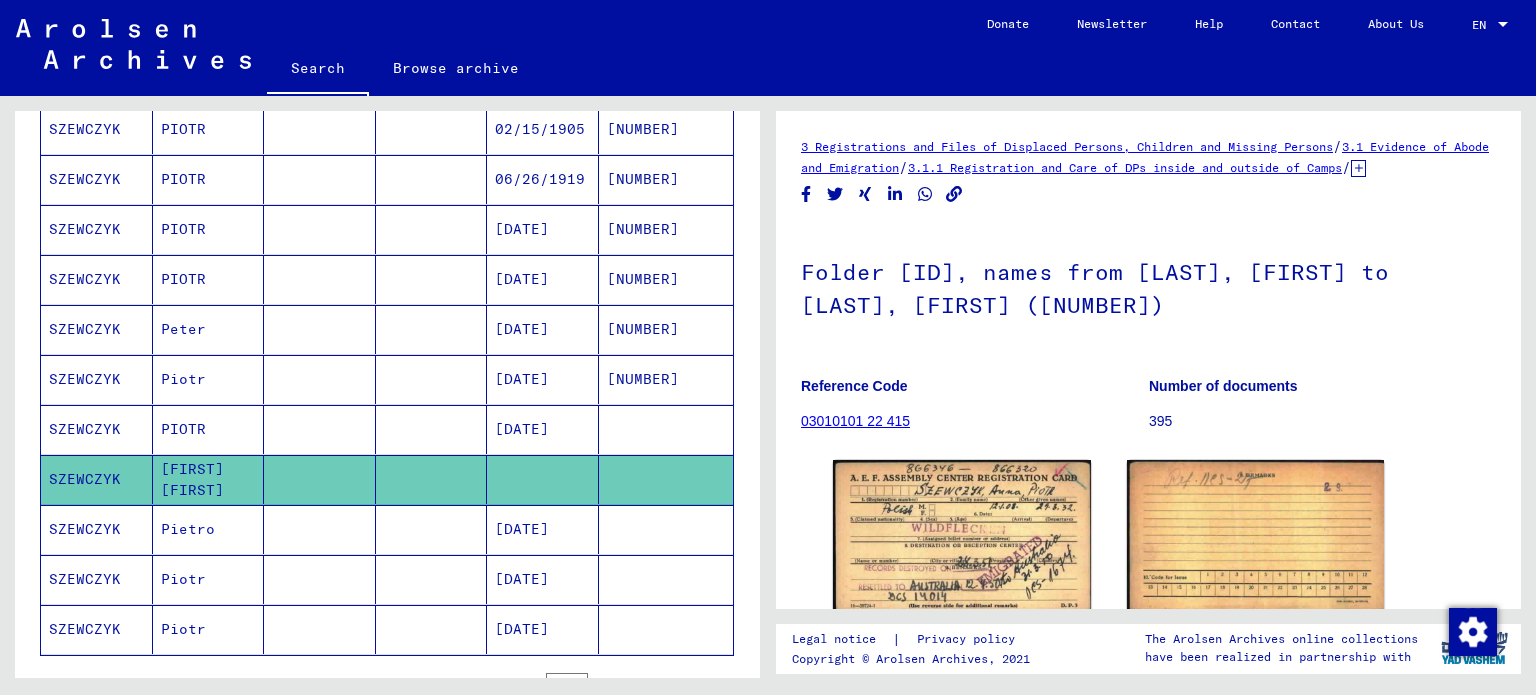 scroll, scrollTop: 0, scrollLeft: 0, axis: both 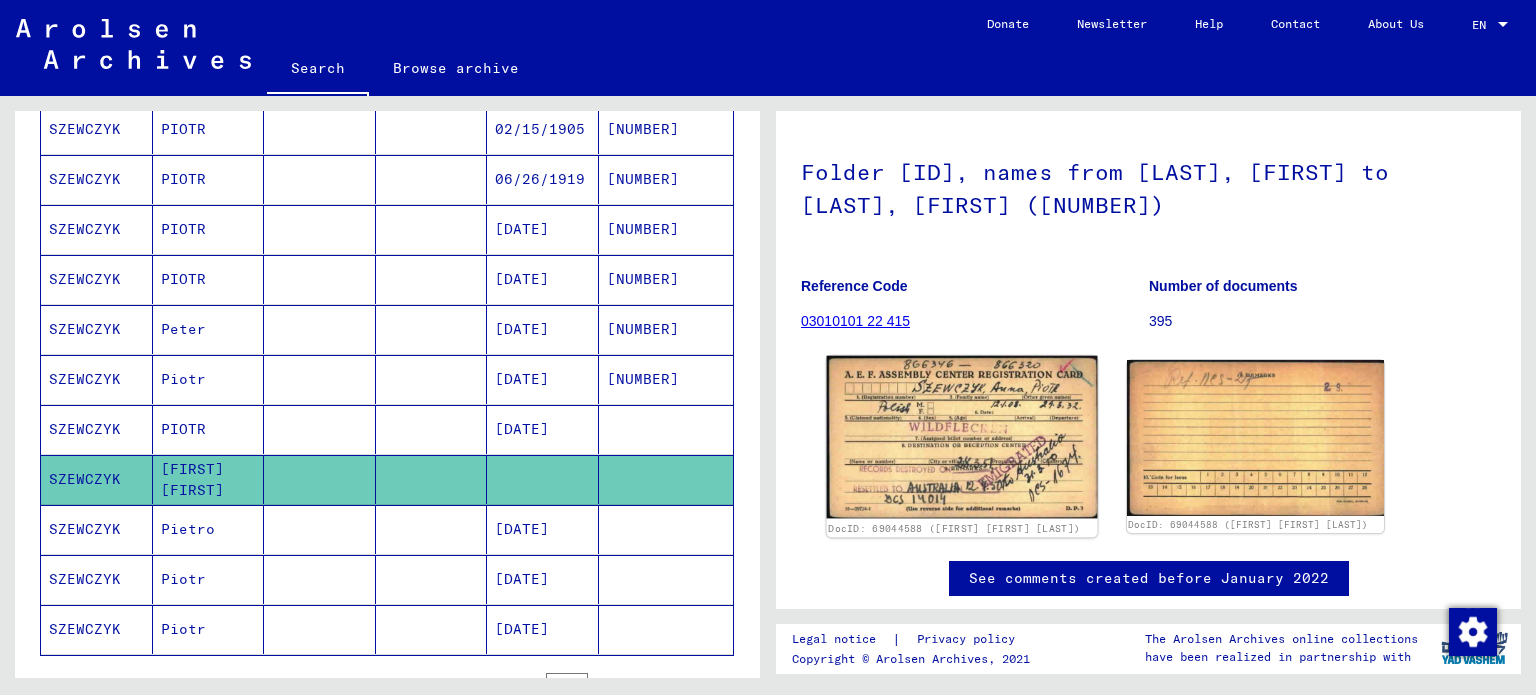 click 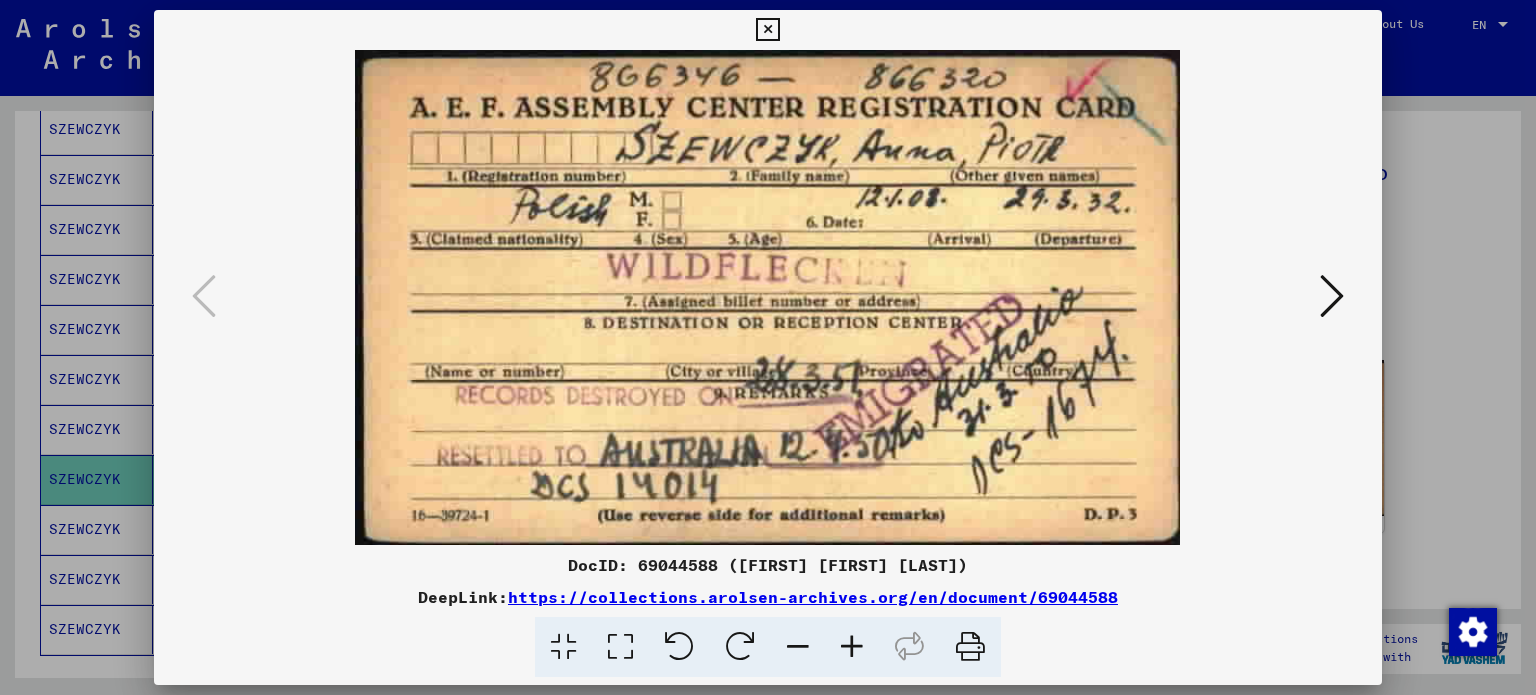 click at bounding box center (767, 30) 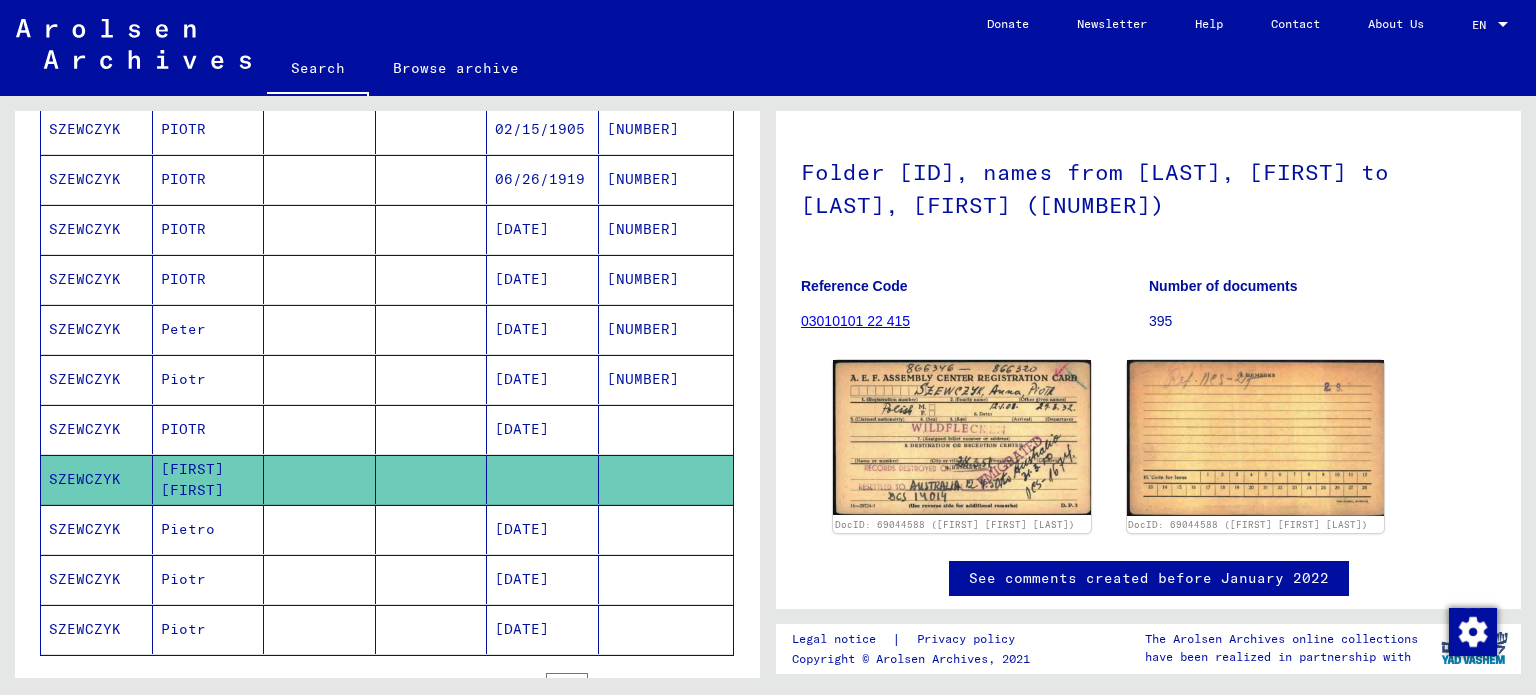click on "SZEWCZYK" at bounding box center (97, 579) 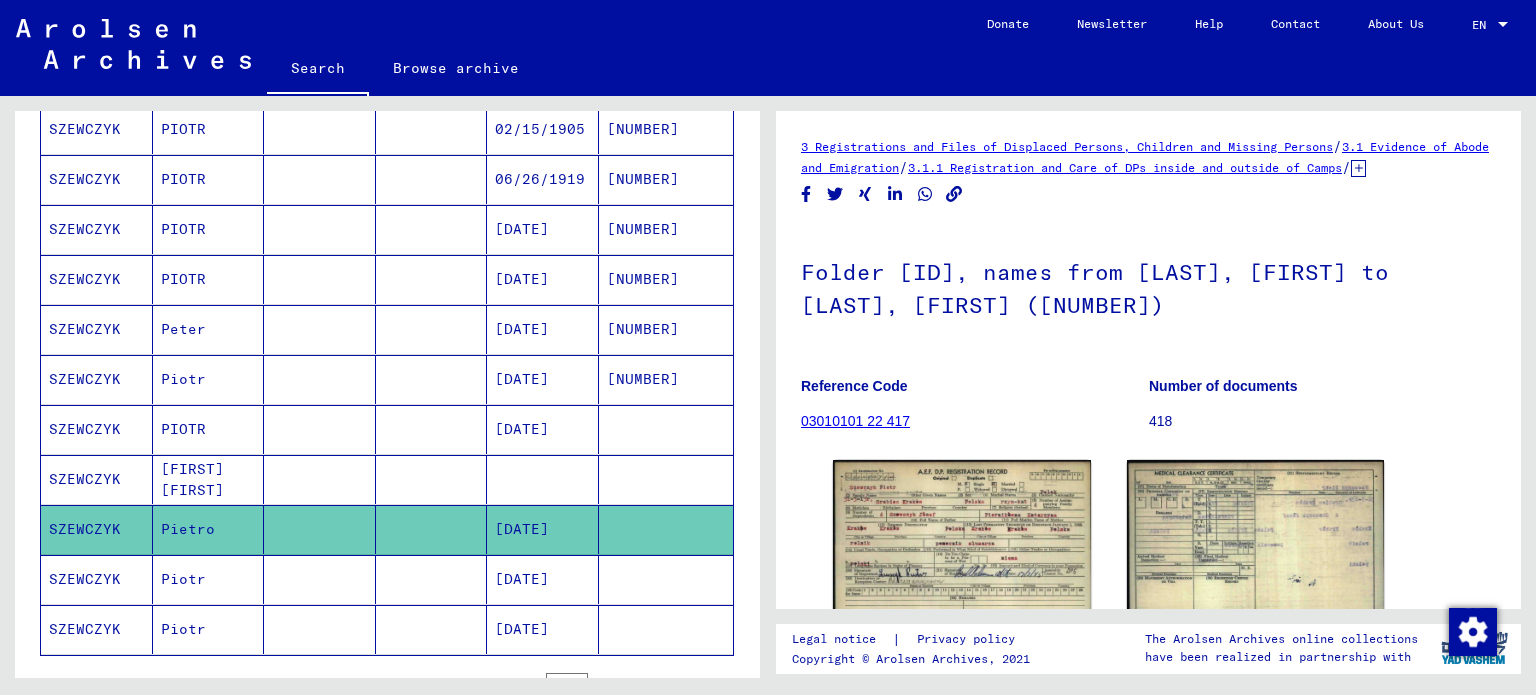 scroll, scrollTop: 0, scrollLeft: 0, axis: both 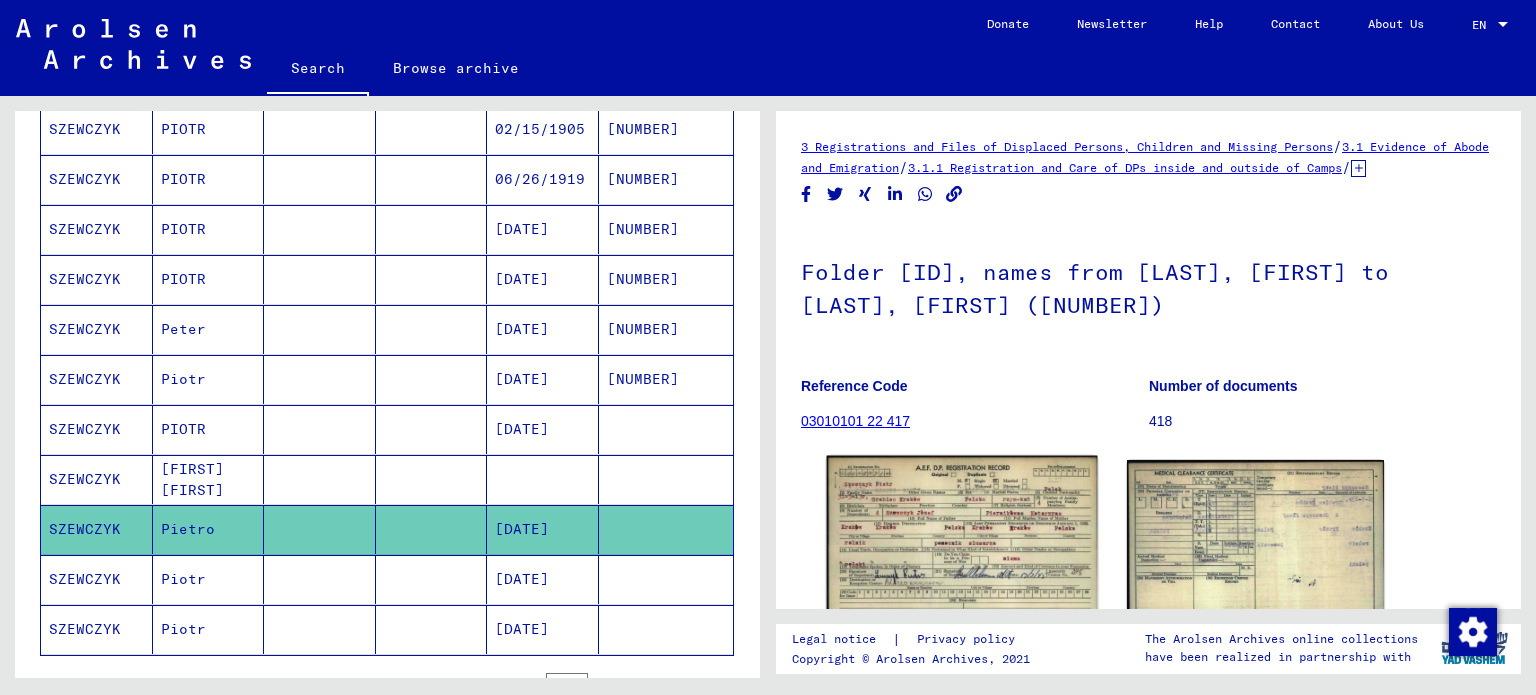 click 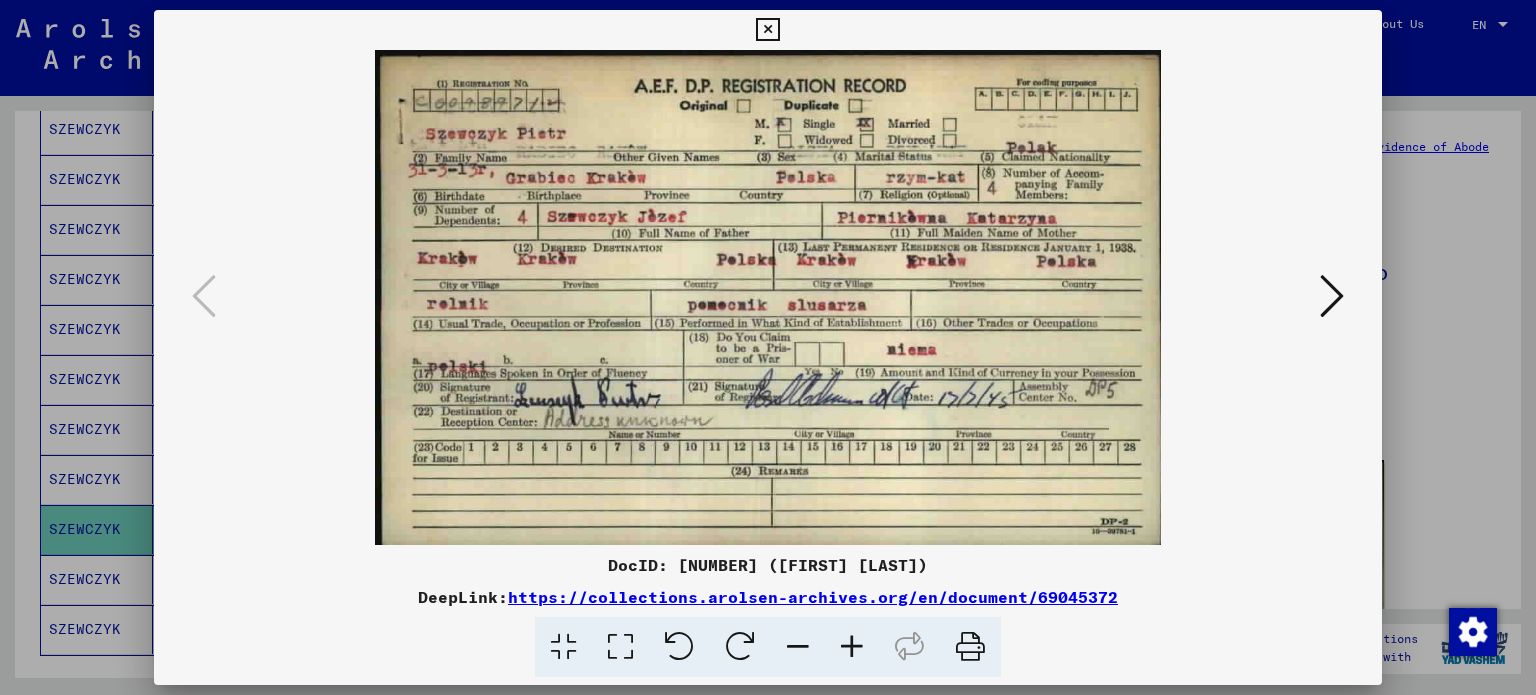 click at bounding box center [767, 30] 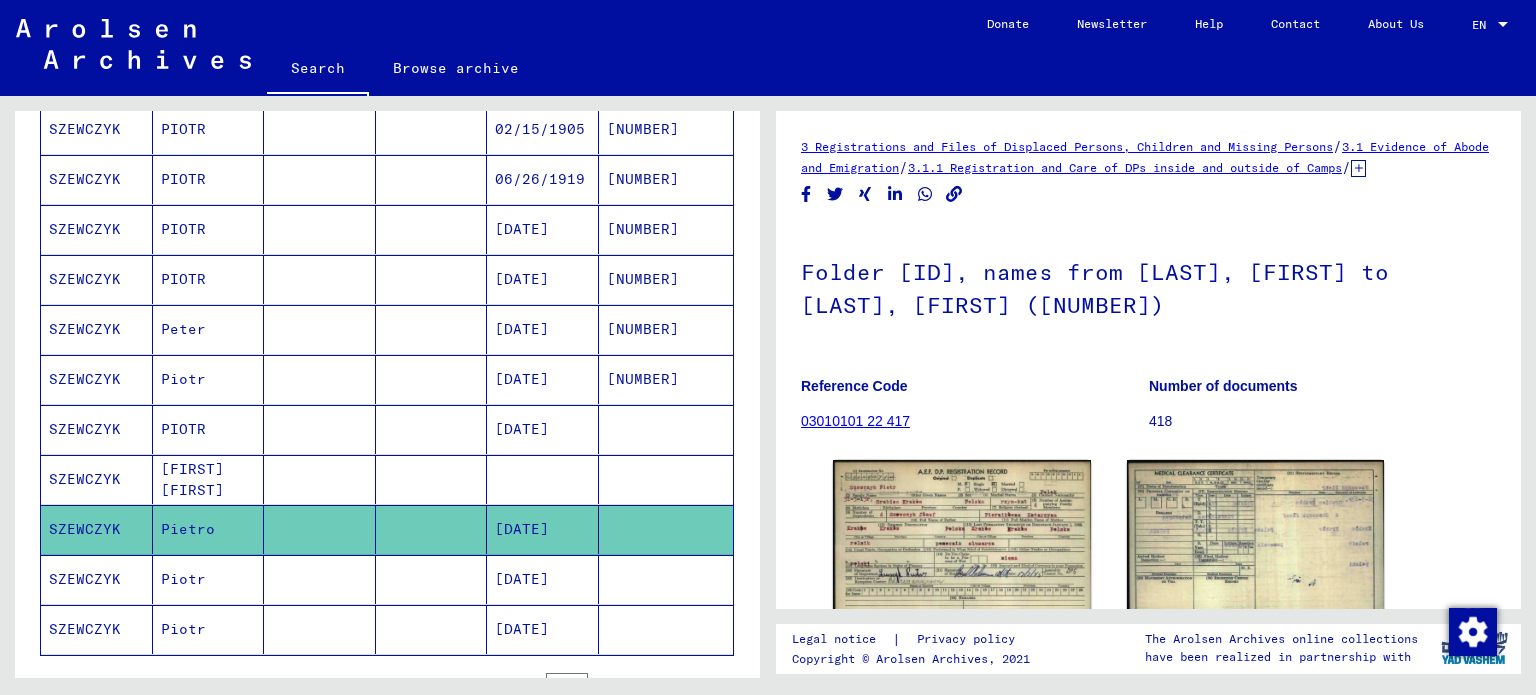 click on "SZEWCZYK" at bounding box center [97, 629] 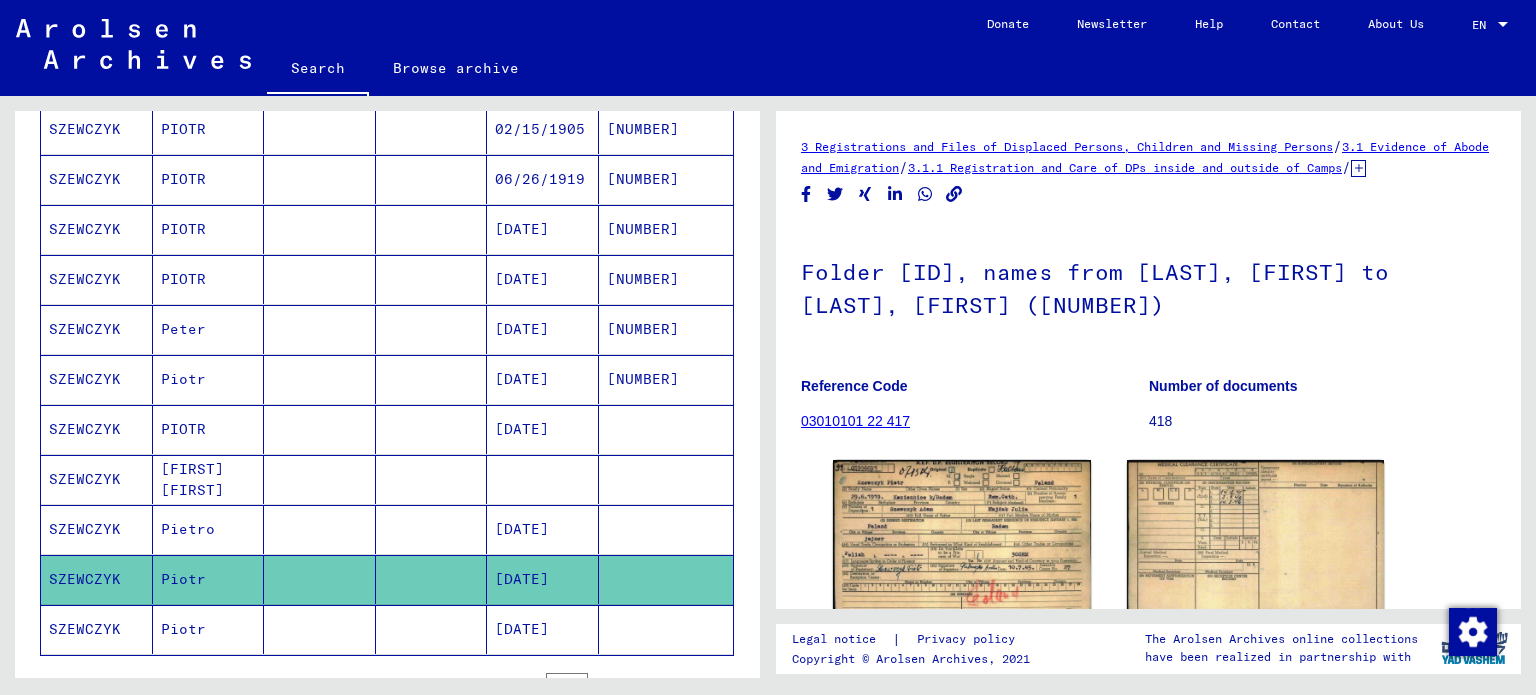scroll, scrollTop: 0, scrollLeft: 0, axis: both 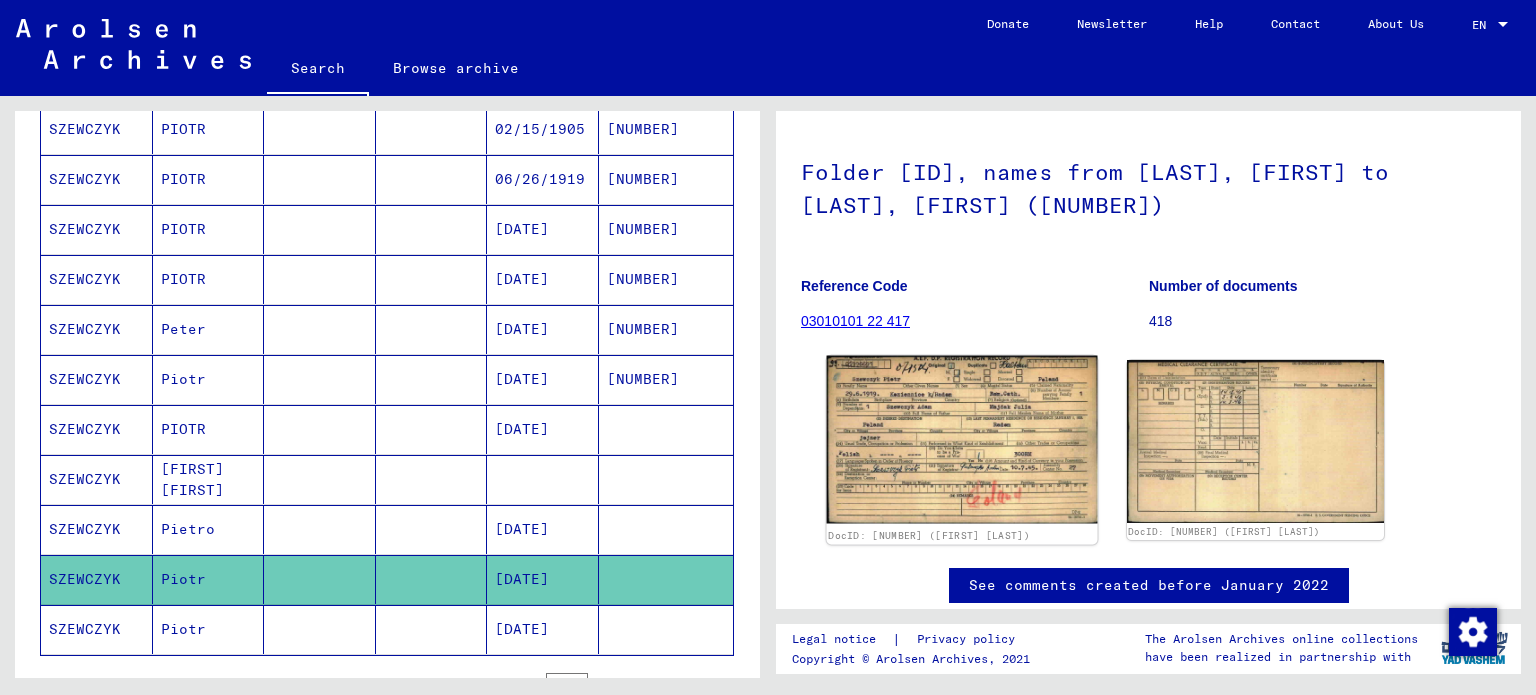 click 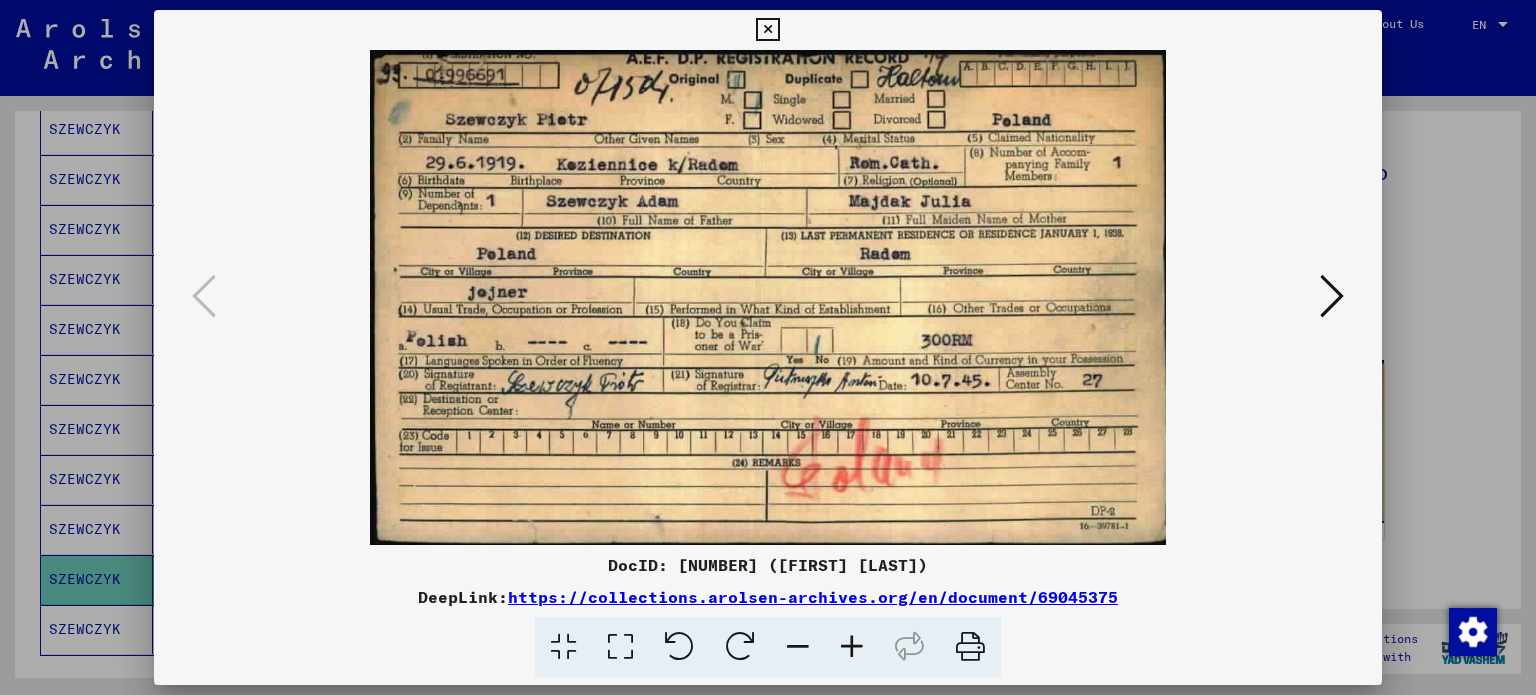 click at bounding box center [767, 30] 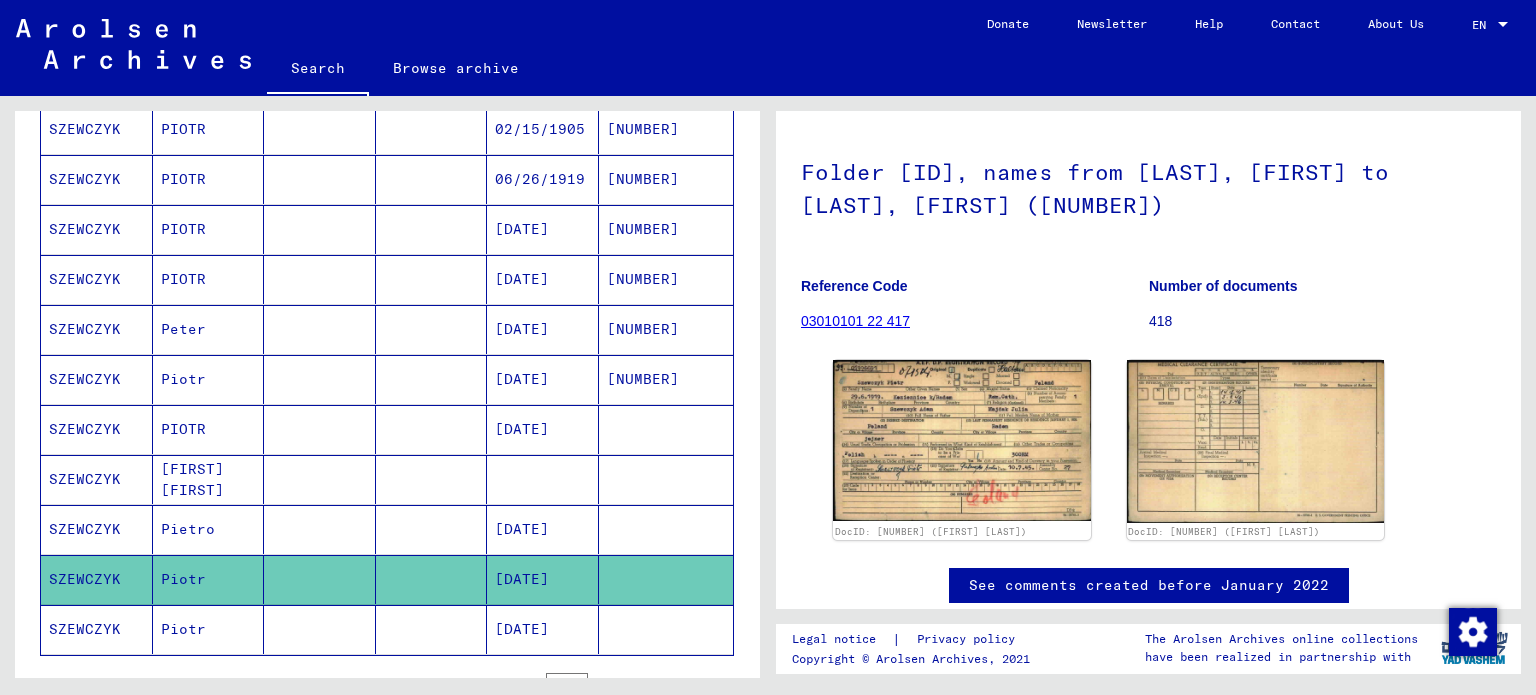 click on "SZEWCZYK" 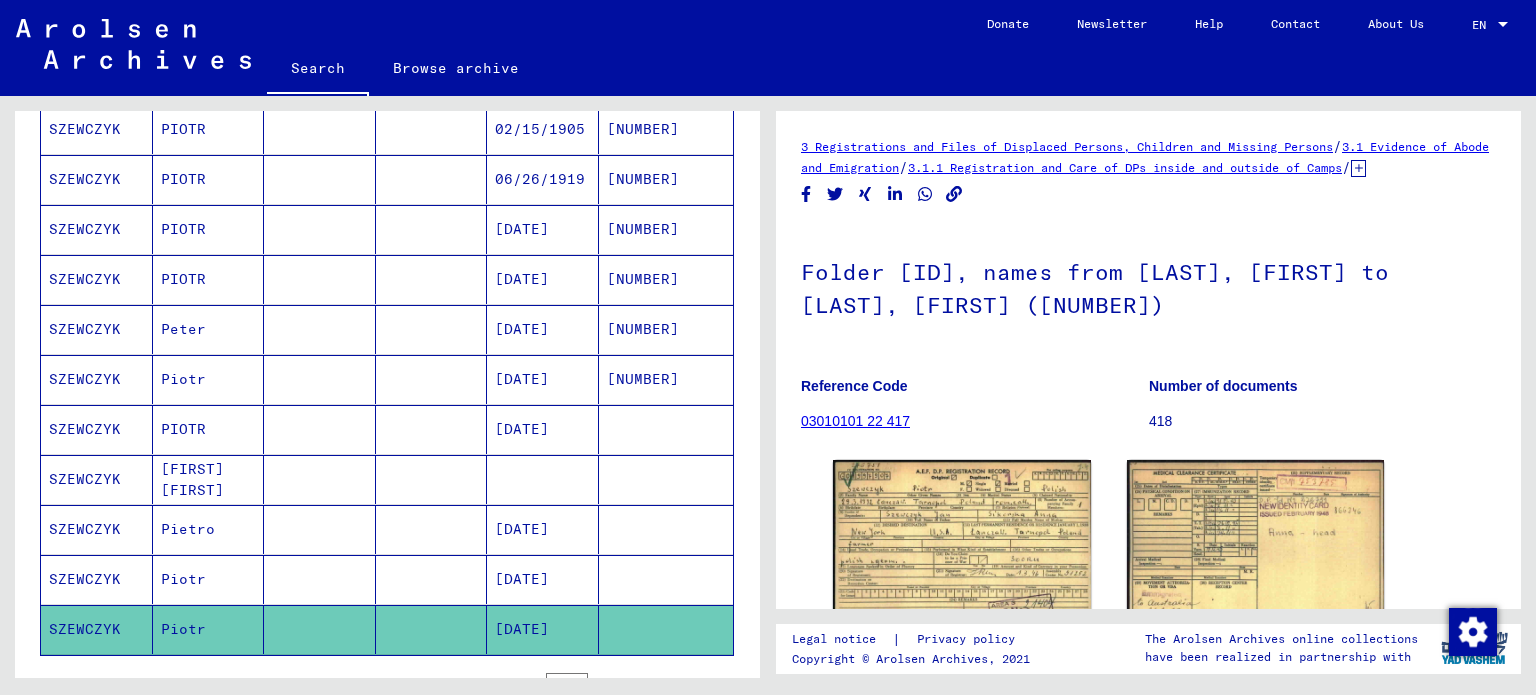 scroll, scrollTop: 0, scrollLeft: 0, axis: both 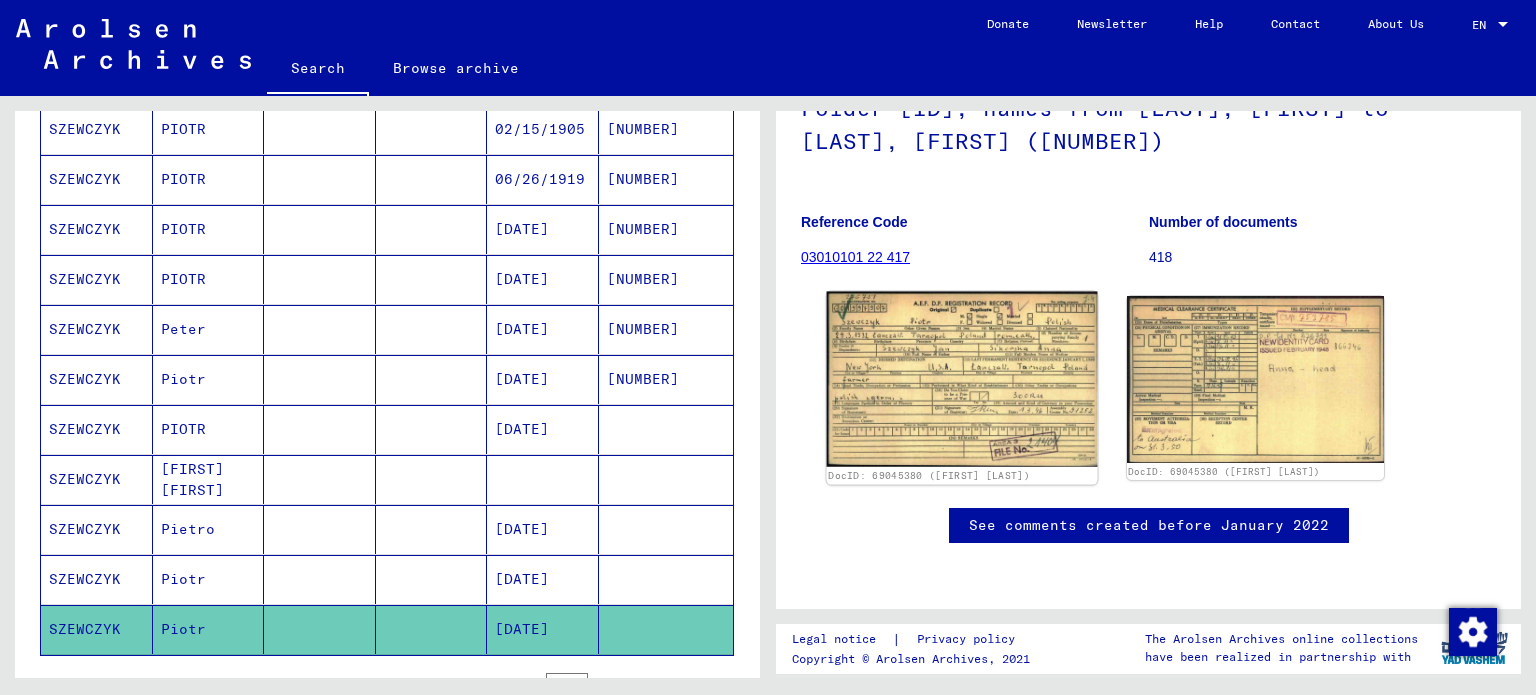 click 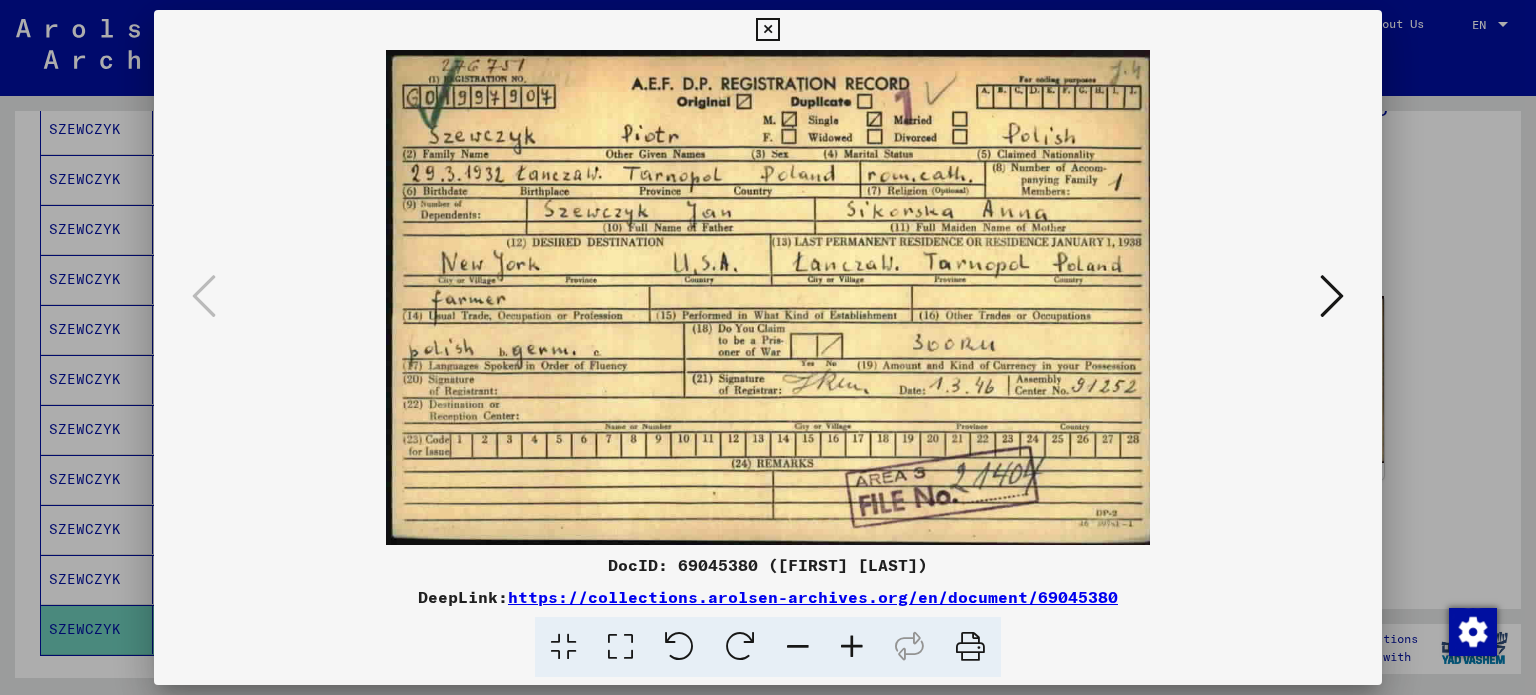 click at bounding box center [767, 30] 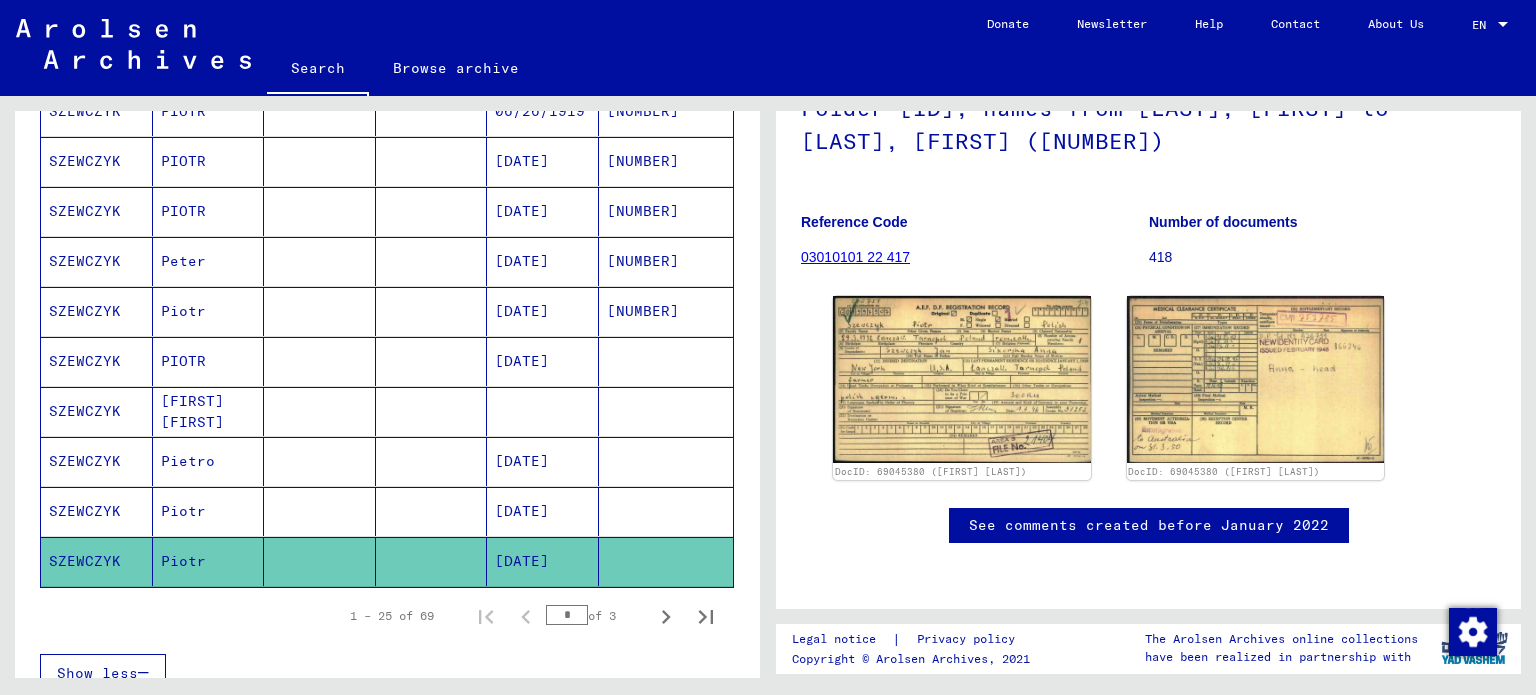 scroll, scrollTop: 1100, scrollLeft: 0, axis: vertical 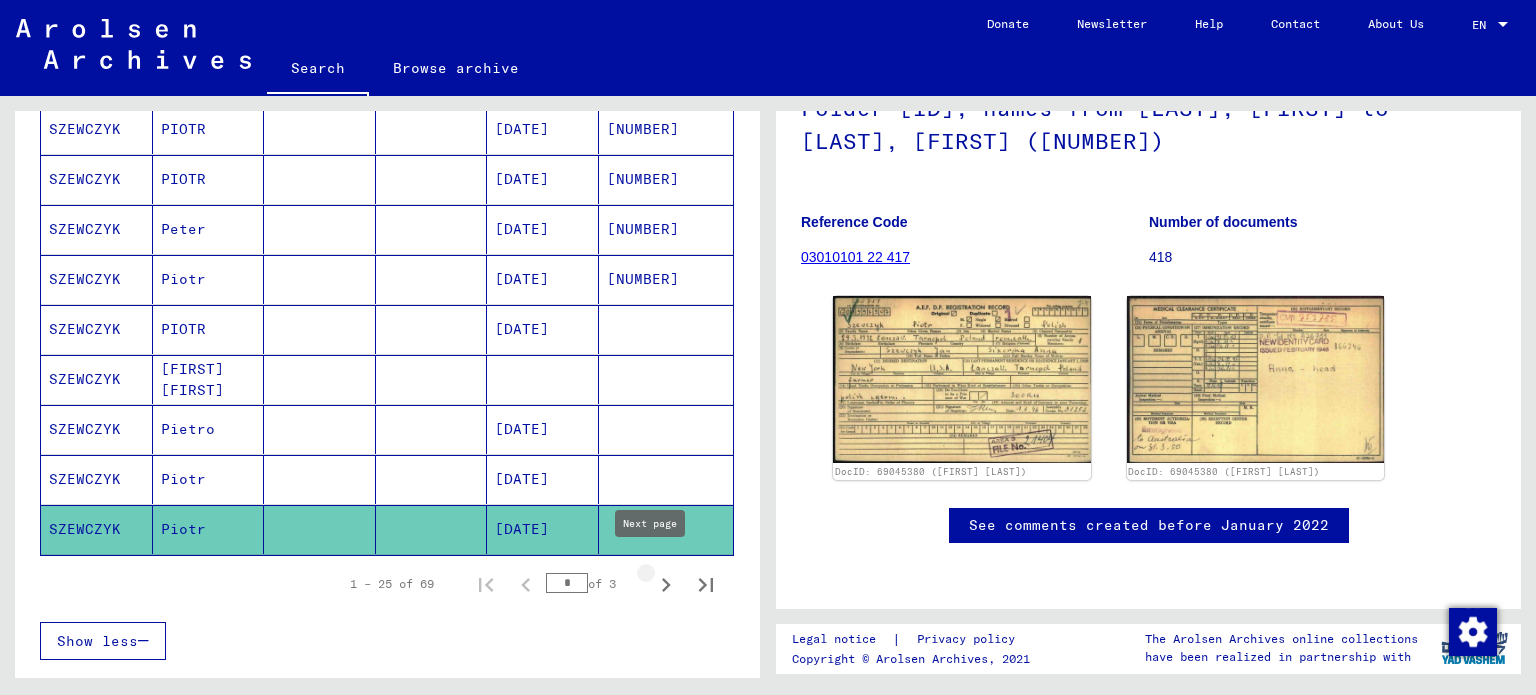 click 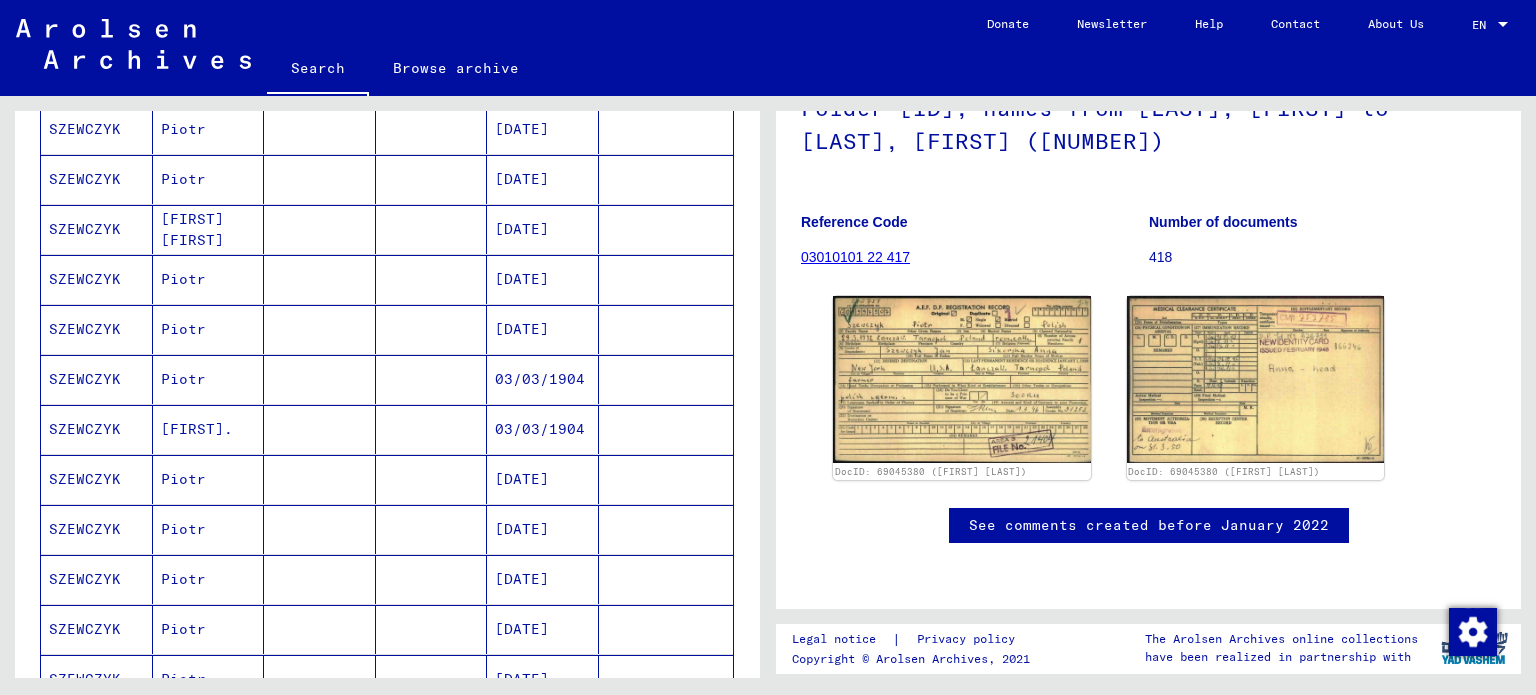 scroll, scrollTop: 100, scrollLeft: 0, axis: vertical 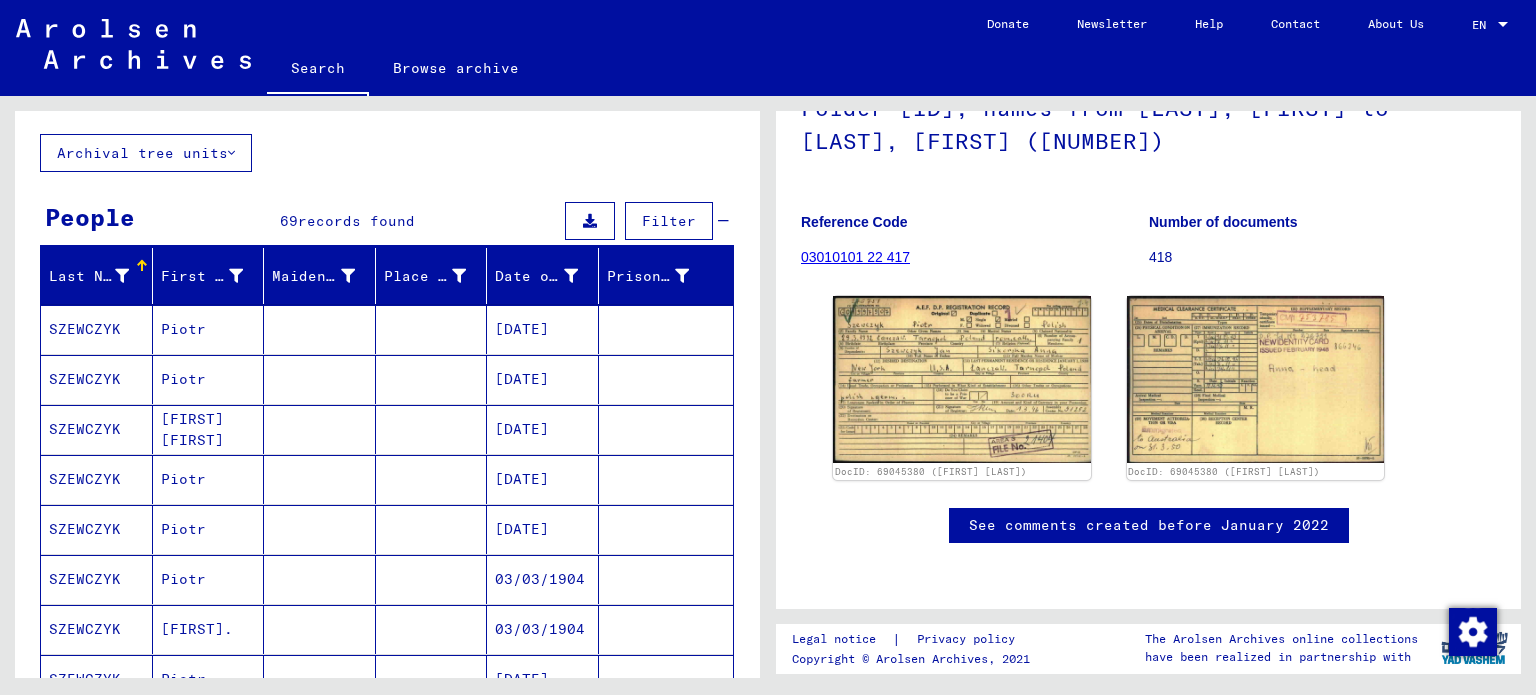 click on "SZEWCZYK" at bounding box center (97, 379) 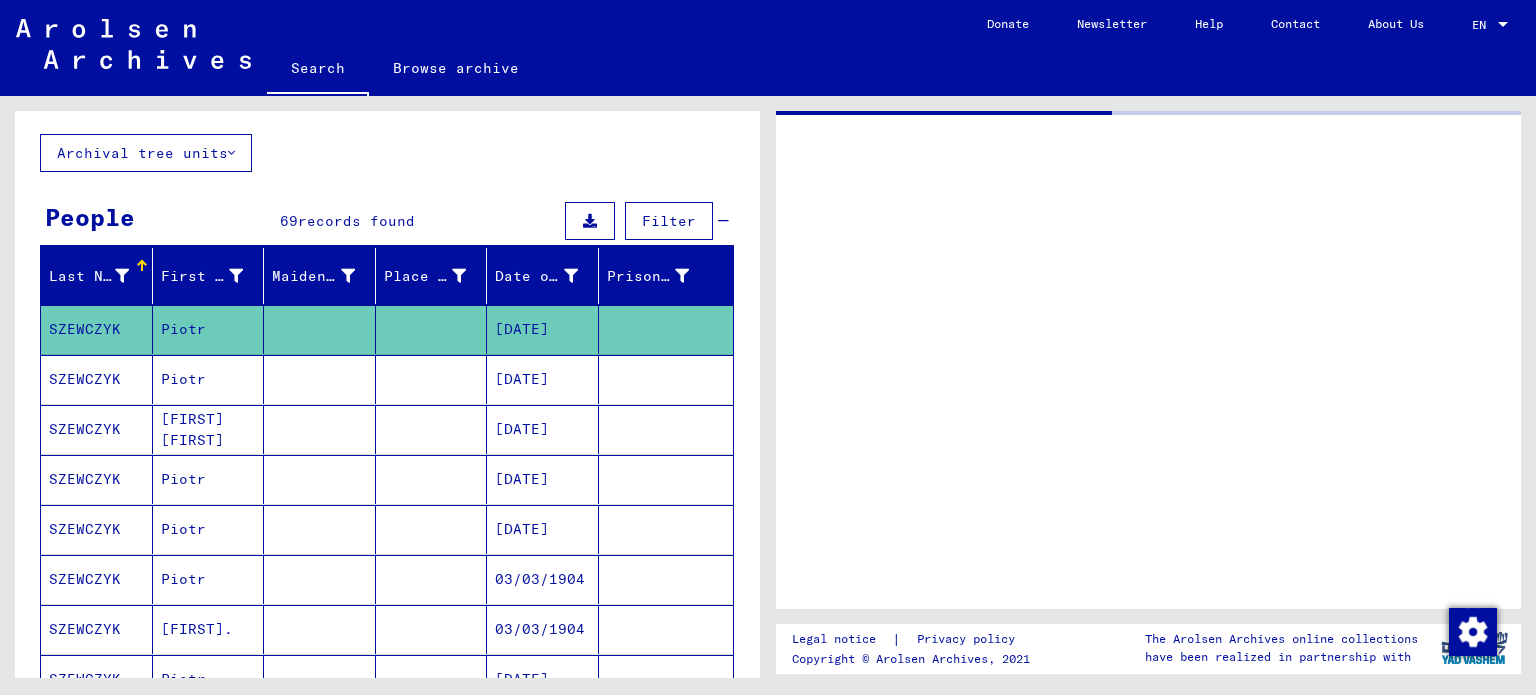 scroll, scrollTop: 0, scrollLeft: 0, axis: both 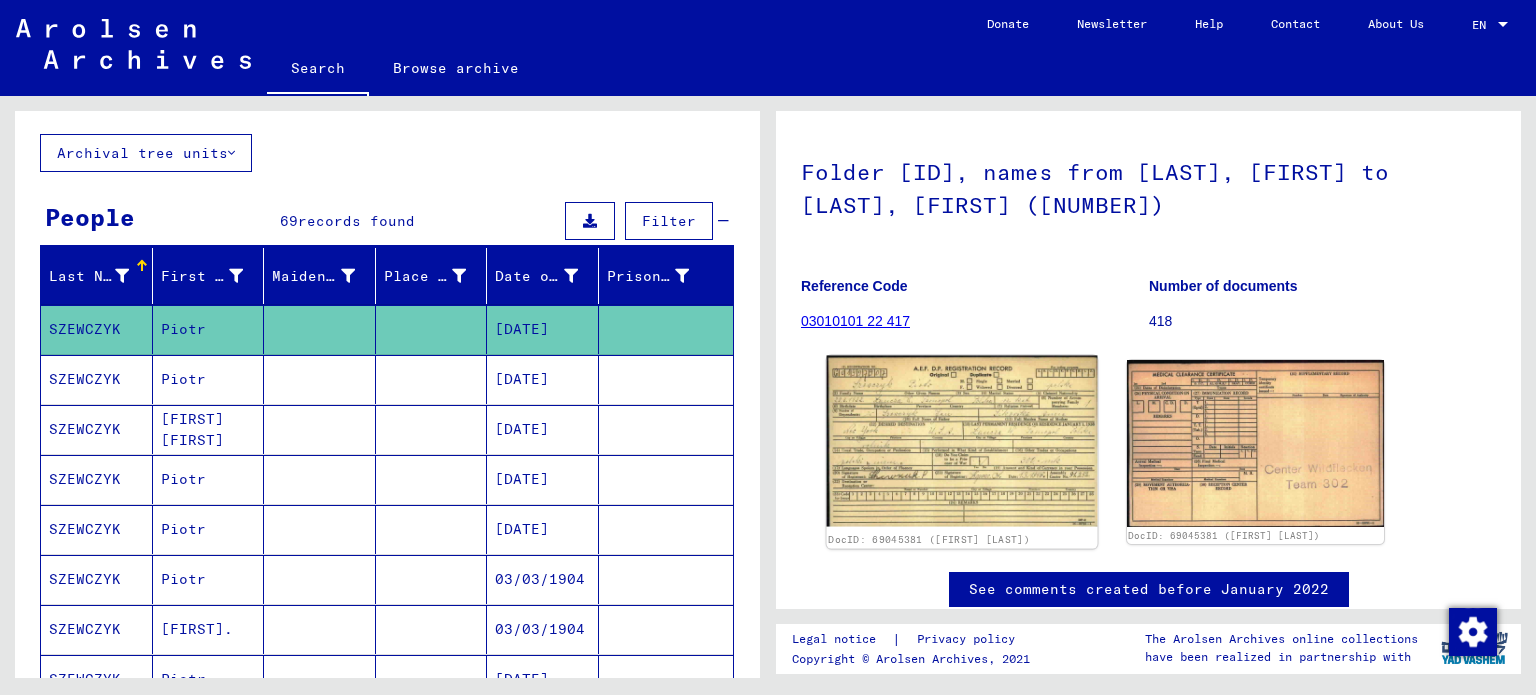 click 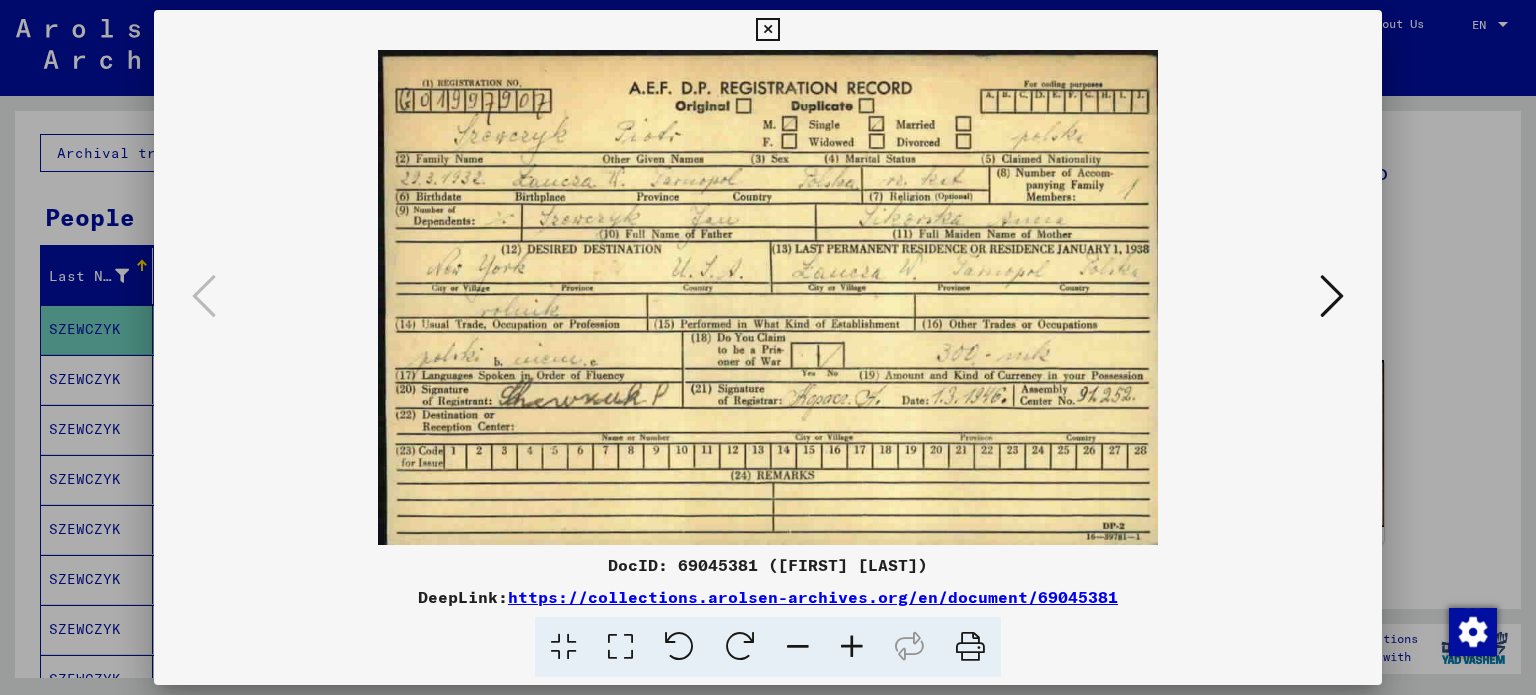 drag, startPoint x: 779, startPoint y: 29, endPoint x: 615, endPoint y: 63, distance: 167.48732 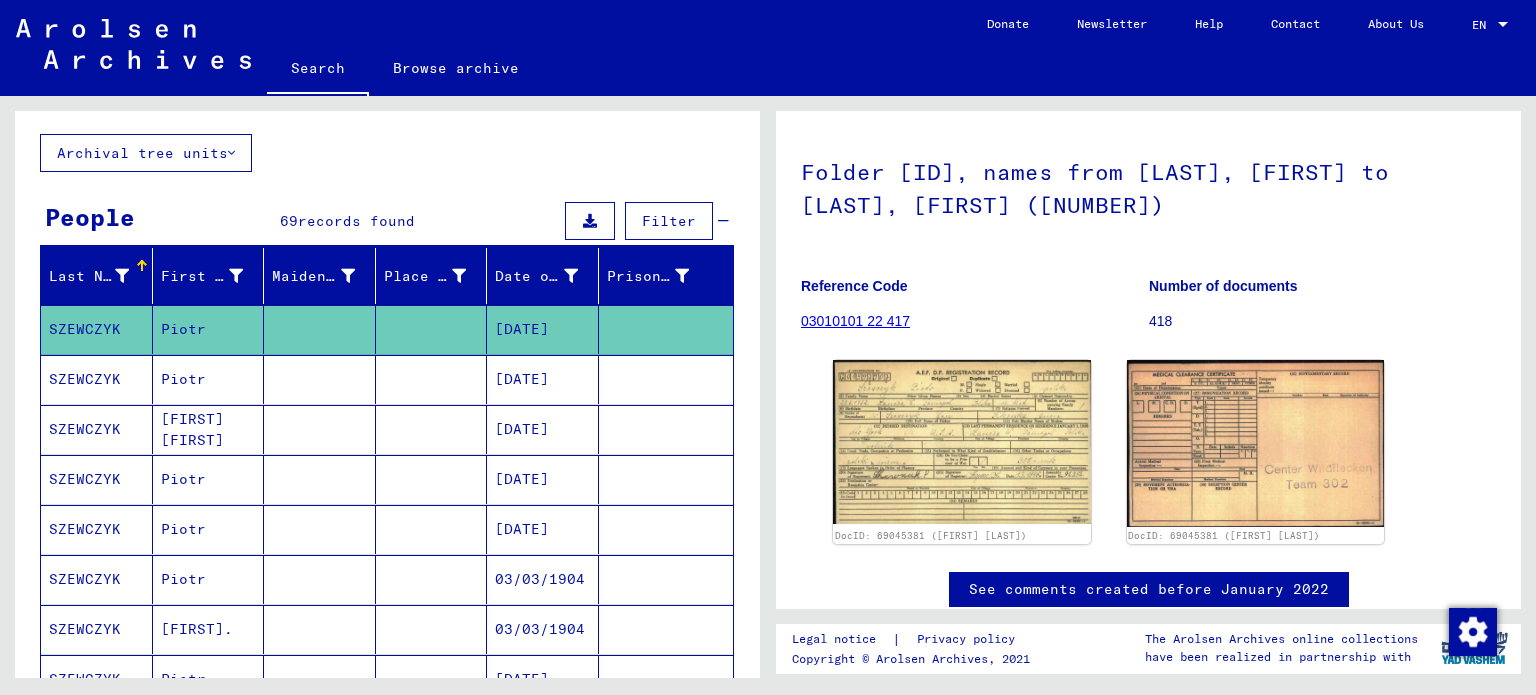 click on "SZEWCZYK" at bounding box center (97, 429) 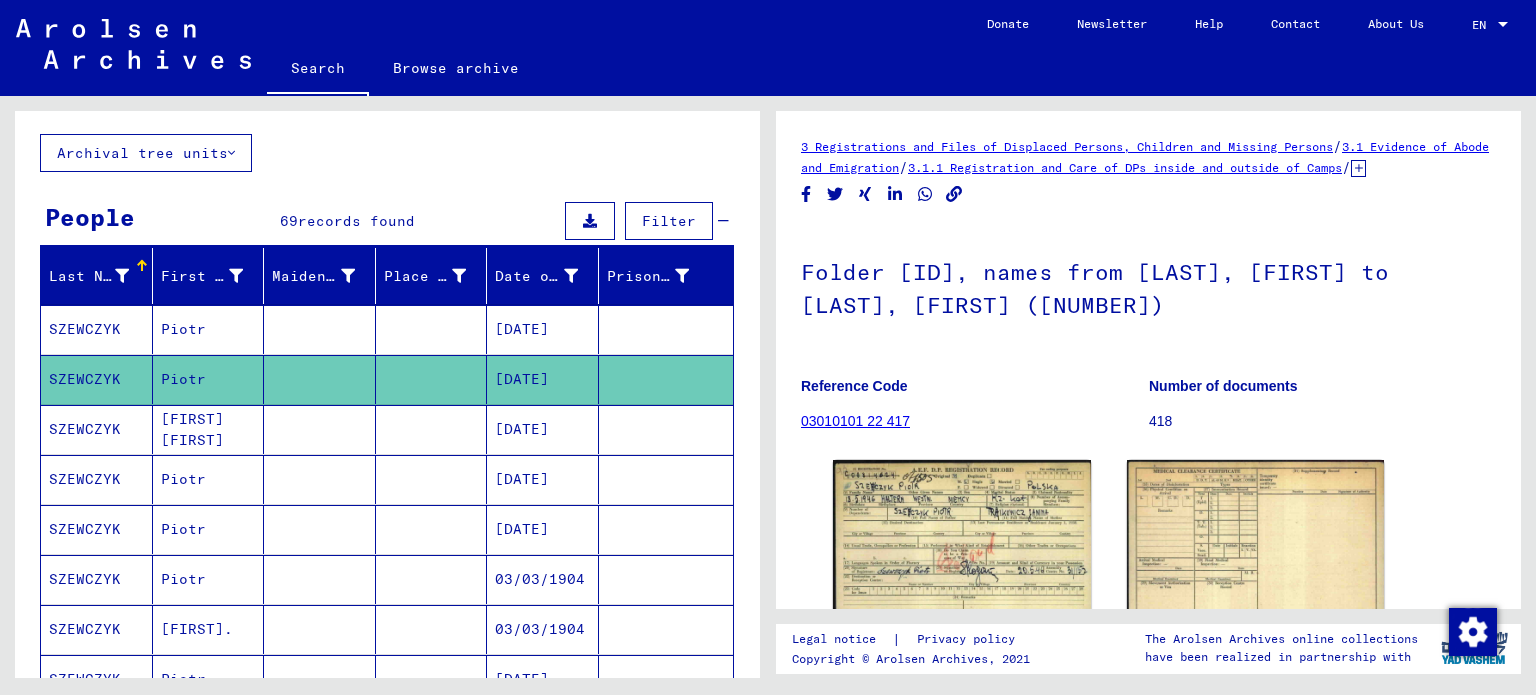 scroll, scrollTop: 0, scrollLeft: 0, axis: both 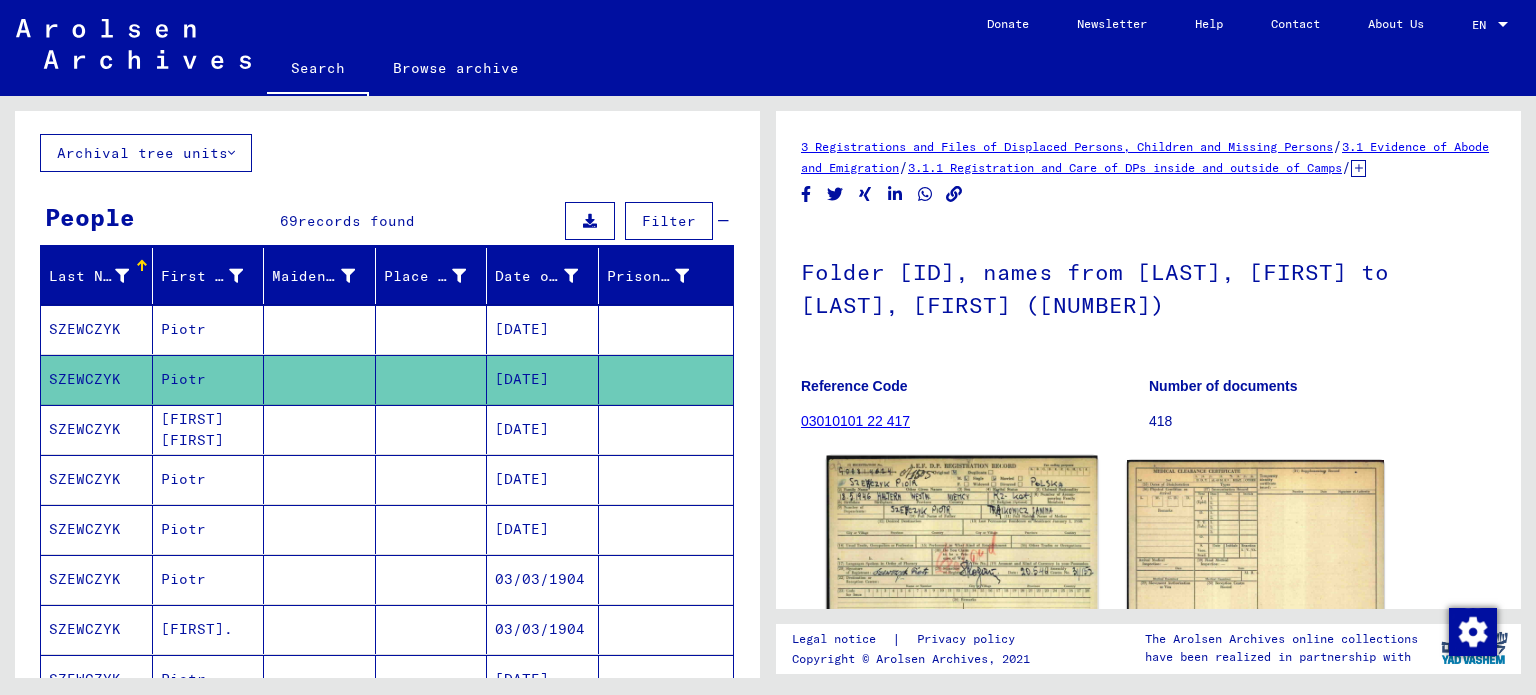click 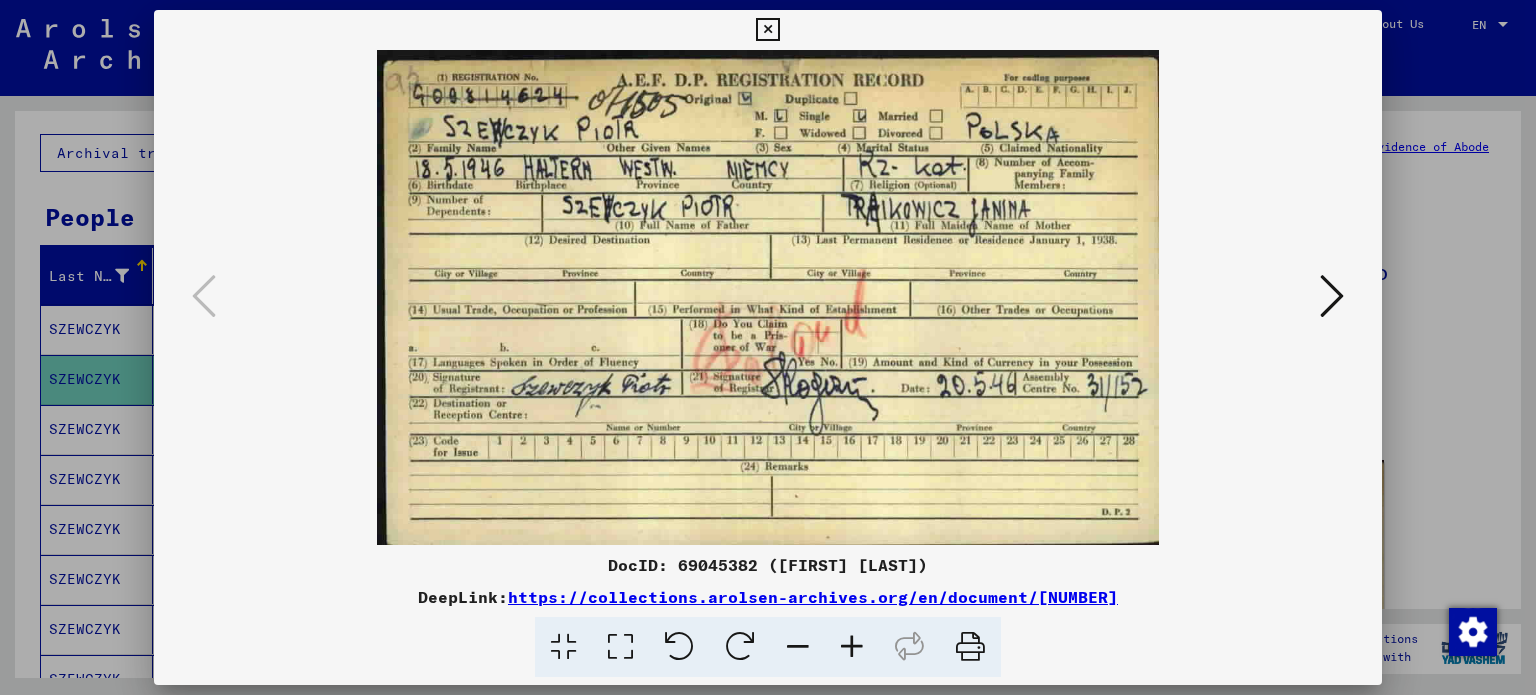 click at bounding box center (767, 30) 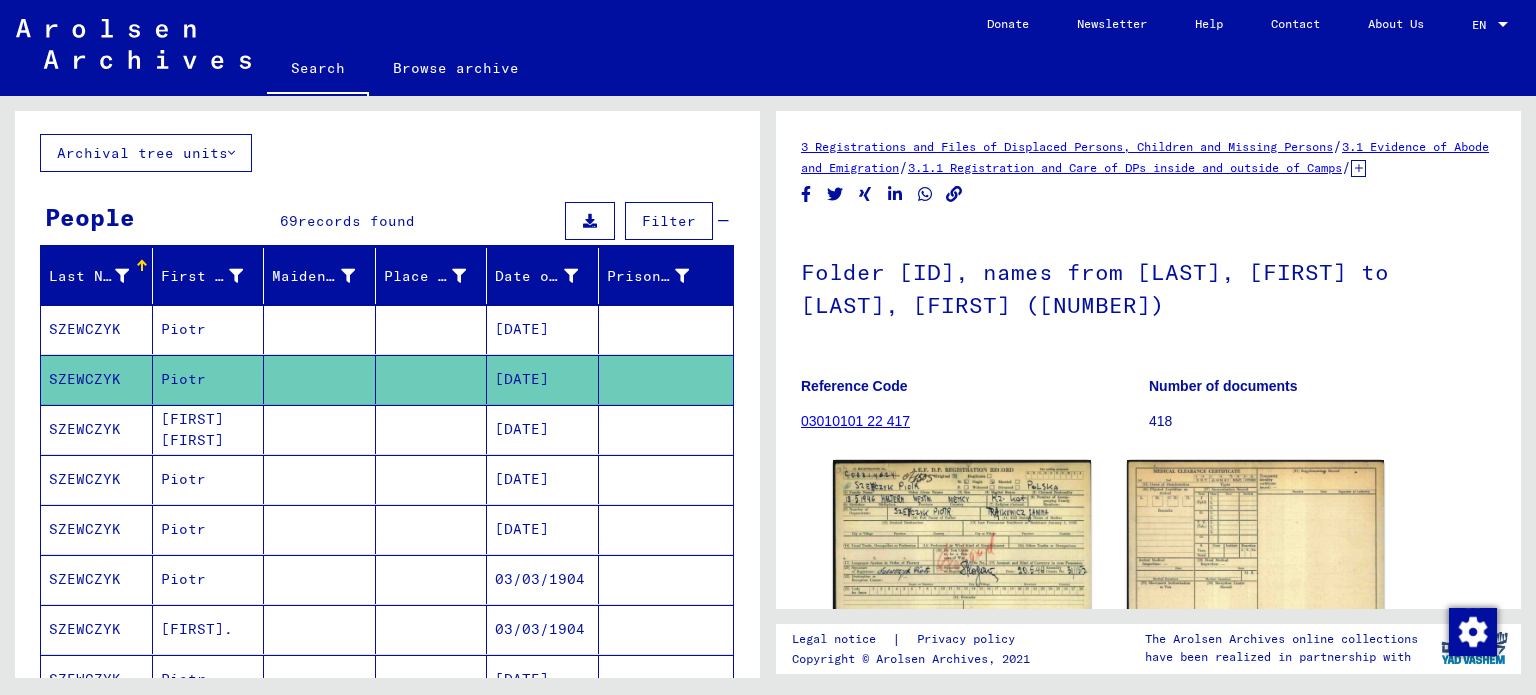 click on "SZEWCZYK" at bounding box center (97, 479) 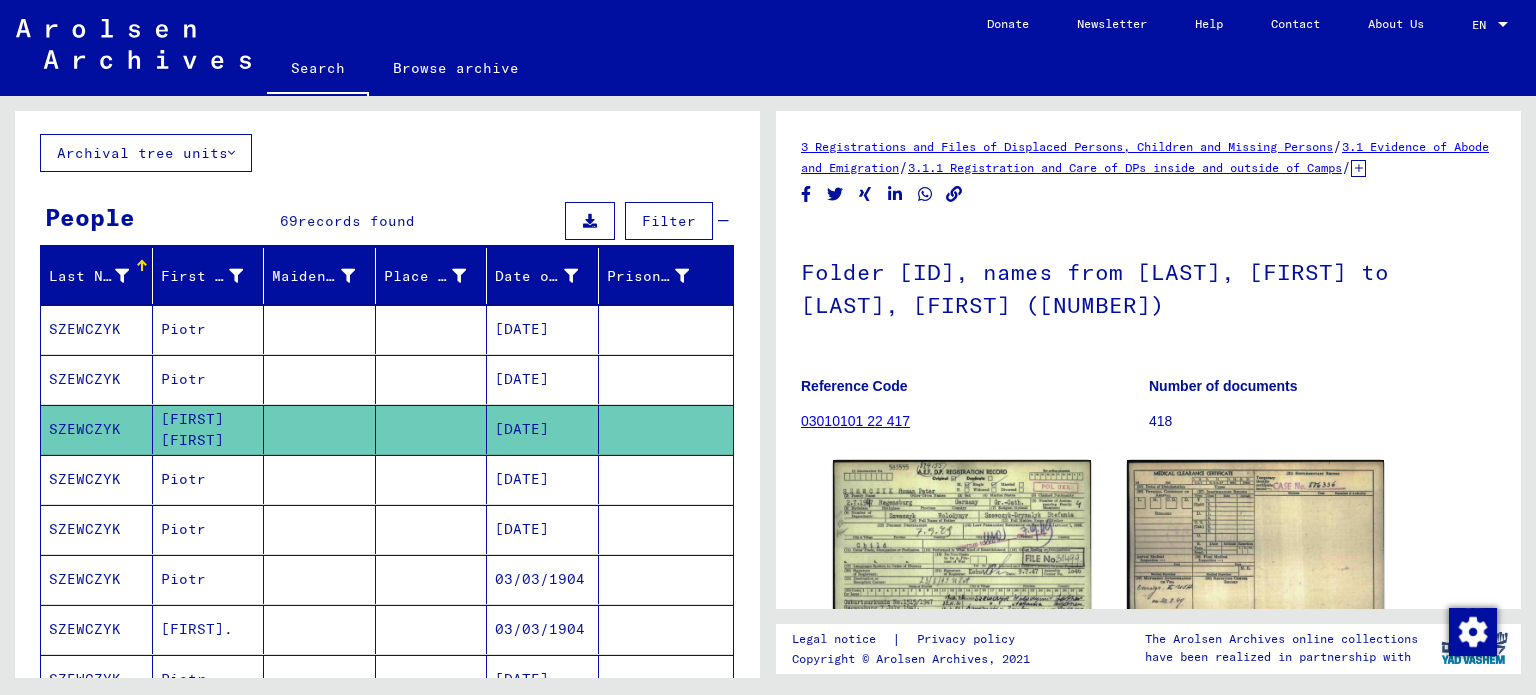 scroll, scrollTop: 0, scrollLeft: 0, axis: both 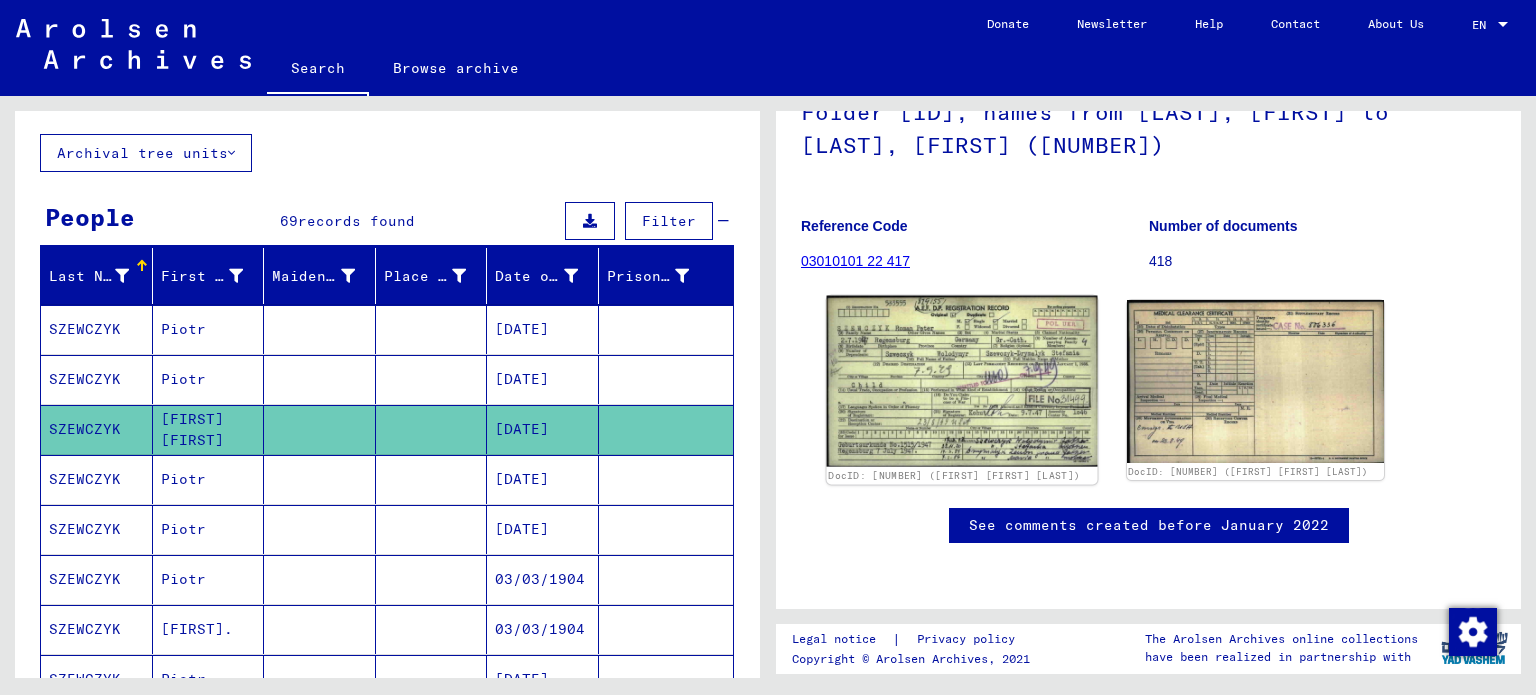 click 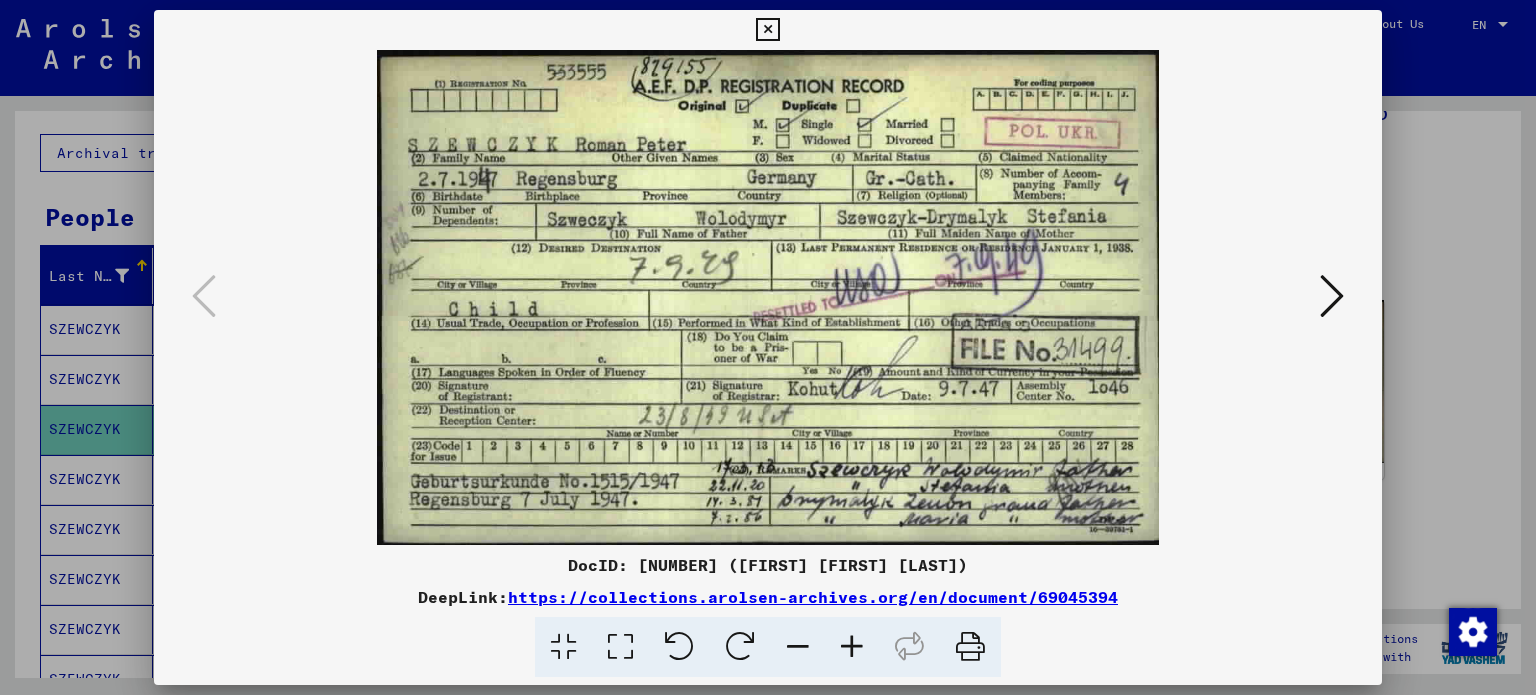 click at bounding box center [767, 30] 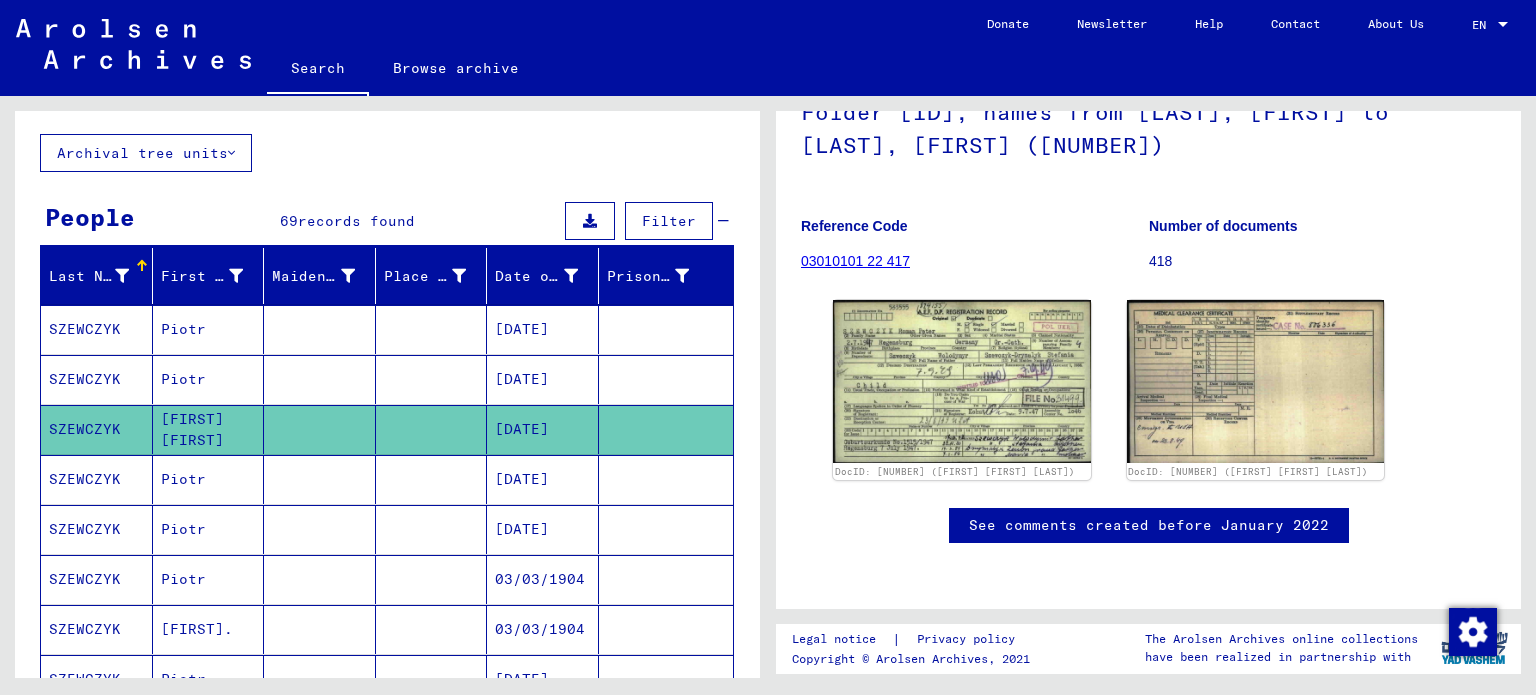 click on "SZEWCZYK" at bounding box center [97, 529] 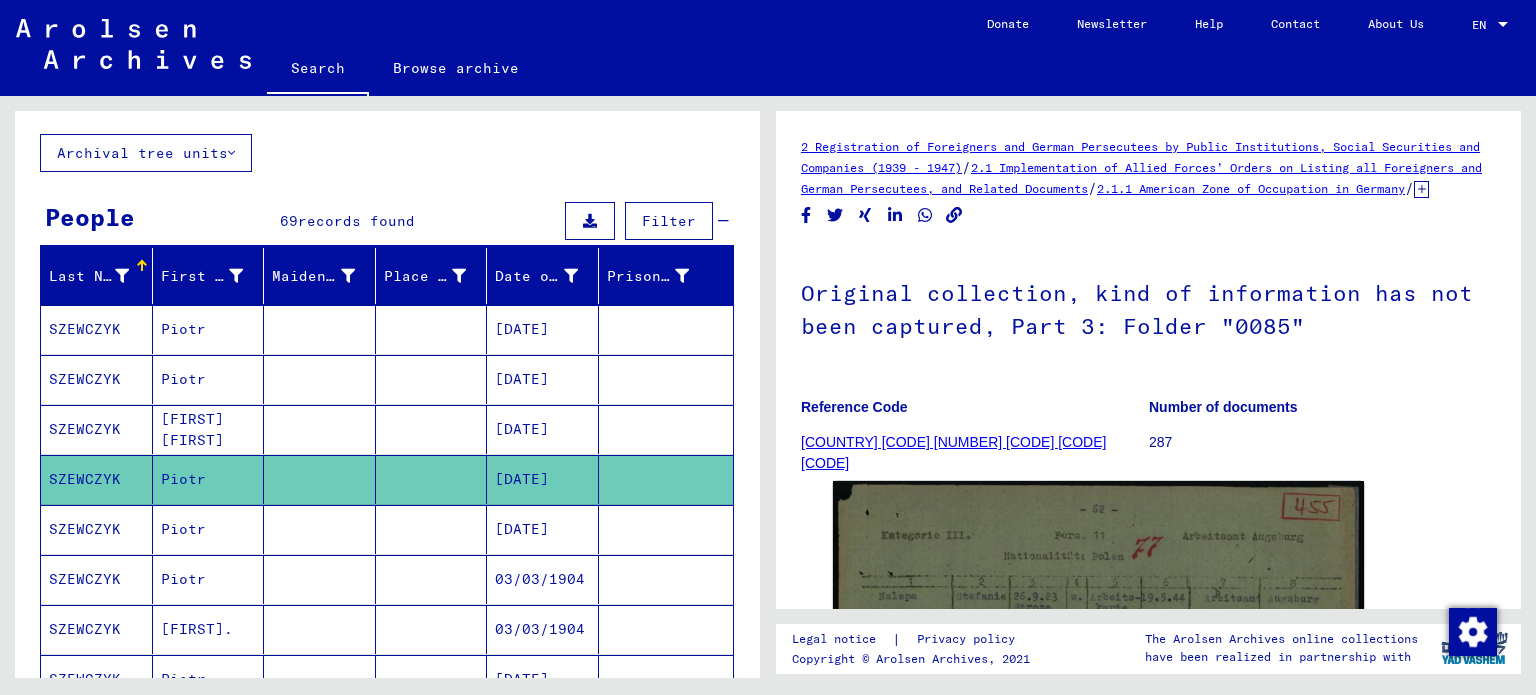 scroll, scrollTop: 0, scrollLeft: 0, axis: both 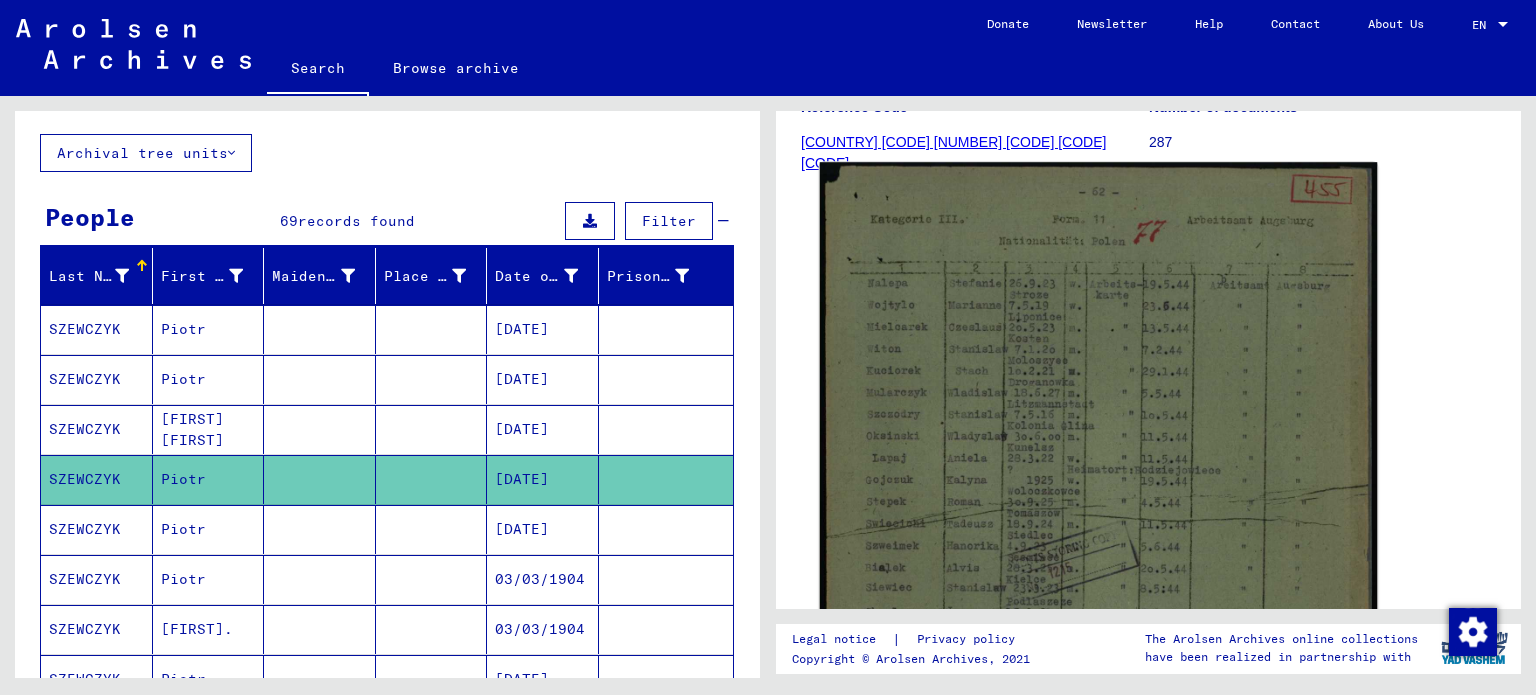click 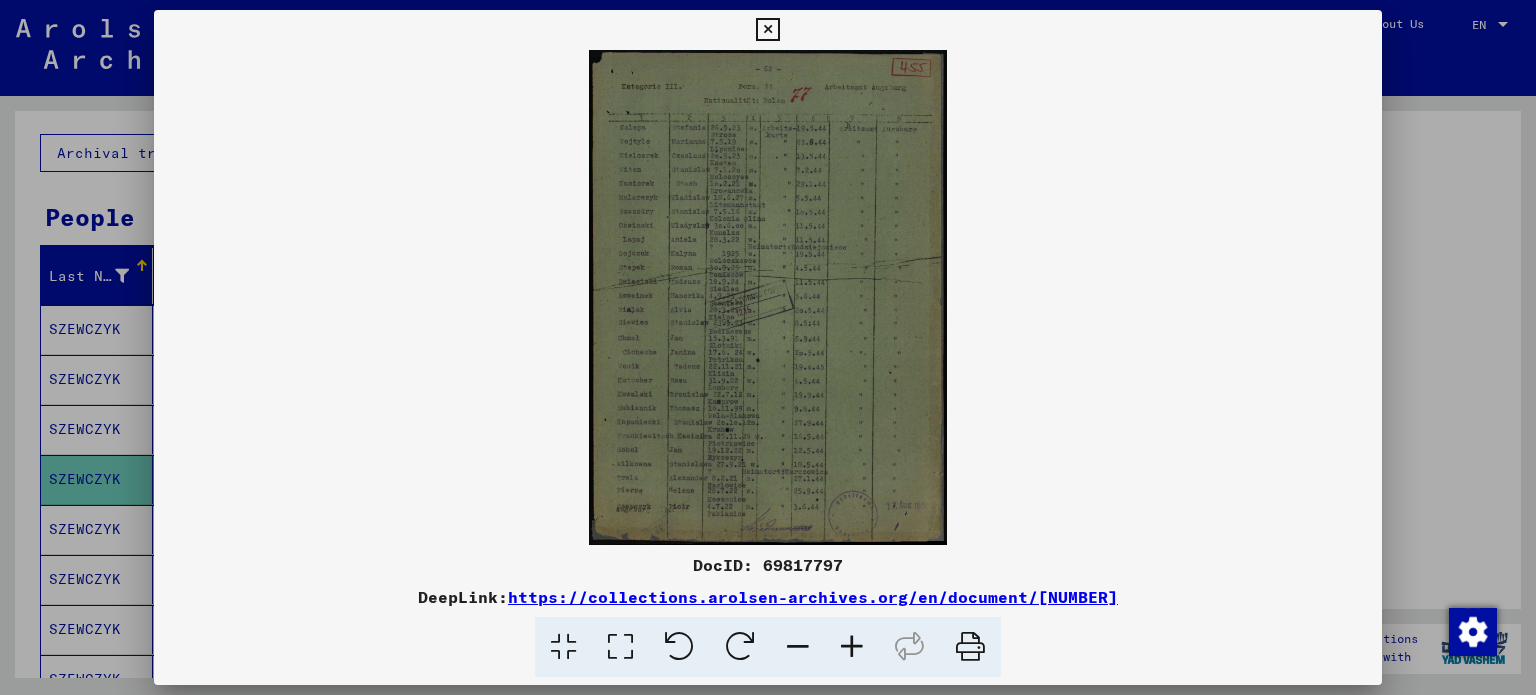 click at bounding box center [768, 297] 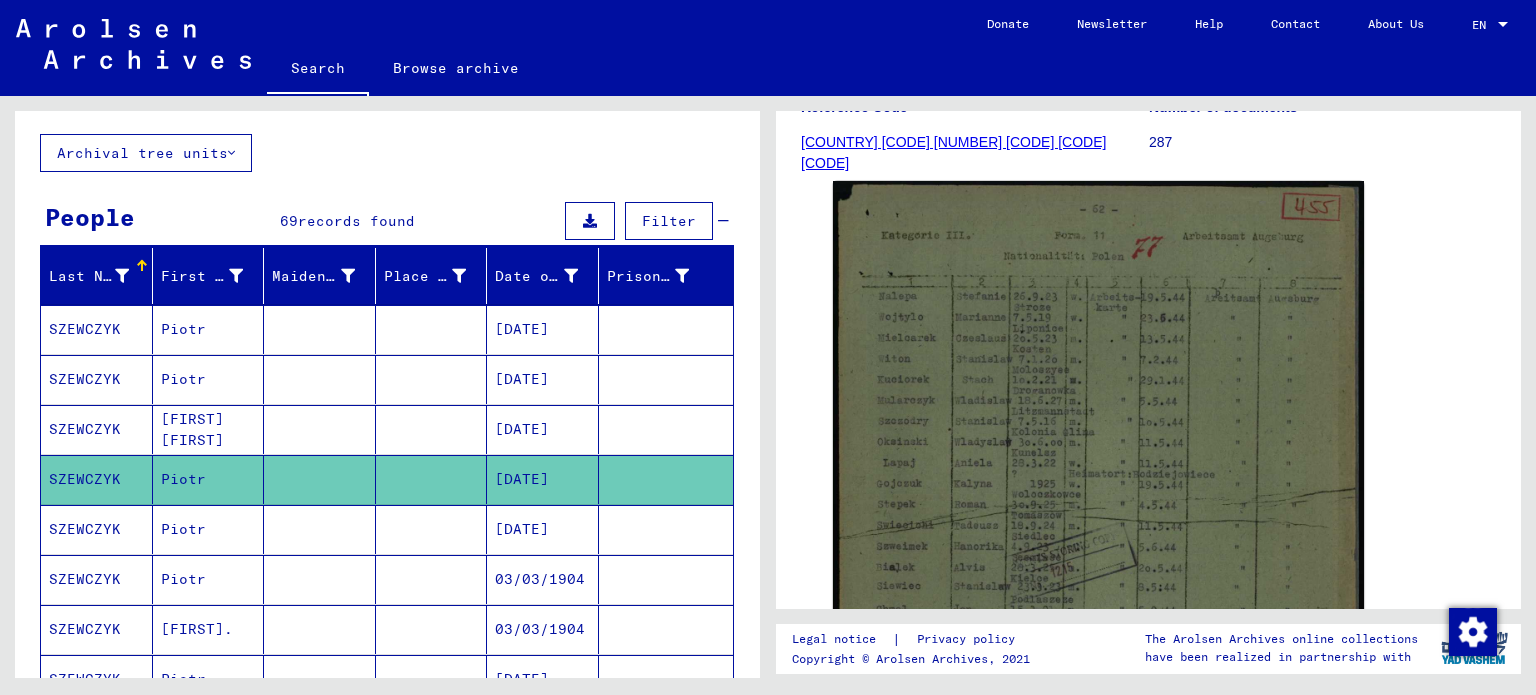 click on "SZEWCZYK" at bounding box center [97, 579] 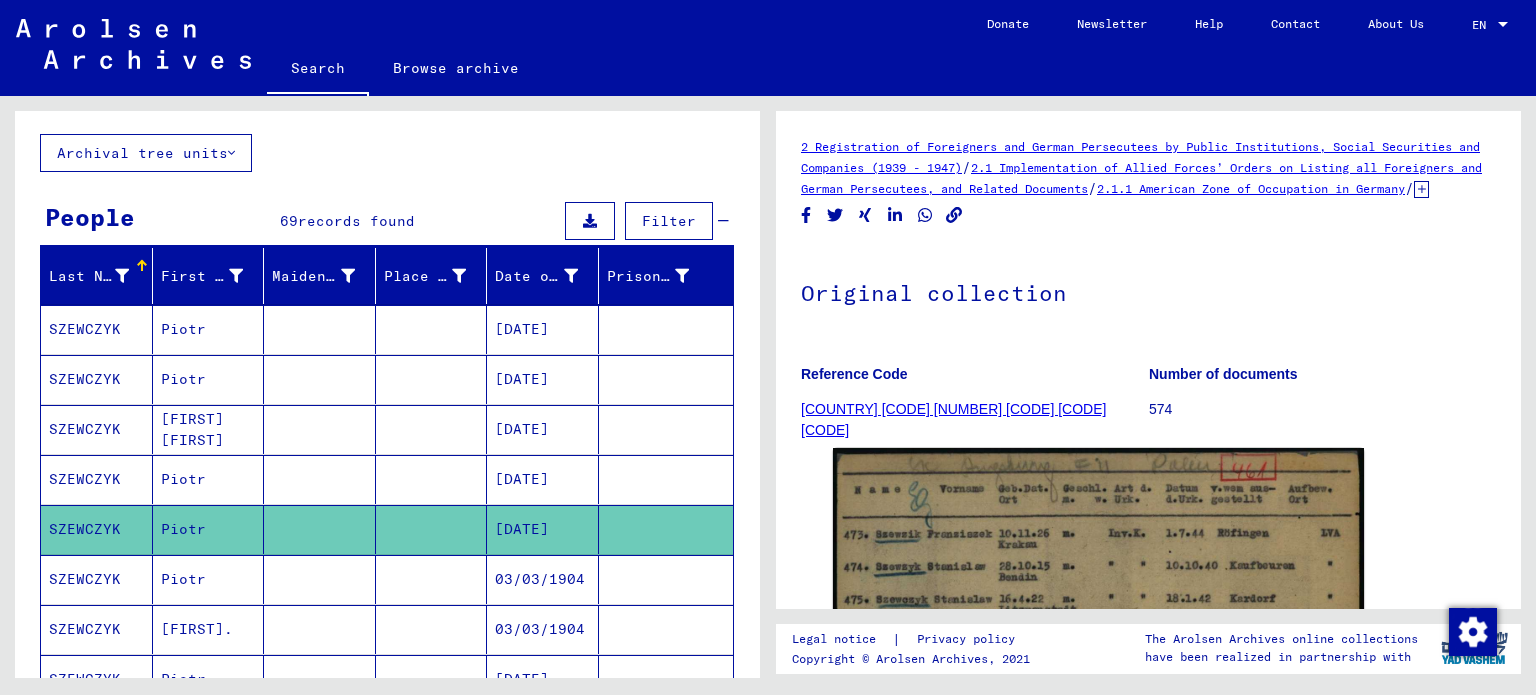 scroll, scrollTop: 0, scrollLeft: 0, axis: both 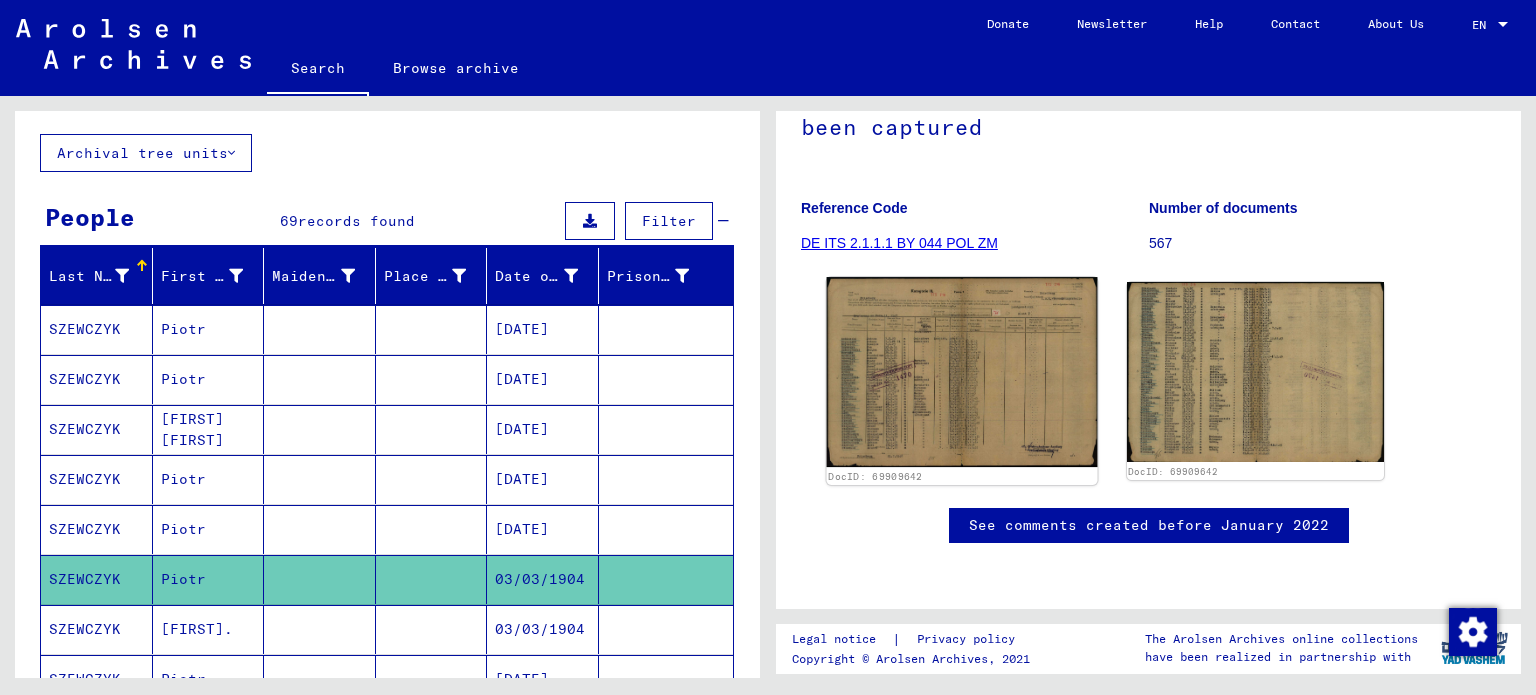 click 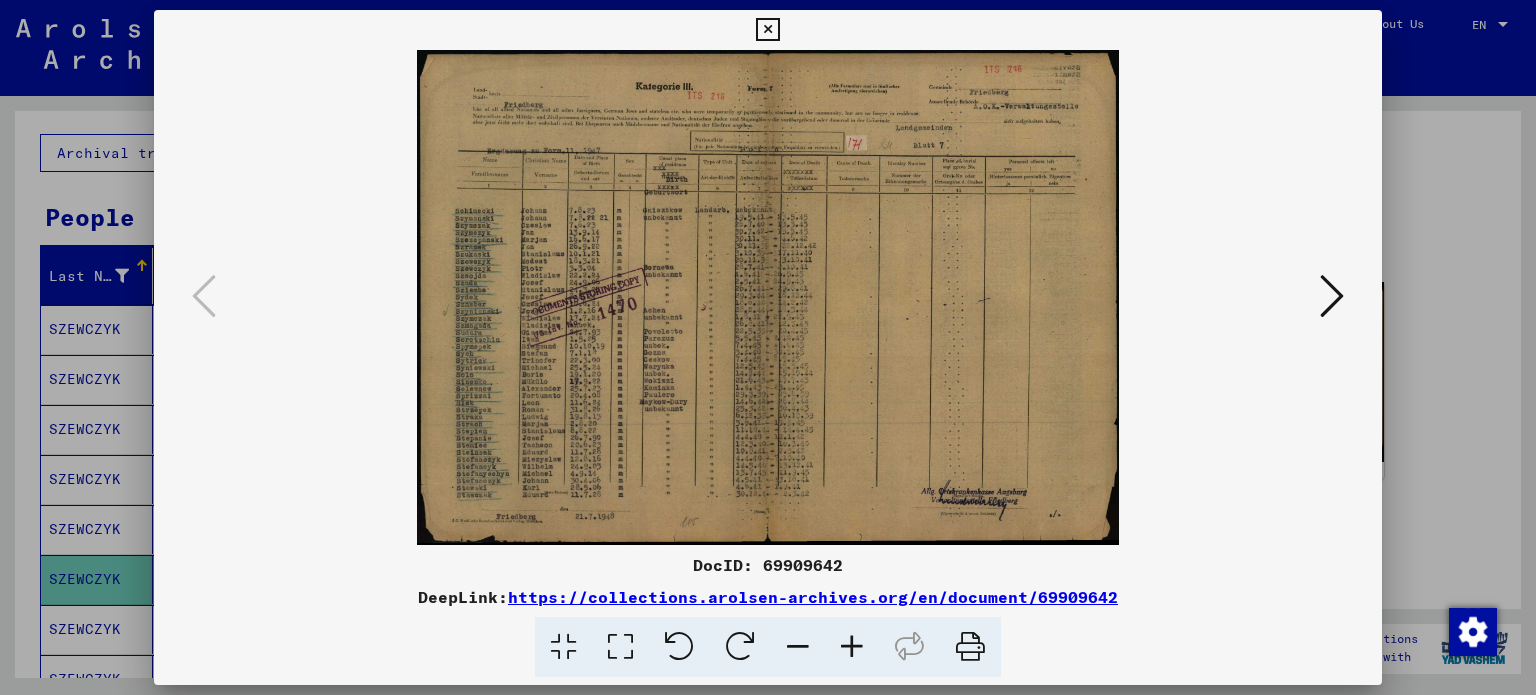 click at bounding box center (767, 30) 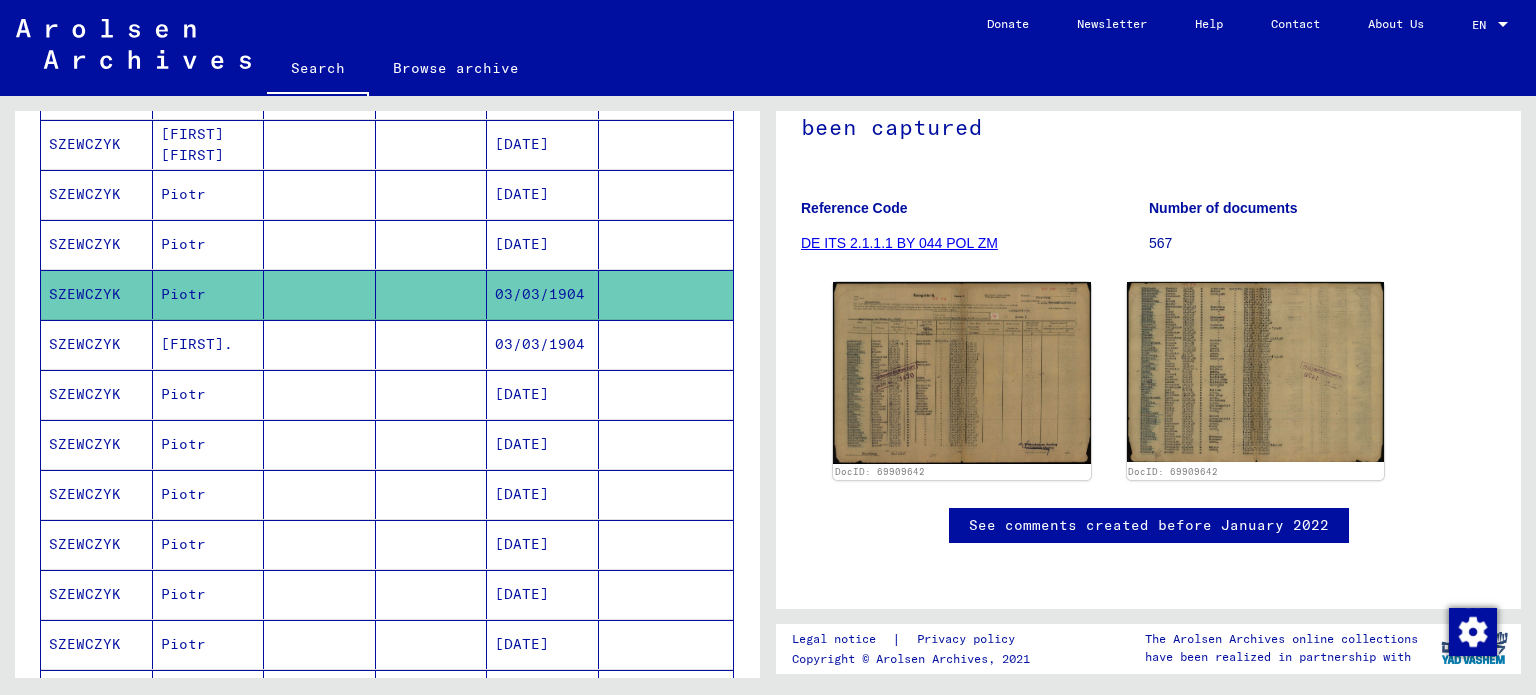 scroll, scrollTop: 400, scrollLeft: 0, axis: vertical 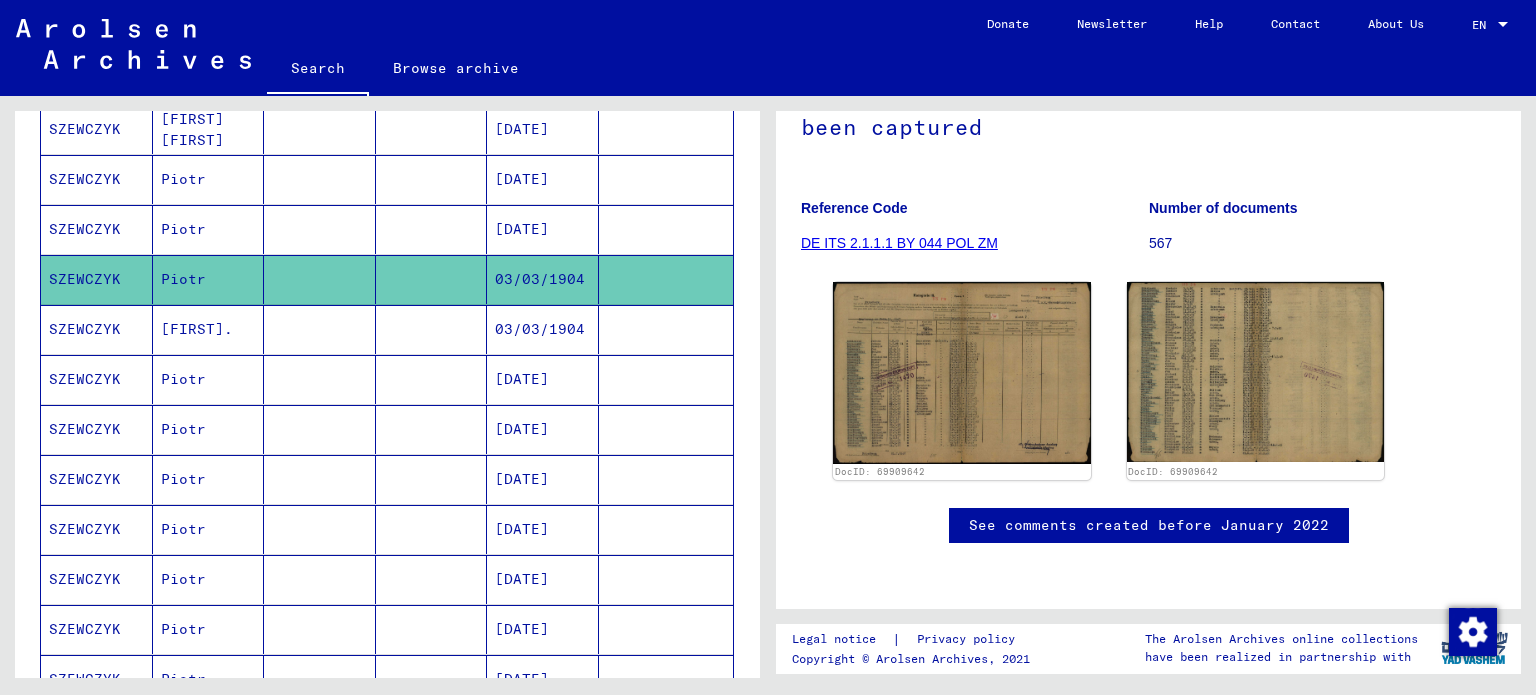 click on "SZEWCZYK" at bounding box center (97, 429) 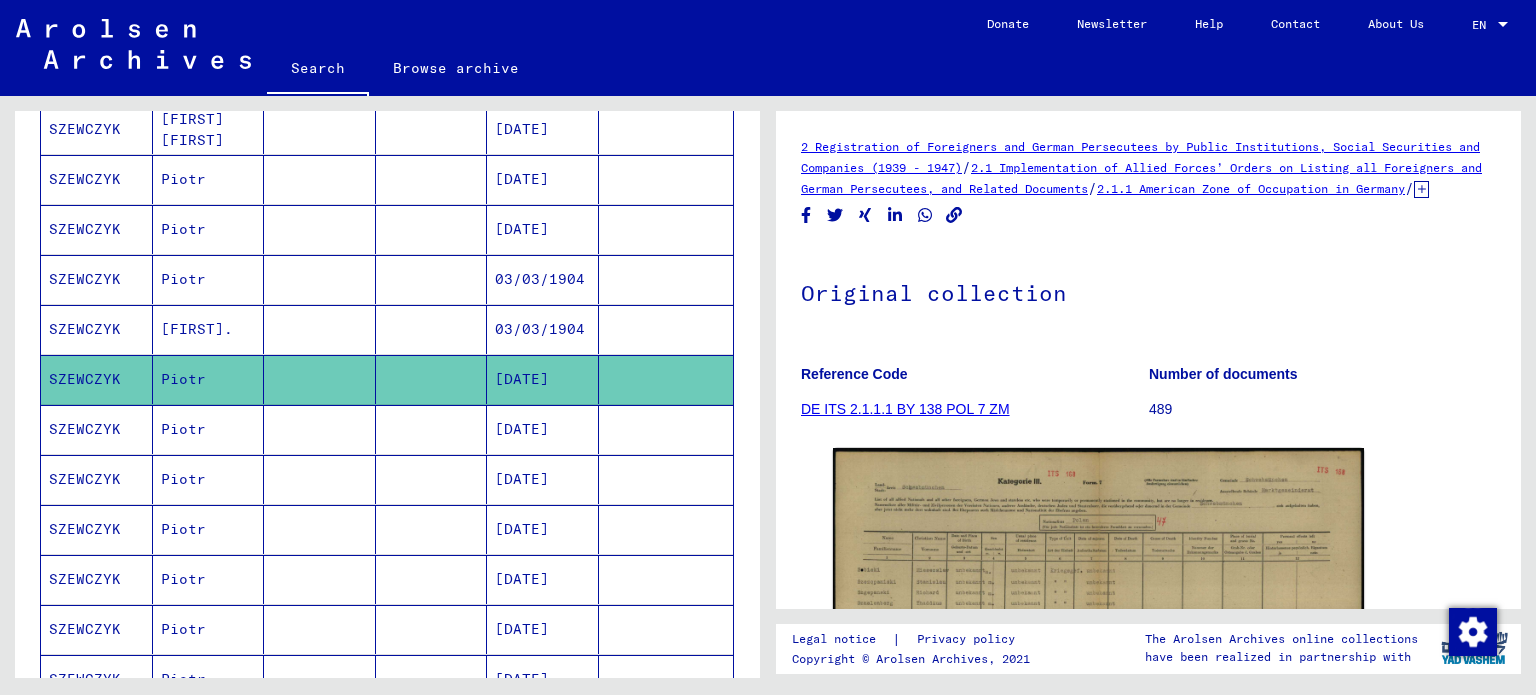 scroll, scrollTop: 0, scrollLeft: 0, axis: both 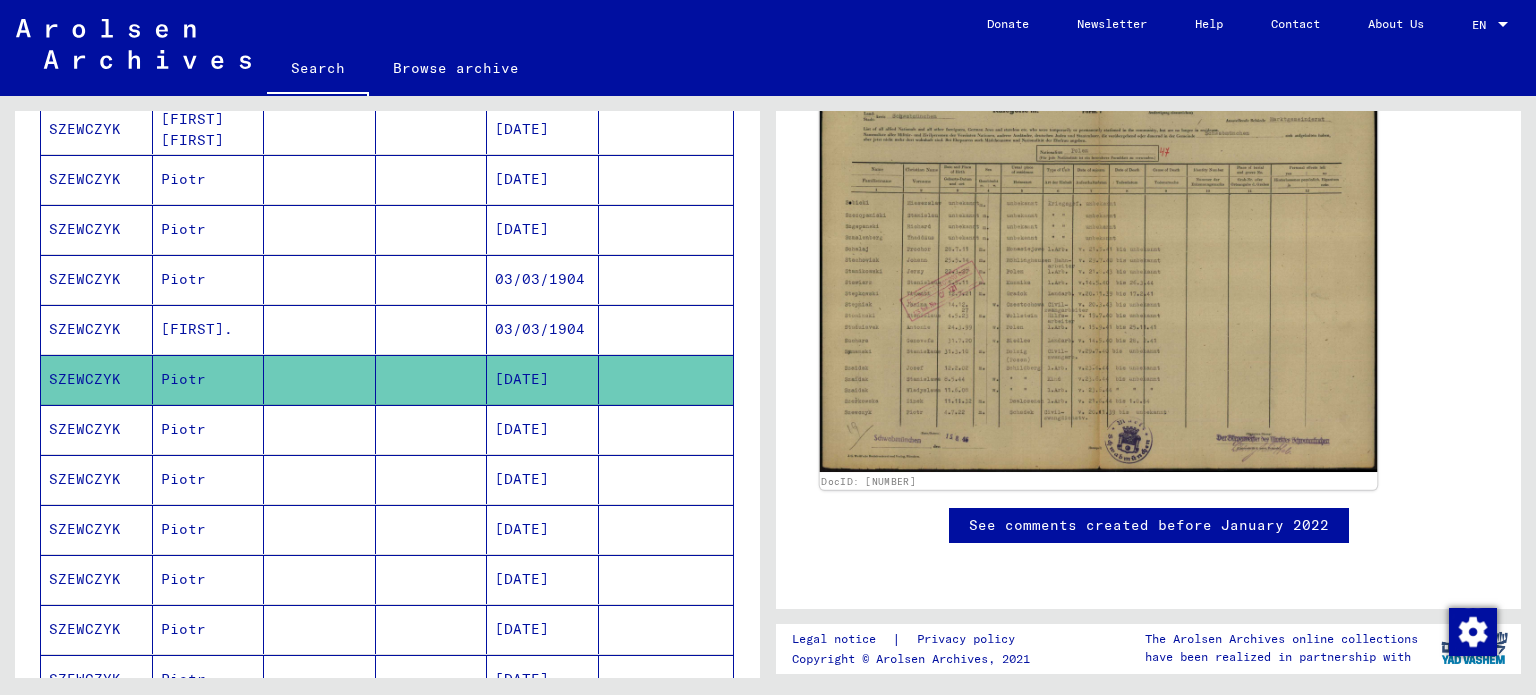 click 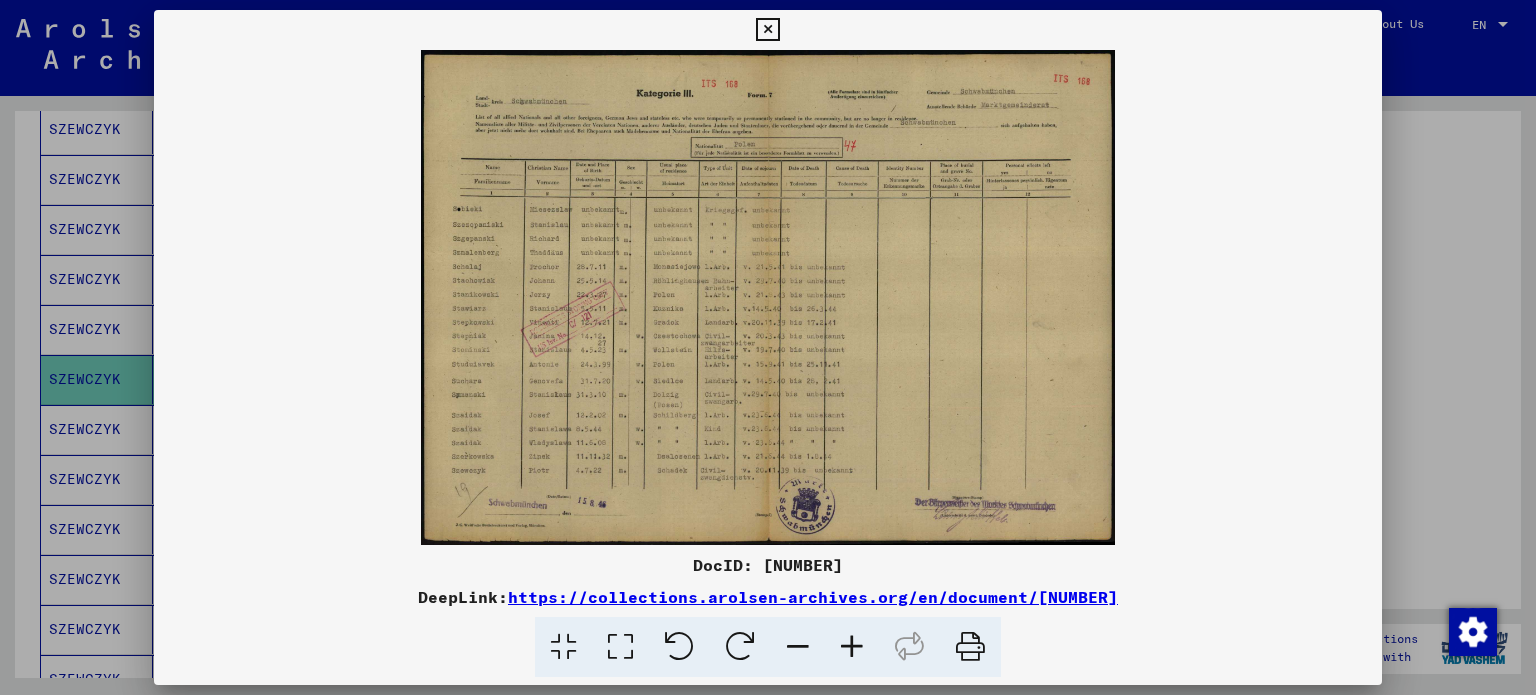 click at bounding box center (852, 647) 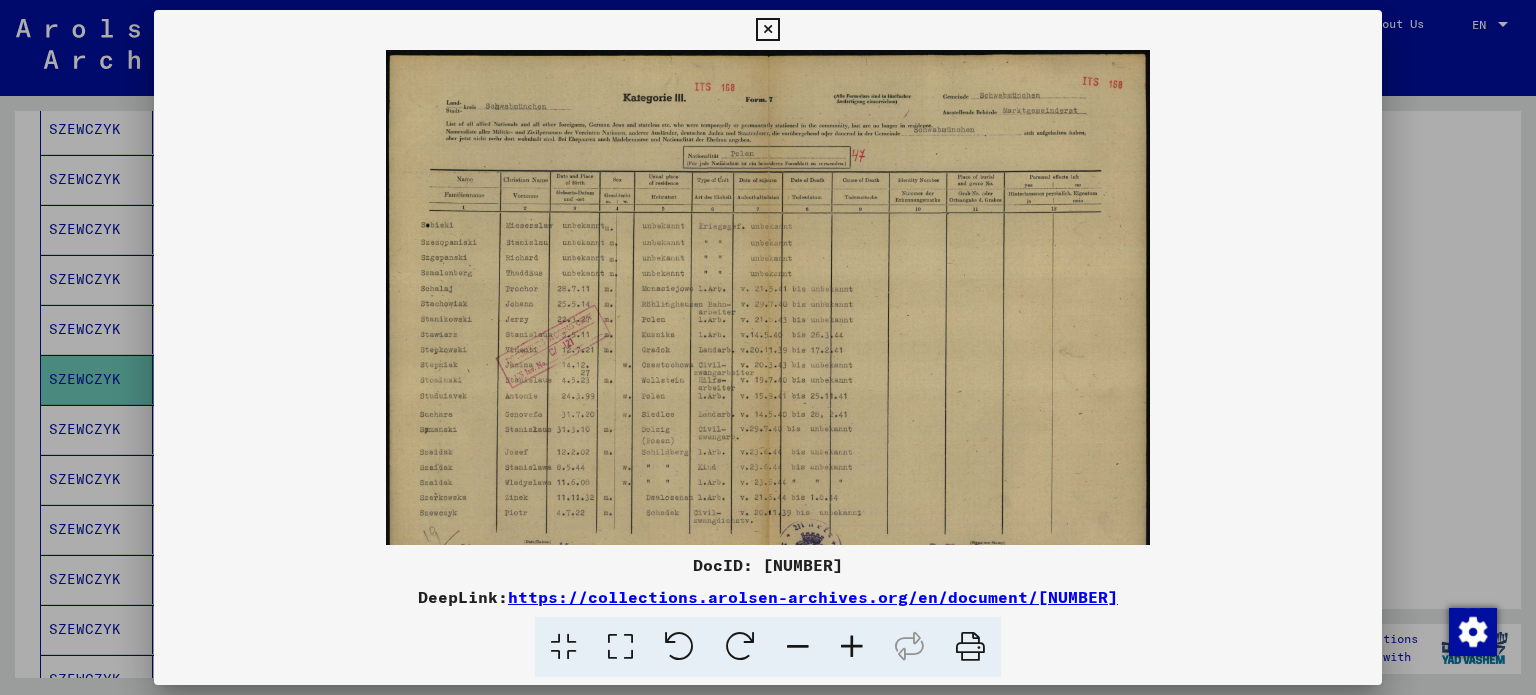 click at bounding box center (852, 647) 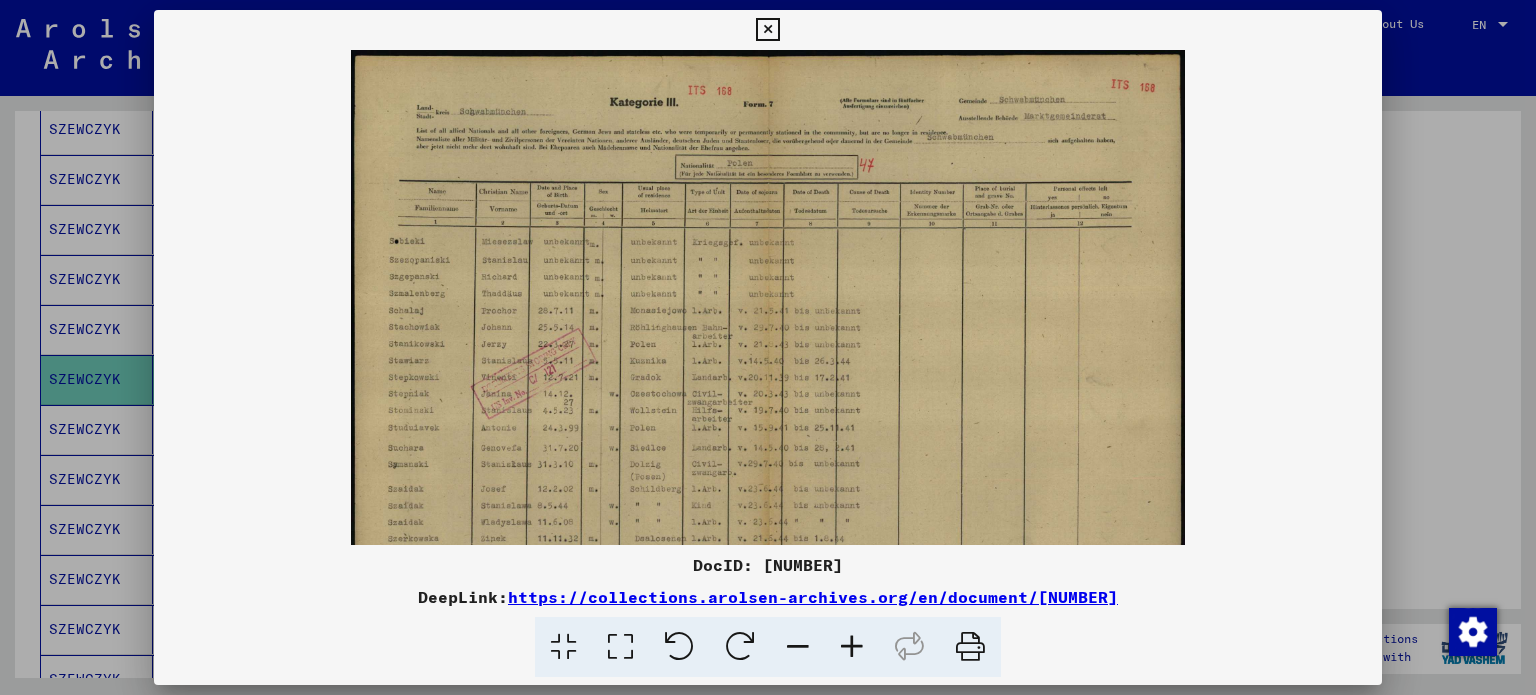 click at bounding box center (852, 647) 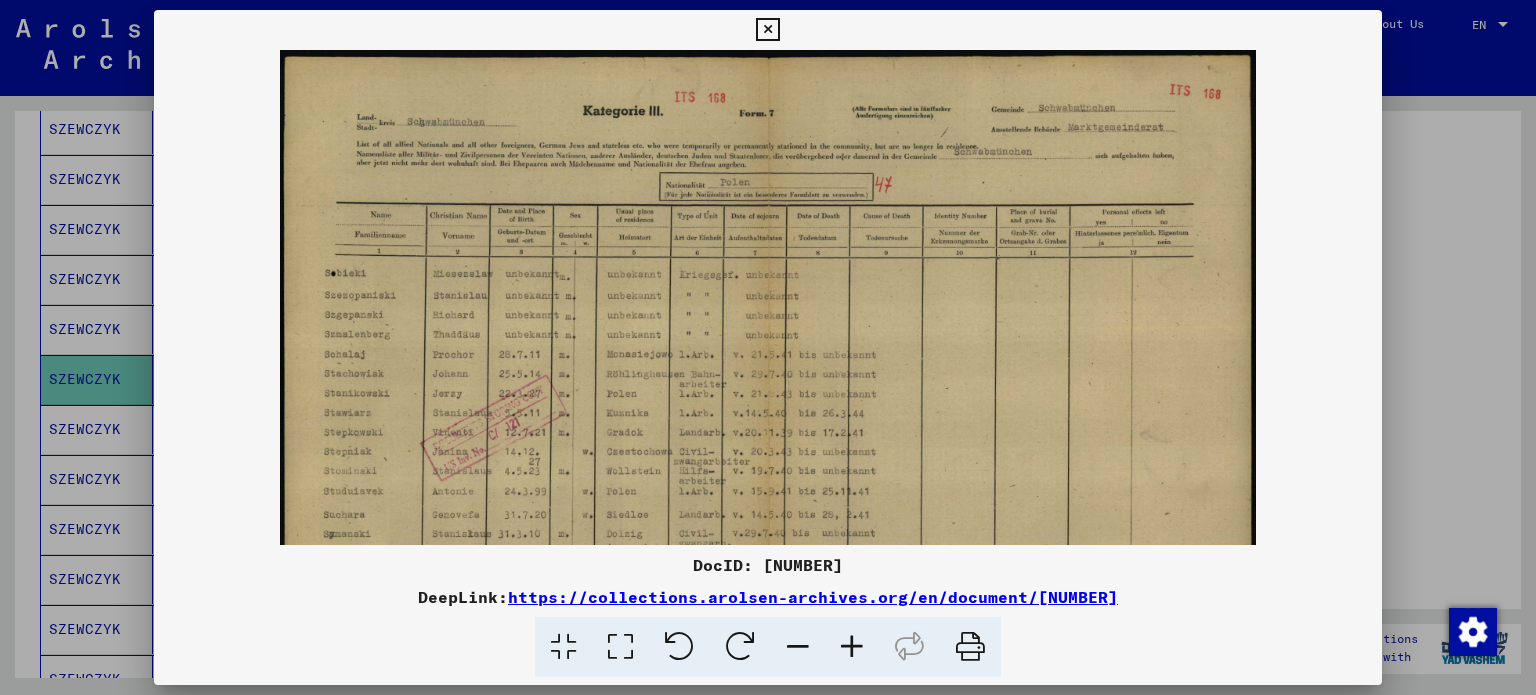 click at bounding box center [852, 647] 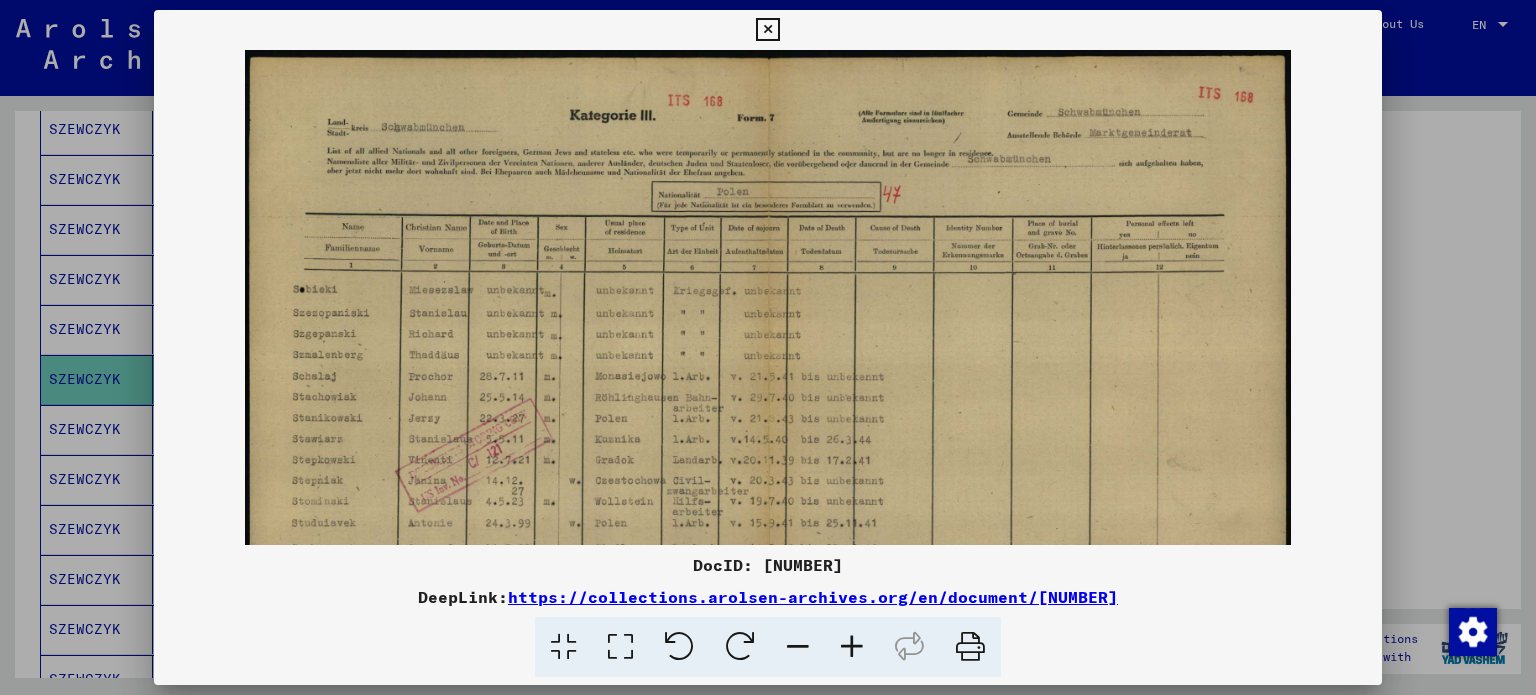 click at bounding box center (852, 647) 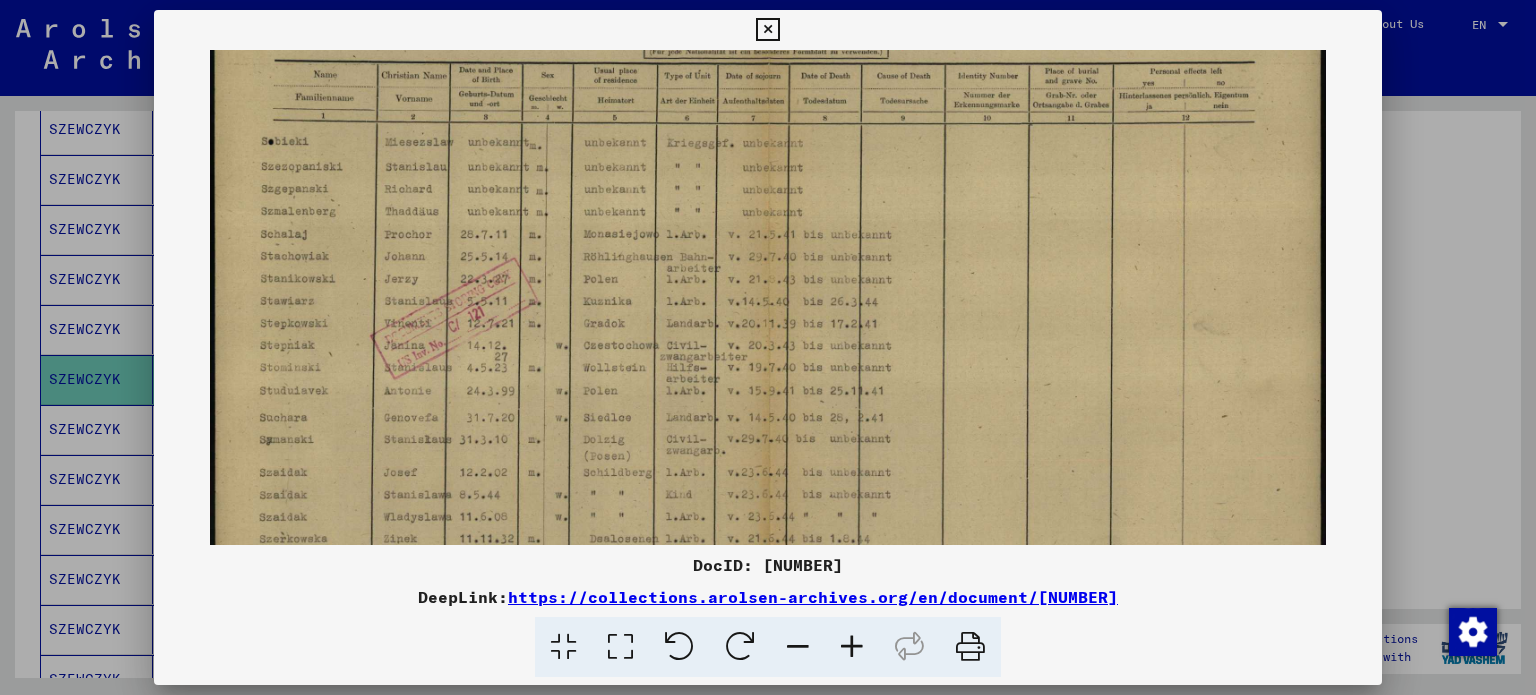 scroll, scrollTop: 171, scrollLeft: 0, axis: vertical 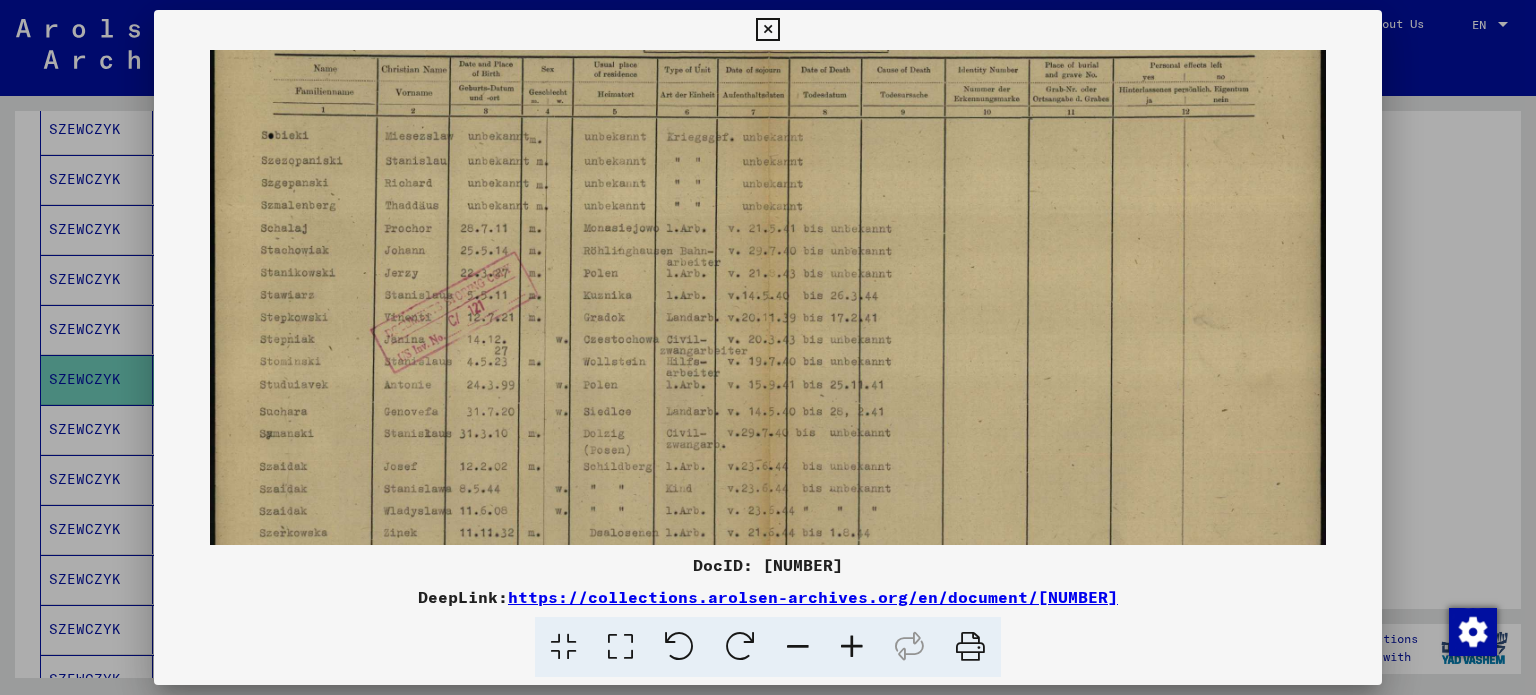 drag, startPoint x: 890, startPoint y: 488, endPoint x: 898, endPoint y: 319, distance: 169.18924 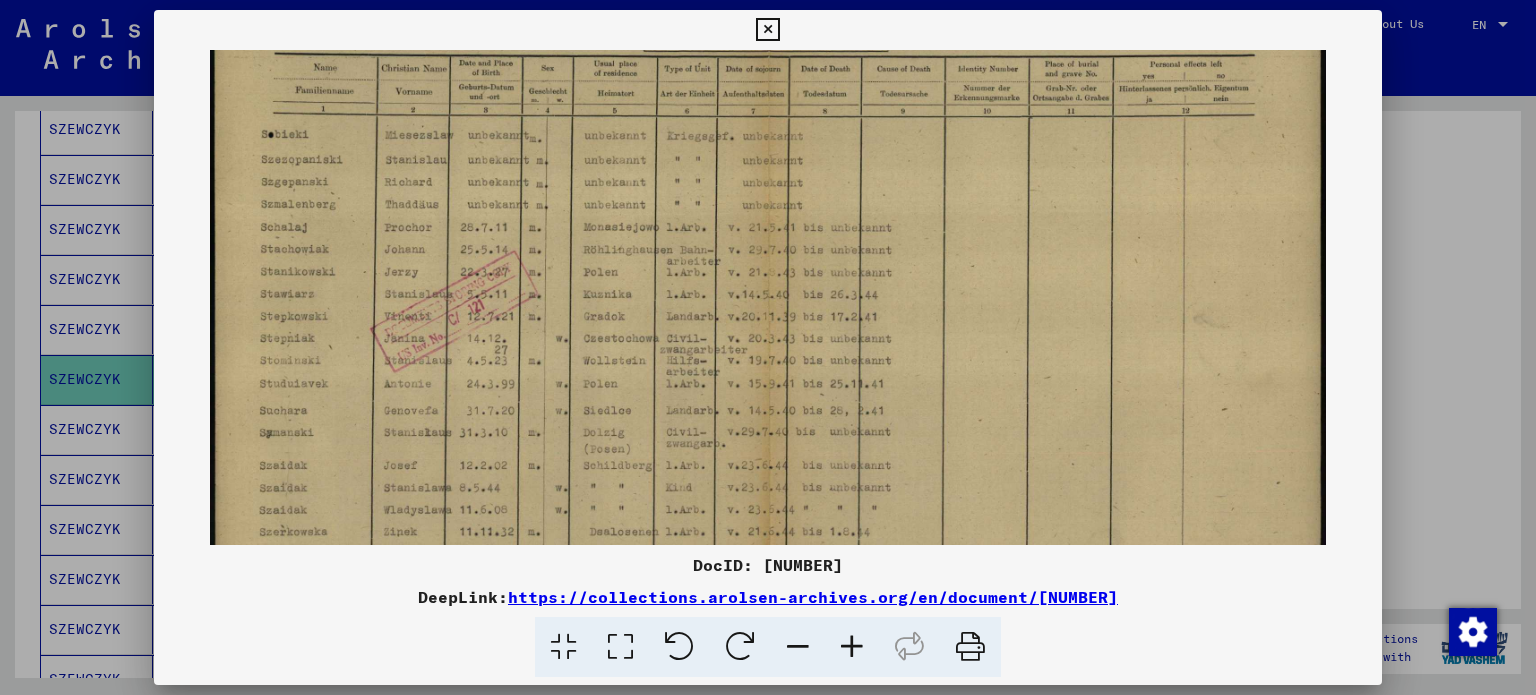 scroll, scrollTop: 300, scrollLeft: 0, axis: vertical 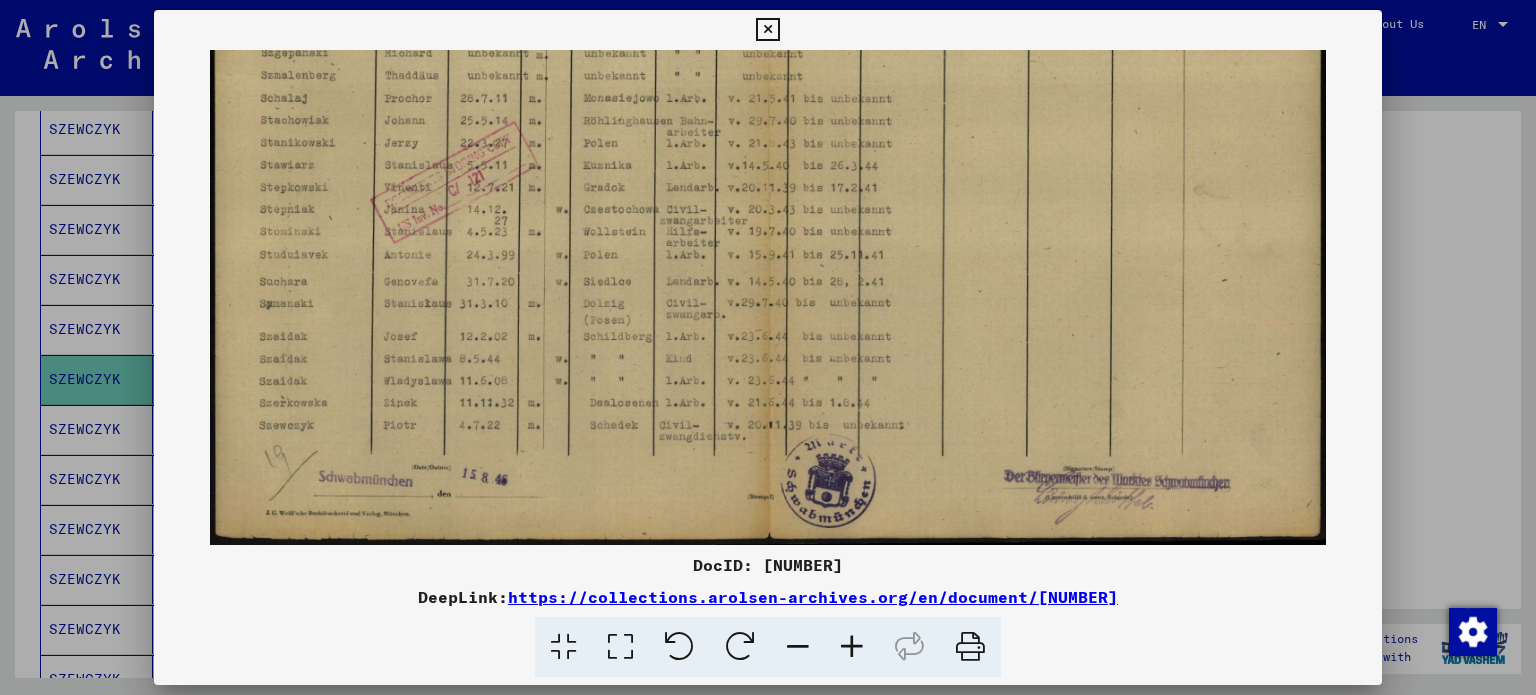 drag, startPoint x: 720, startPoint y: 457, endPoint x: 712, endPoint y: 263, distance: 194.16487 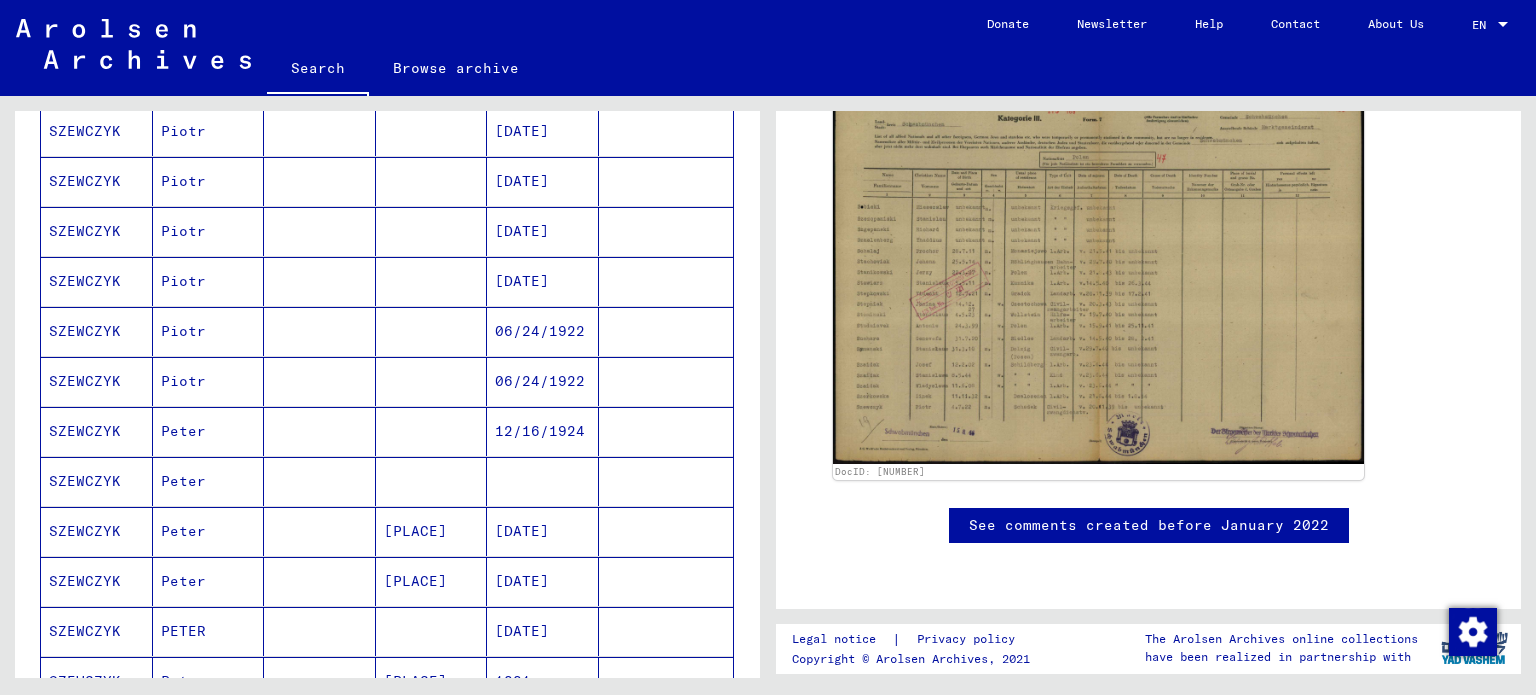 scroll, scrollTop: 800, scrollLeft: 0, axis: vertical 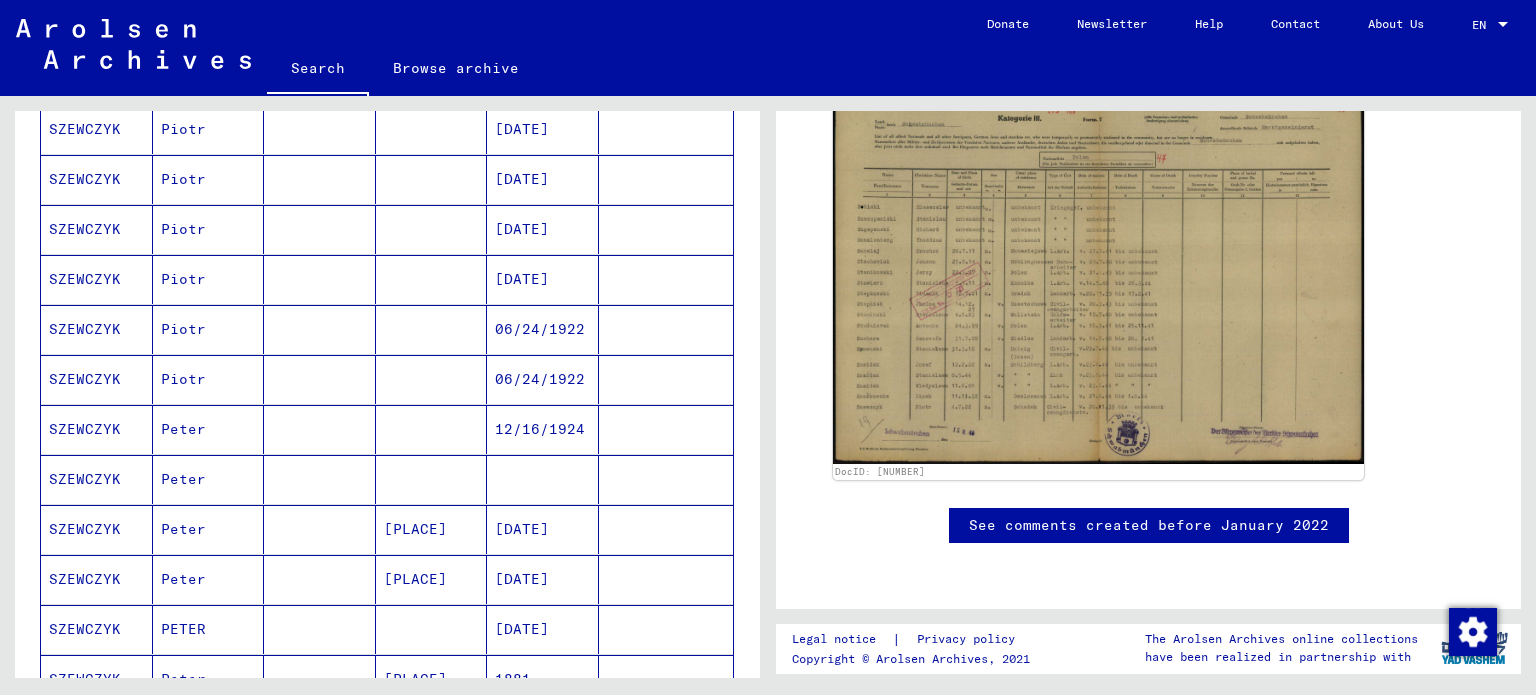 click on "SZEWCZYK" at bounding box center [97, 529] 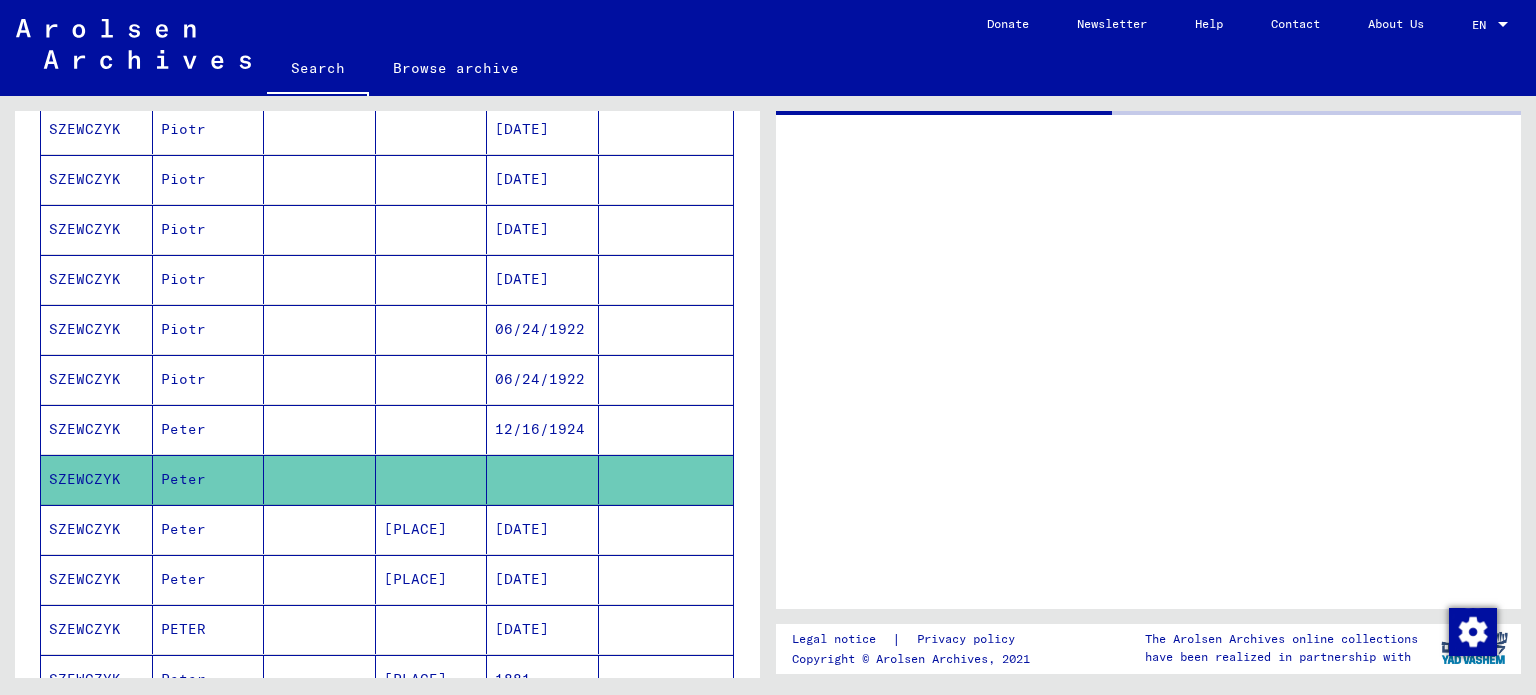 scroll, scrollTop: 0, scrollLeft: 0, axis: both 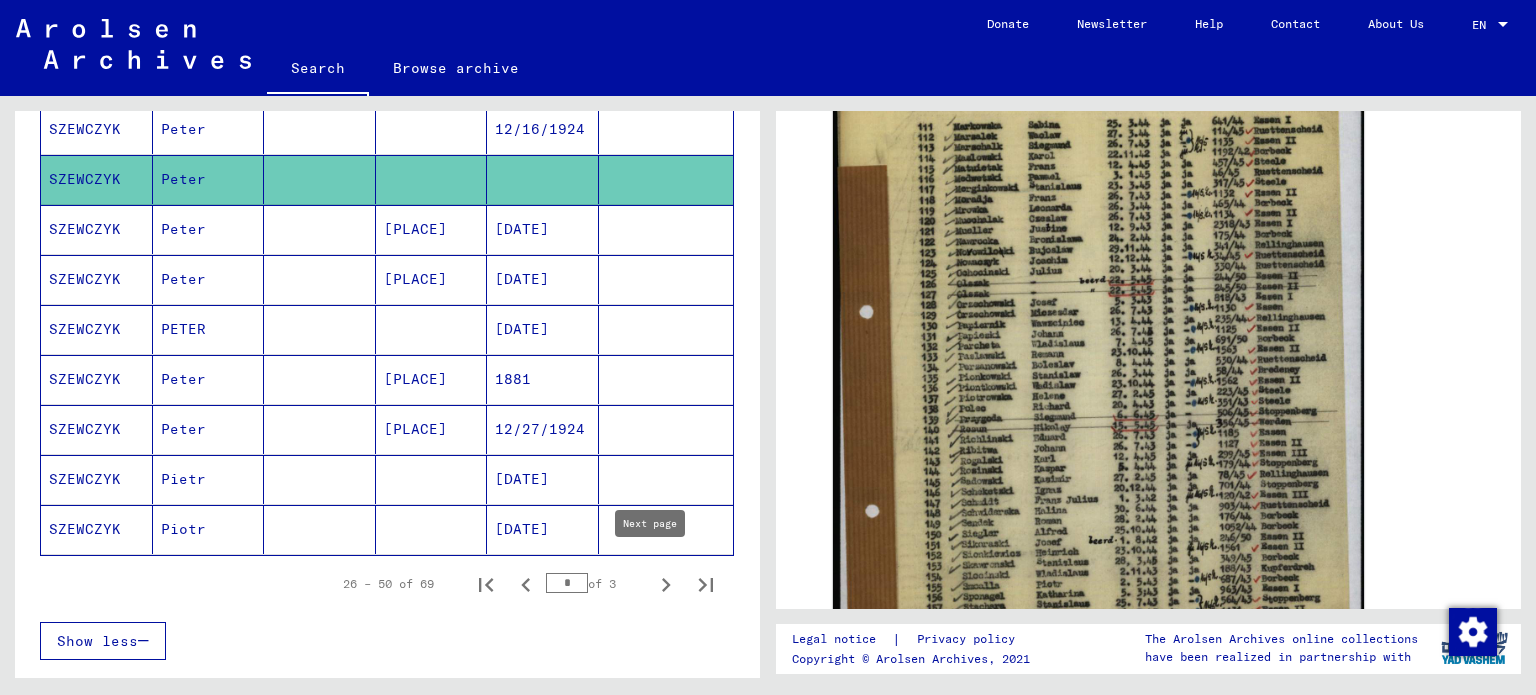 click 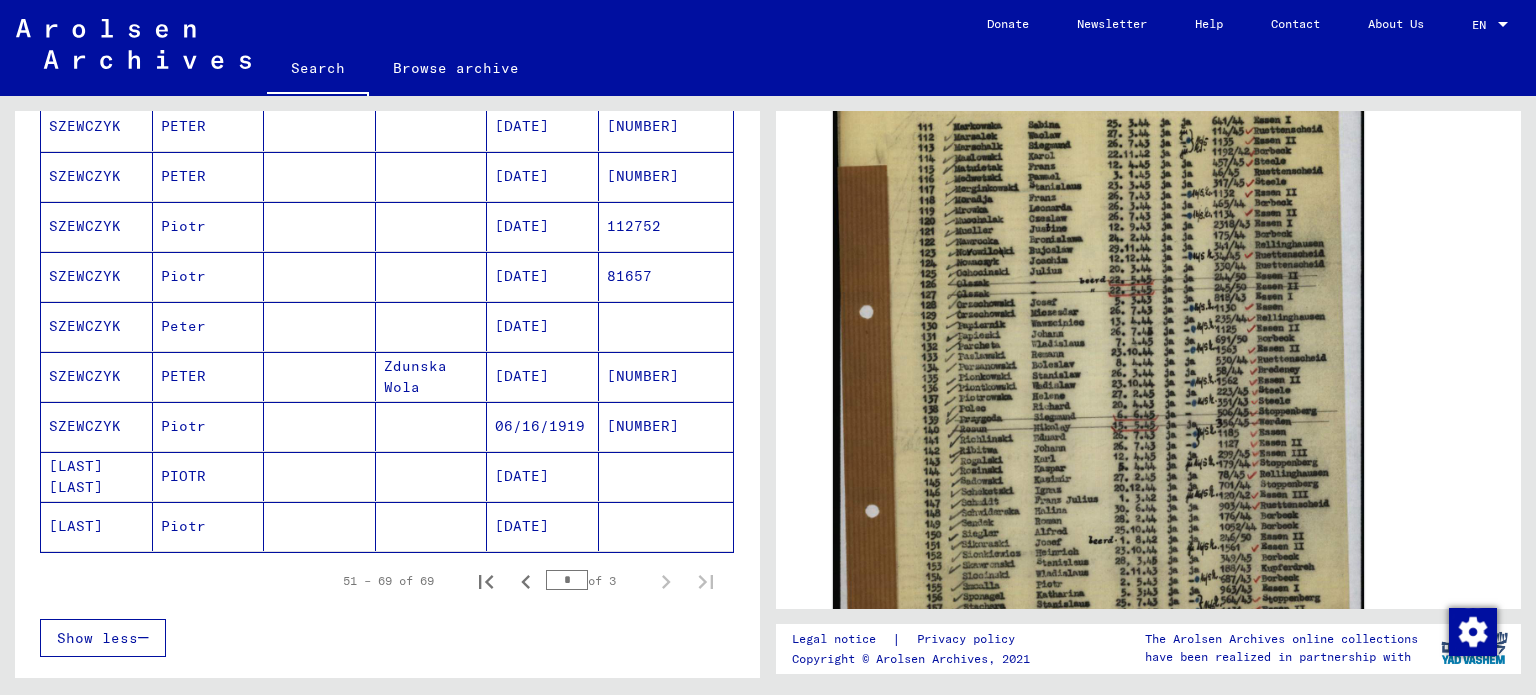 scroll, scrollTop: 800, scrollLeft: 0, axis: vertical 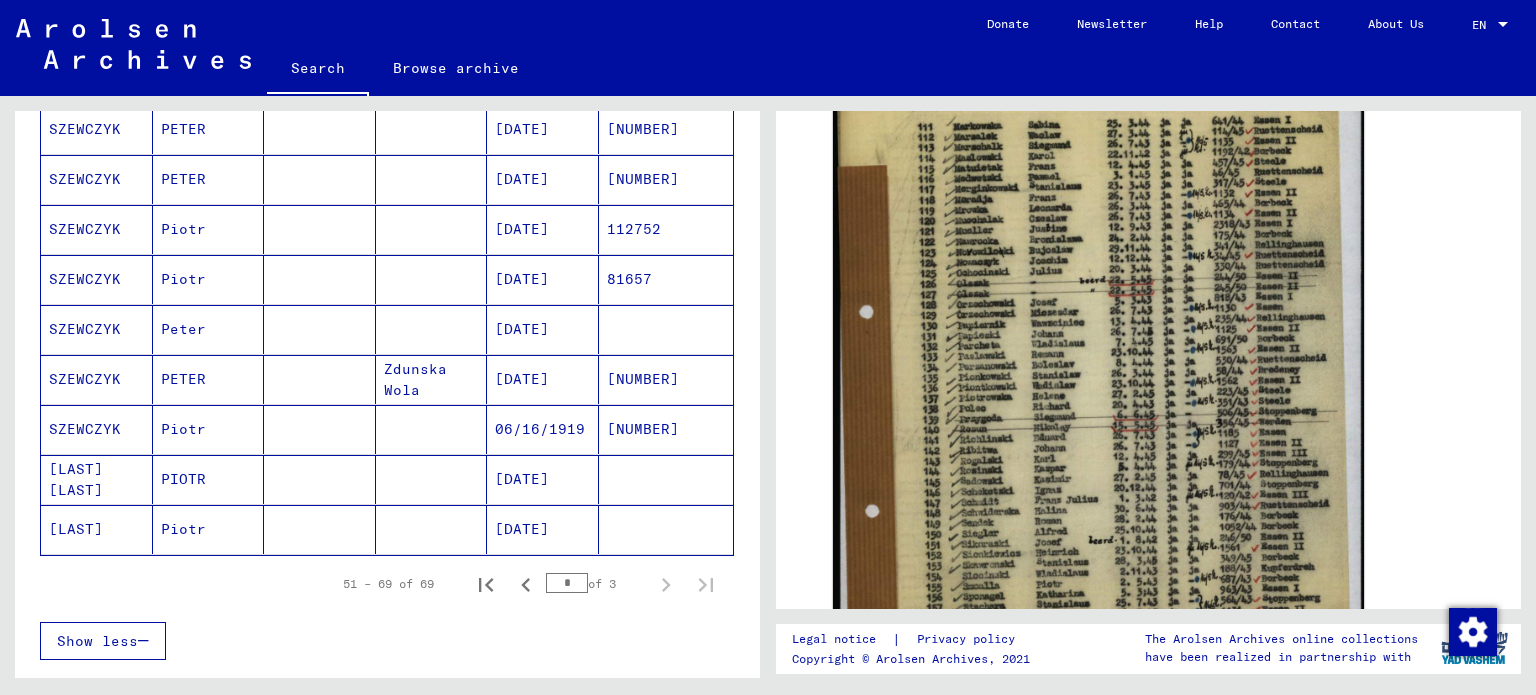 click on "SZEWCZYK" at bounding box center (97, 479) 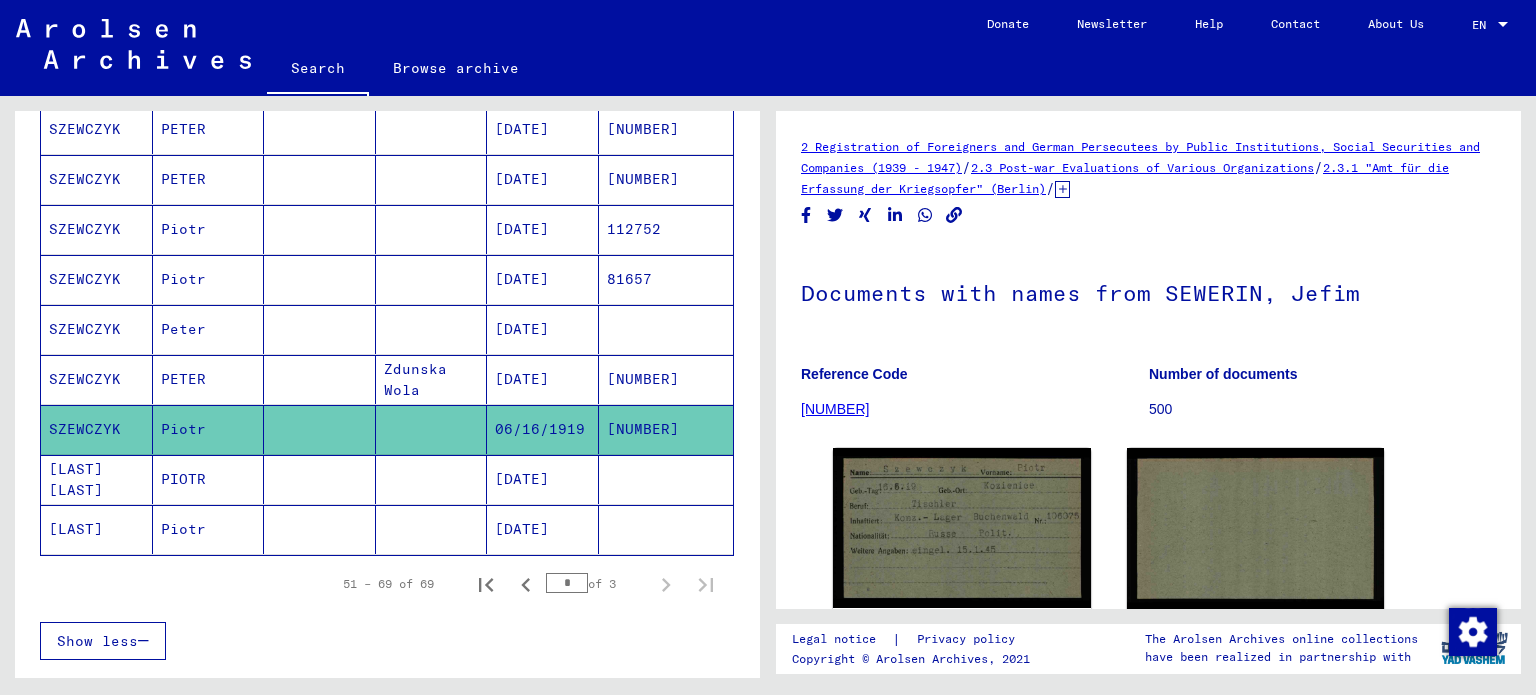 scroll, scrollTop: 0, scrollLeft: 0, axis: both 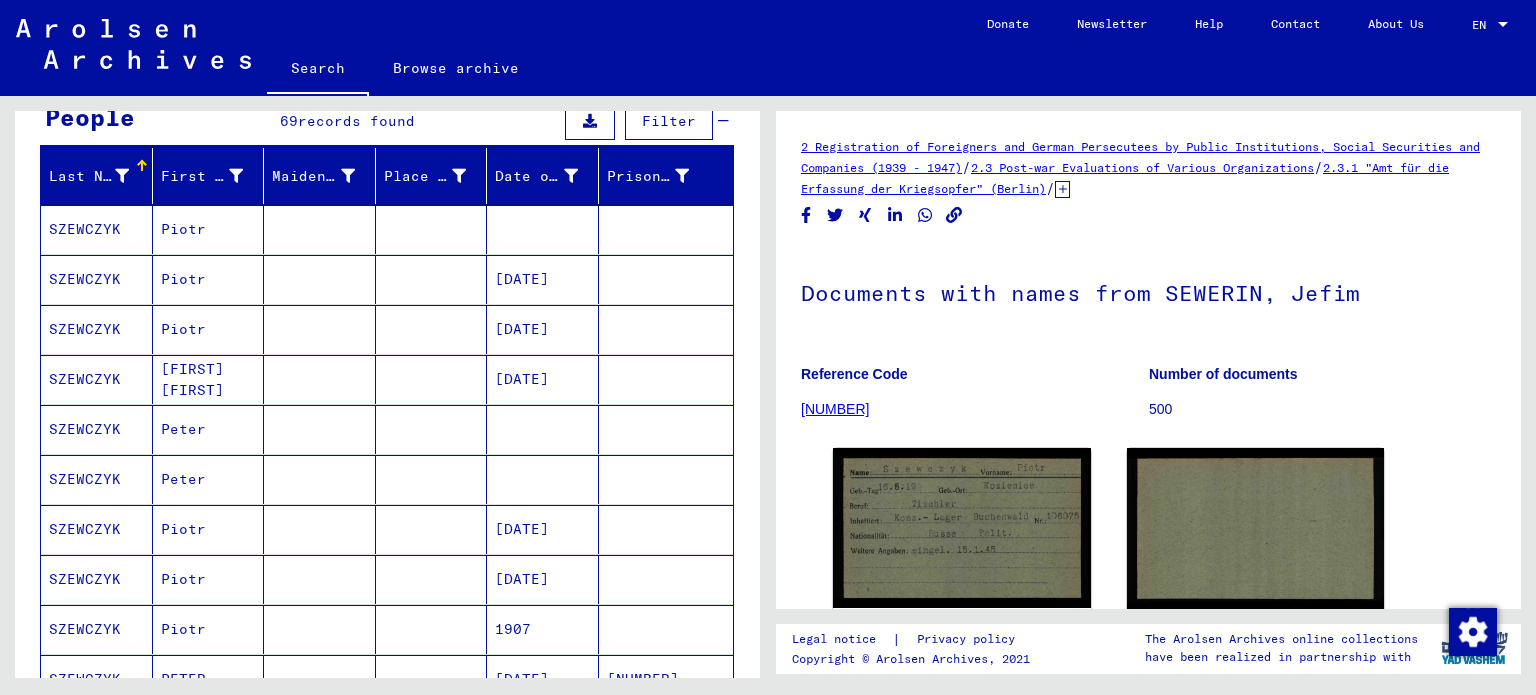 click on "SZEWCZYK" at bounding box center (97, 279) 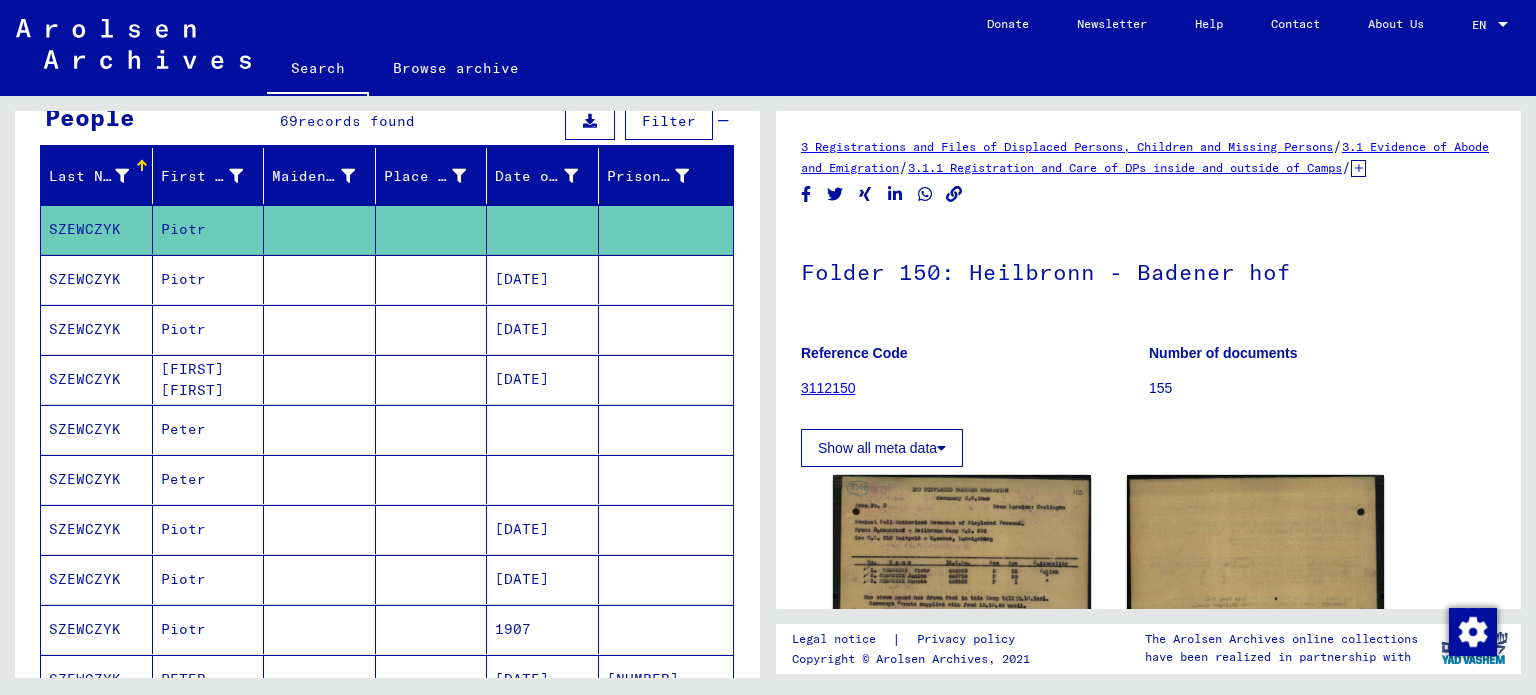 scroll, scrollTop: 0, scrollLeft: 0, axis: both 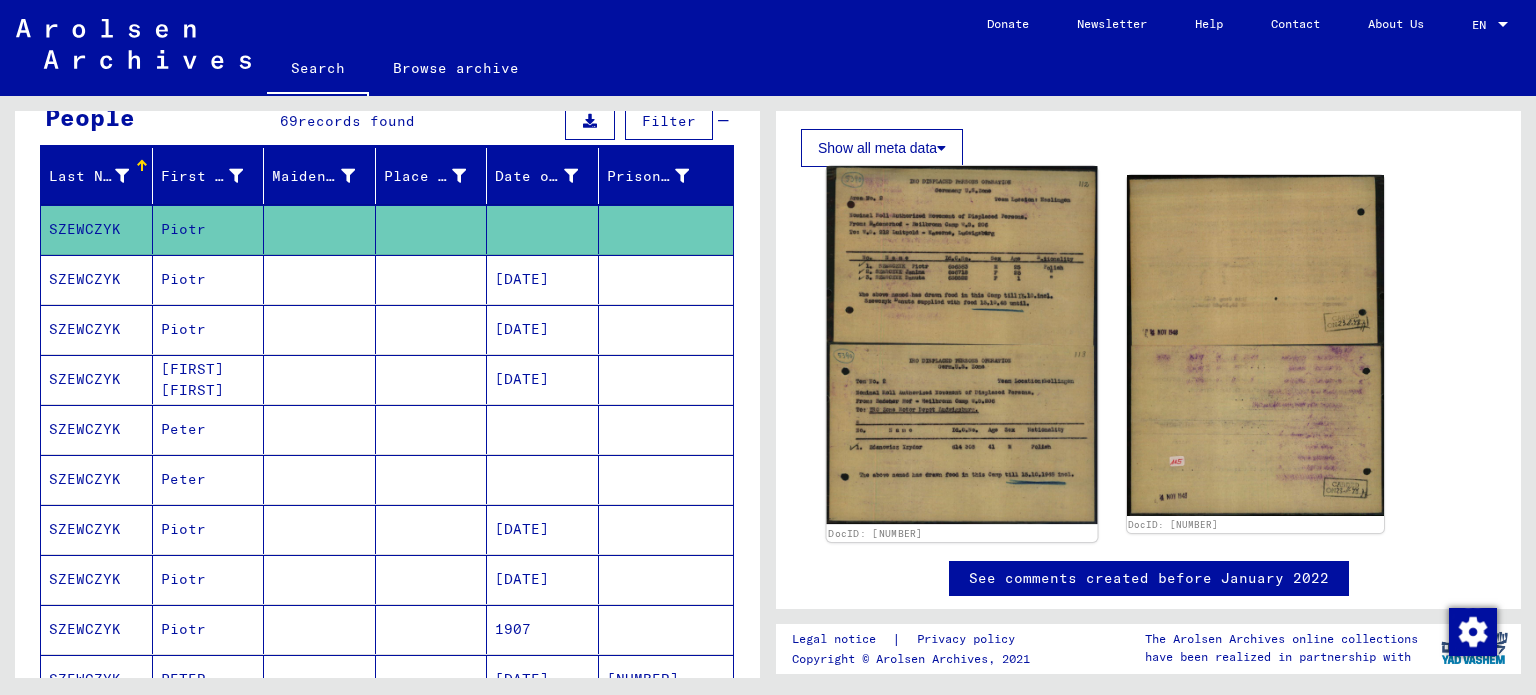 click 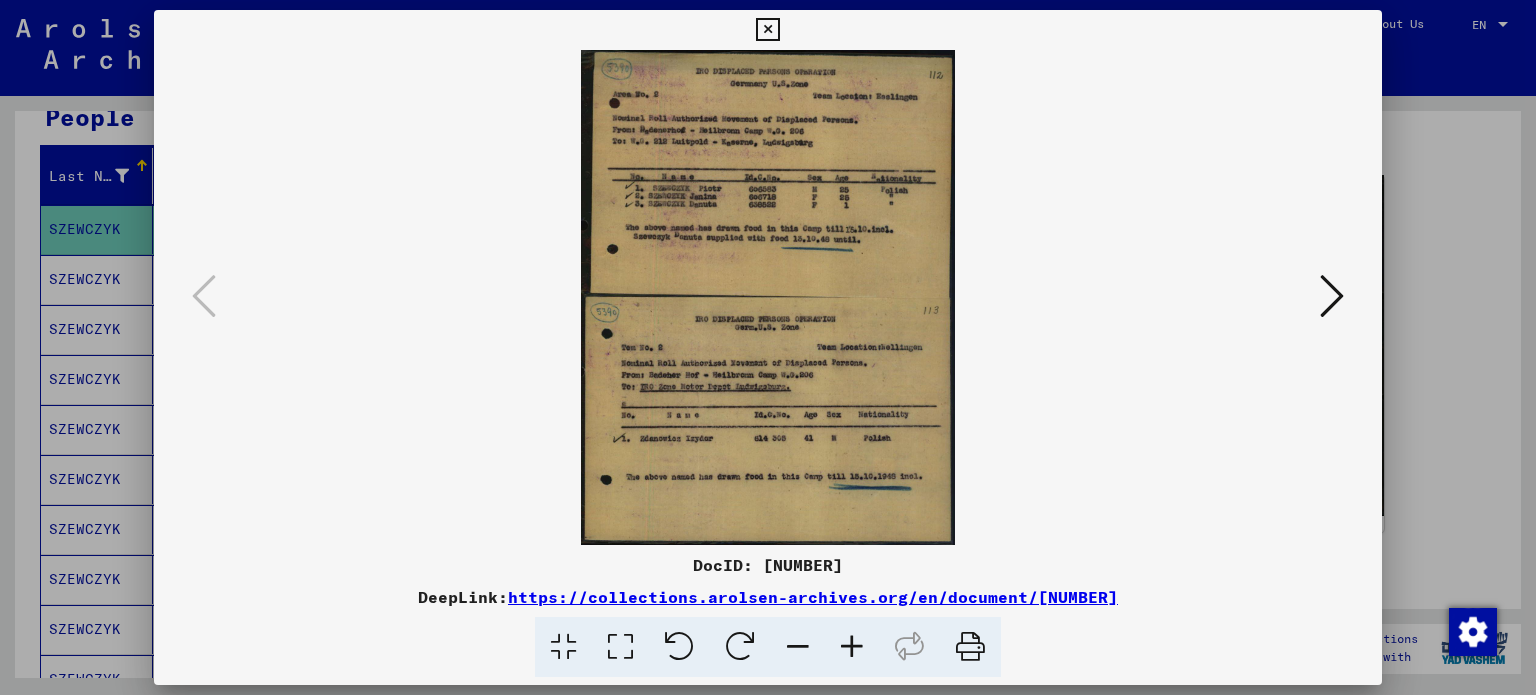 click at bounding box center (852, 647) 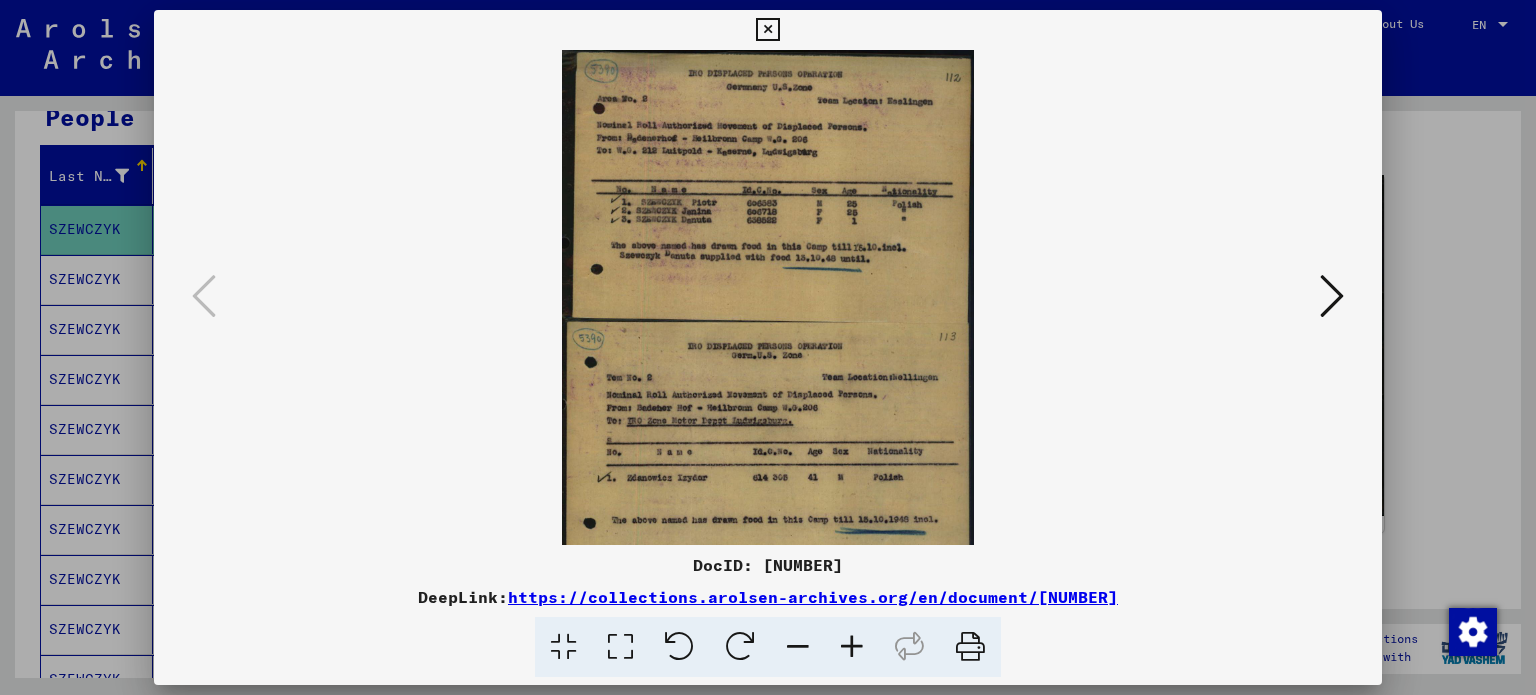click at bounding box center (852, 647) 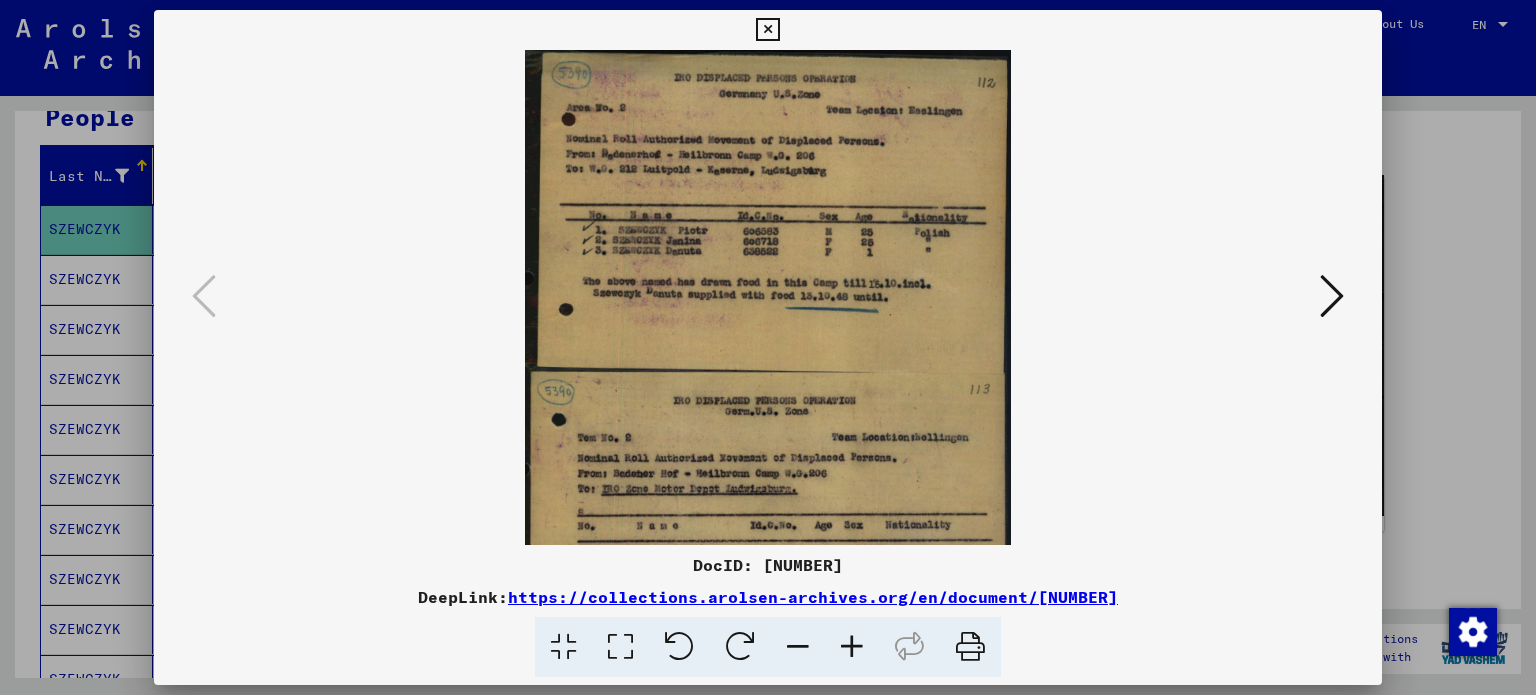click at bounding box center (852, 647) 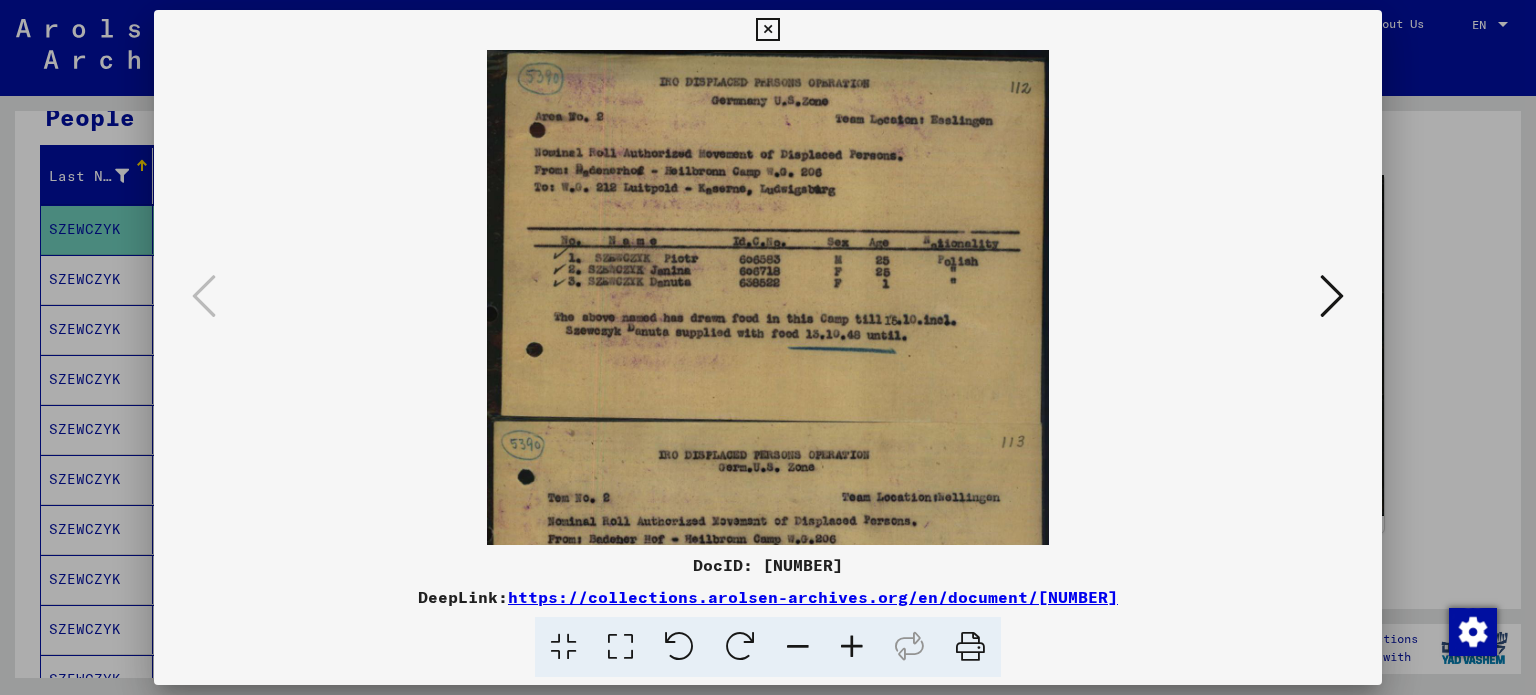 click at bounding box center [852, 647] 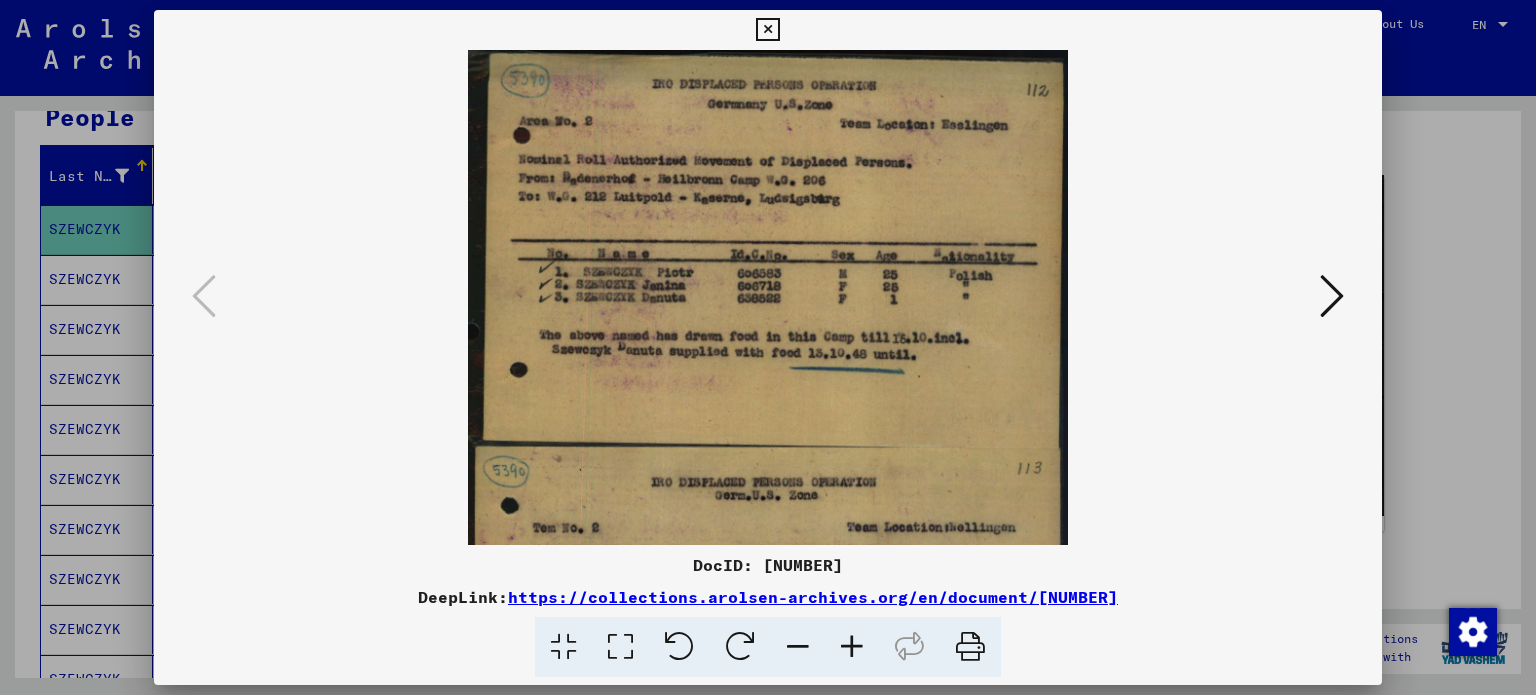 click at bounding box center [852, 647] 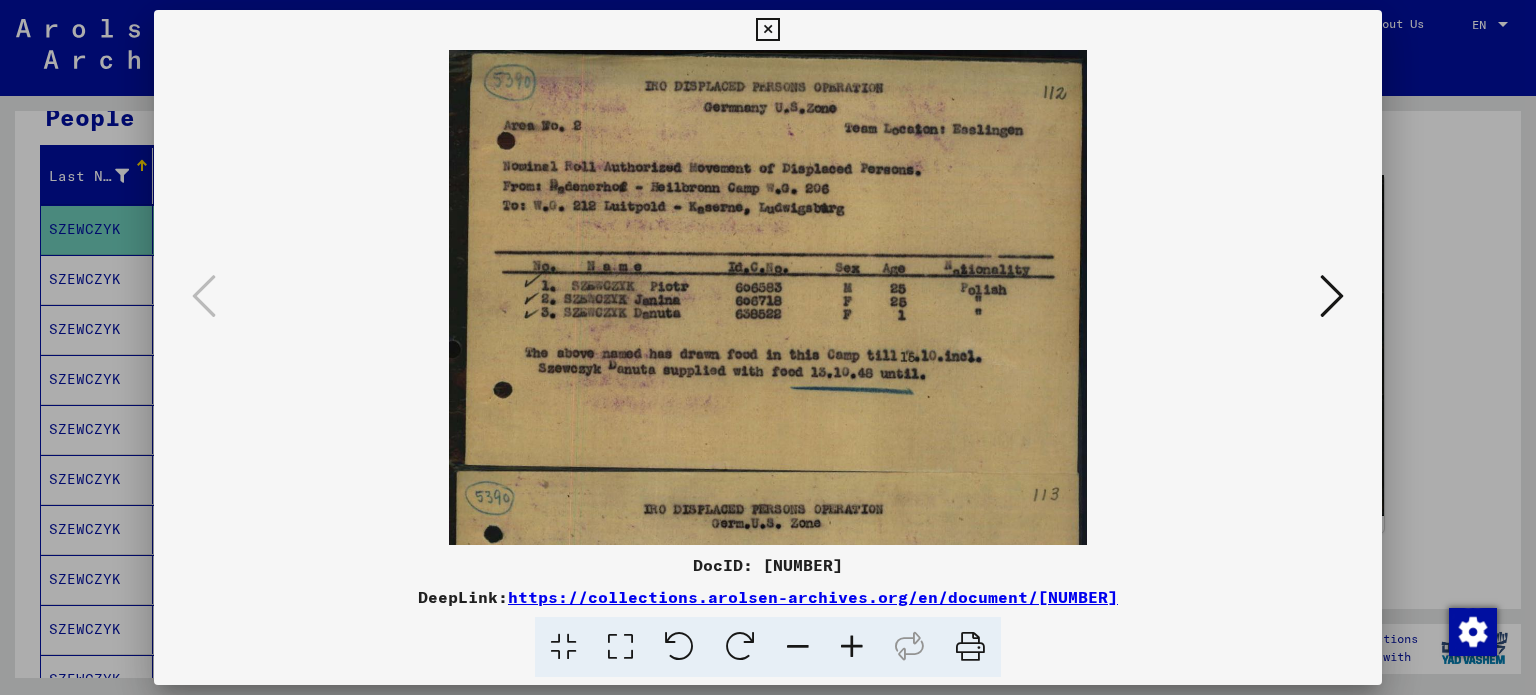 click at bounding box center [767, 30] 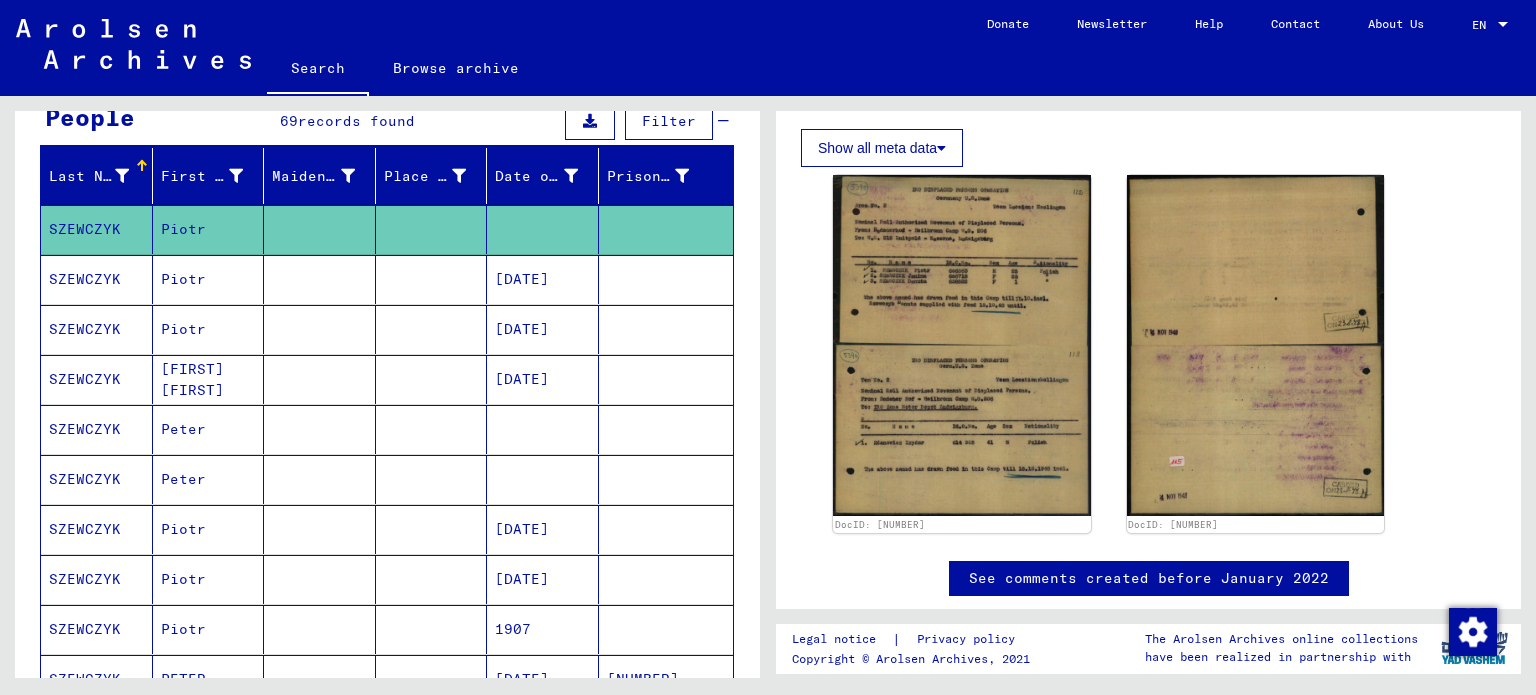 click on "SZEWCZYK" at bounding box center [97, 329] 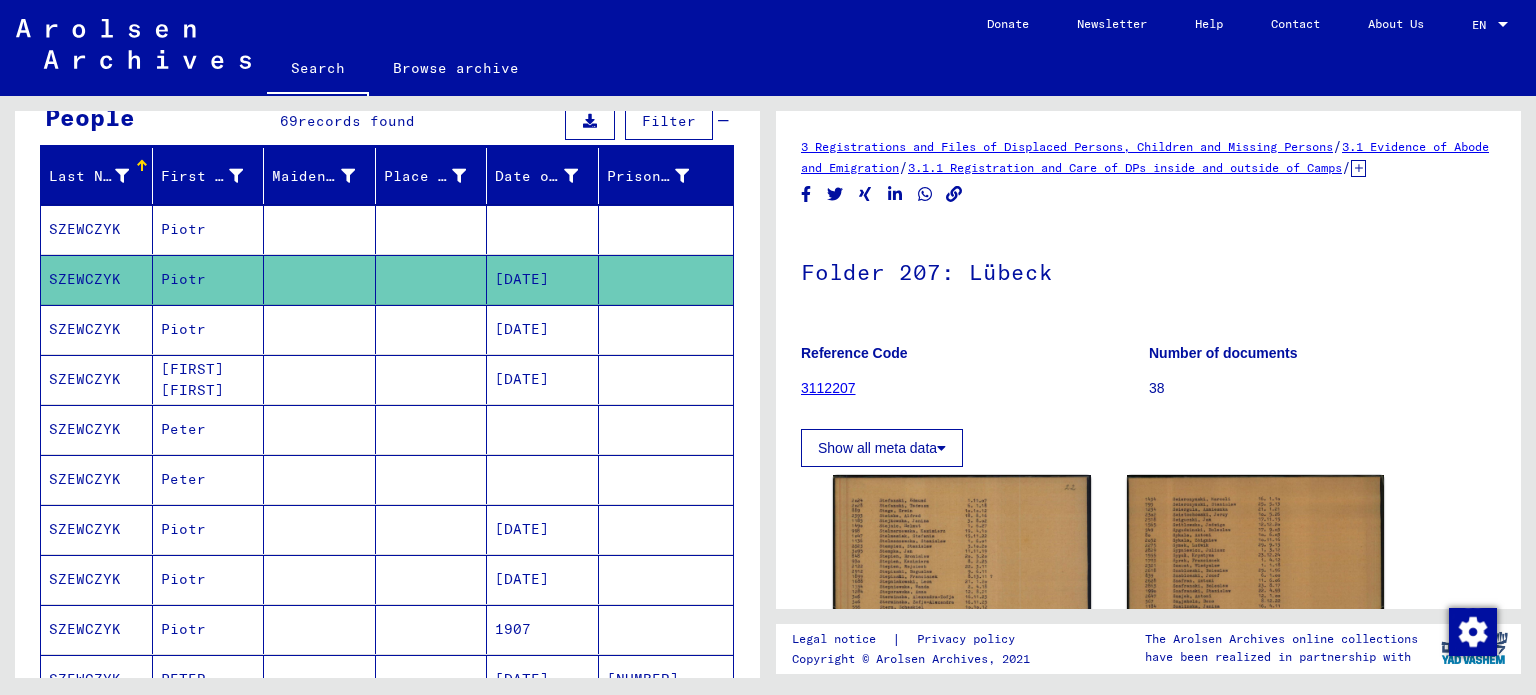 scroll, scrollTop: 0, scrollLeft: 0, axis: both 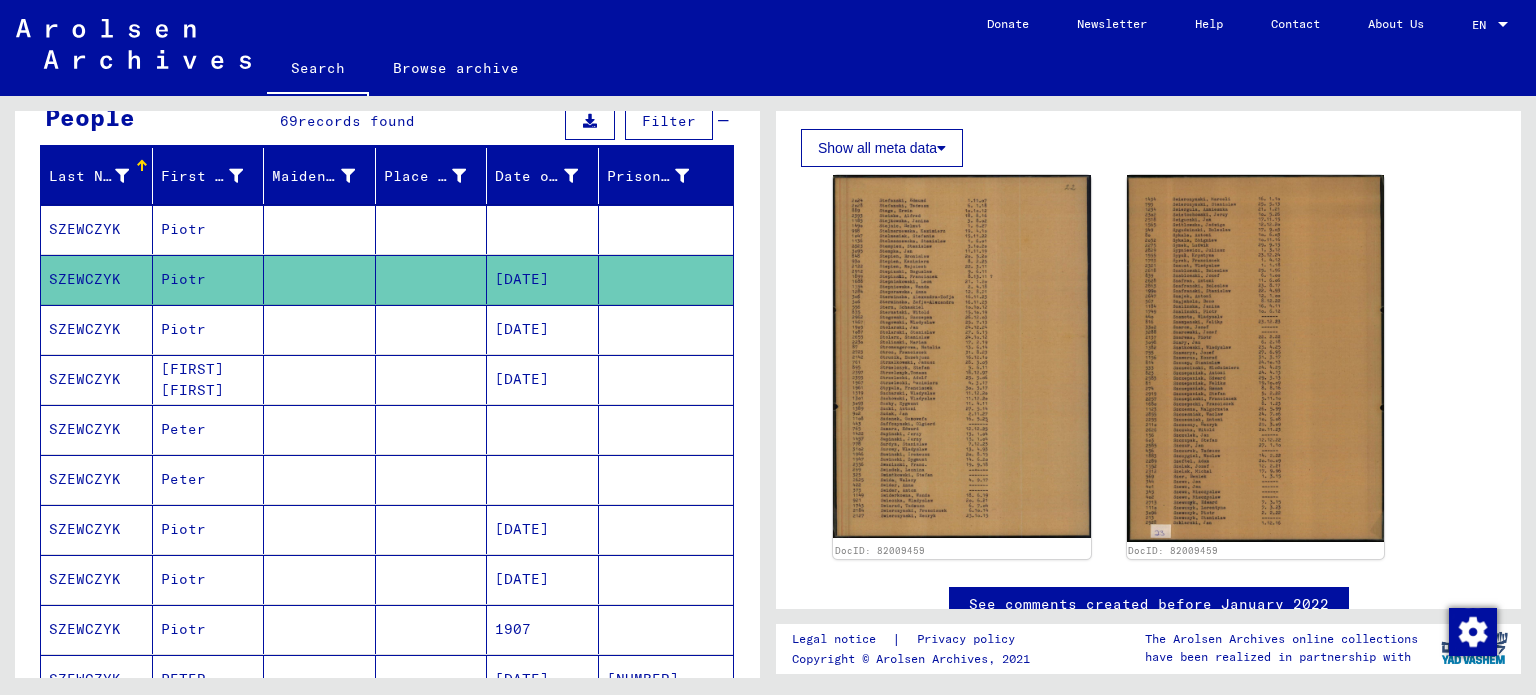 click on "SZEWCZYK" at bounding box center (97, 379) 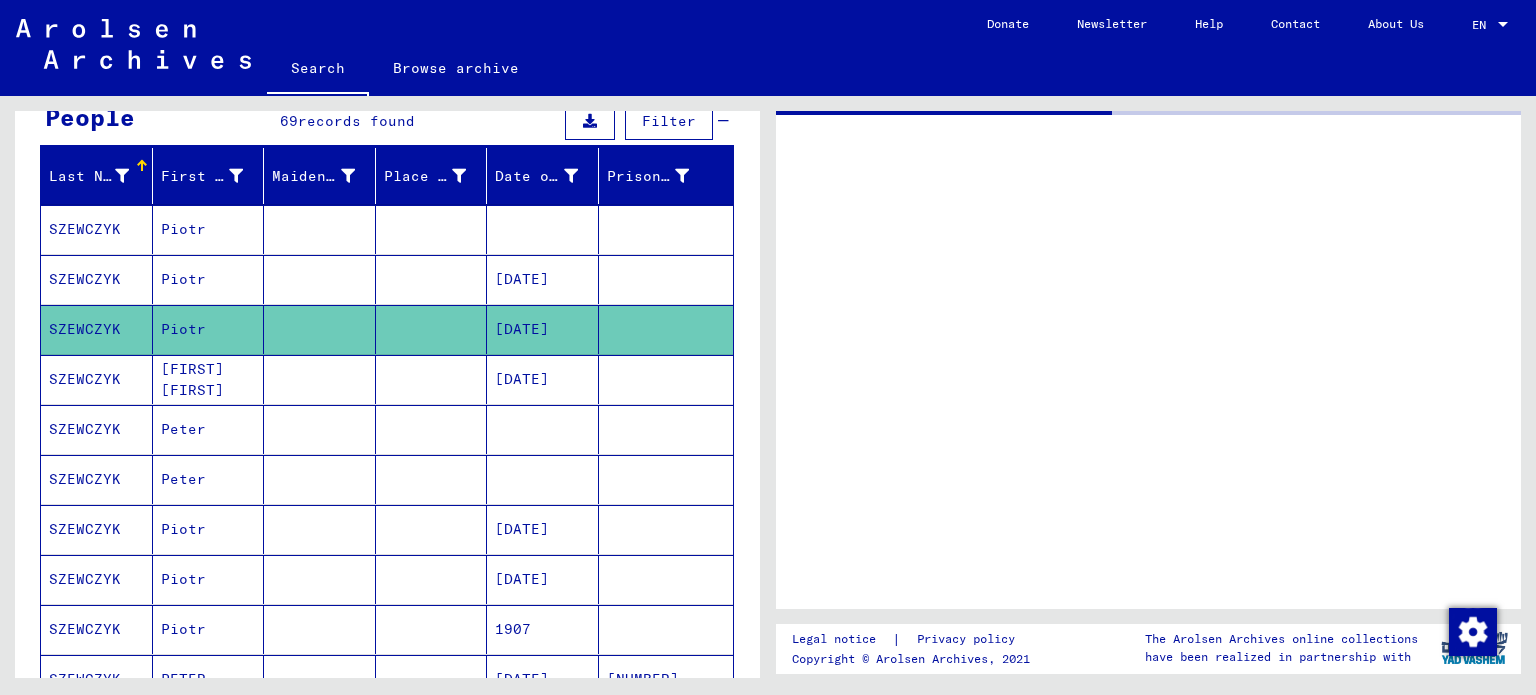 scroll, scrollTop: 0, scrollLeft: 0, axis: both 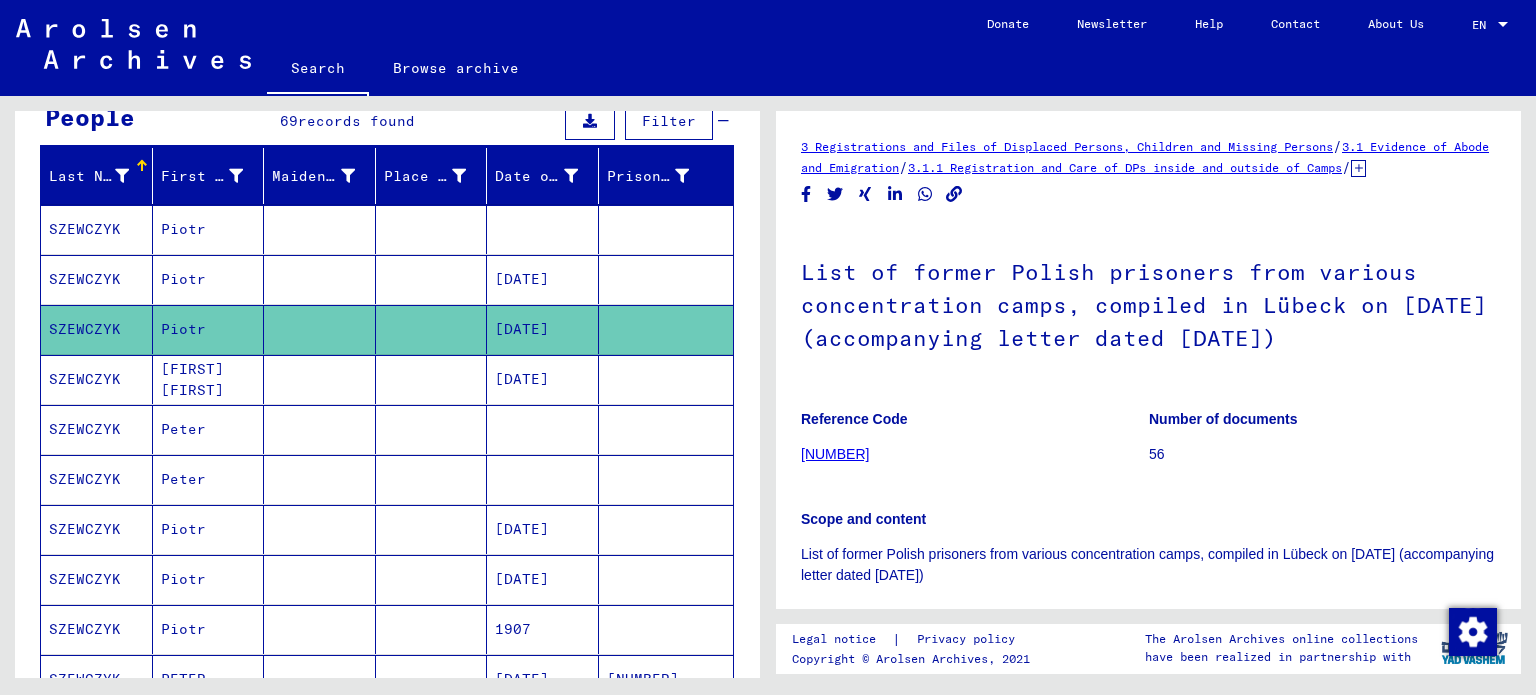 click on "SZEWCZYK" at bounding box center (97, 429) 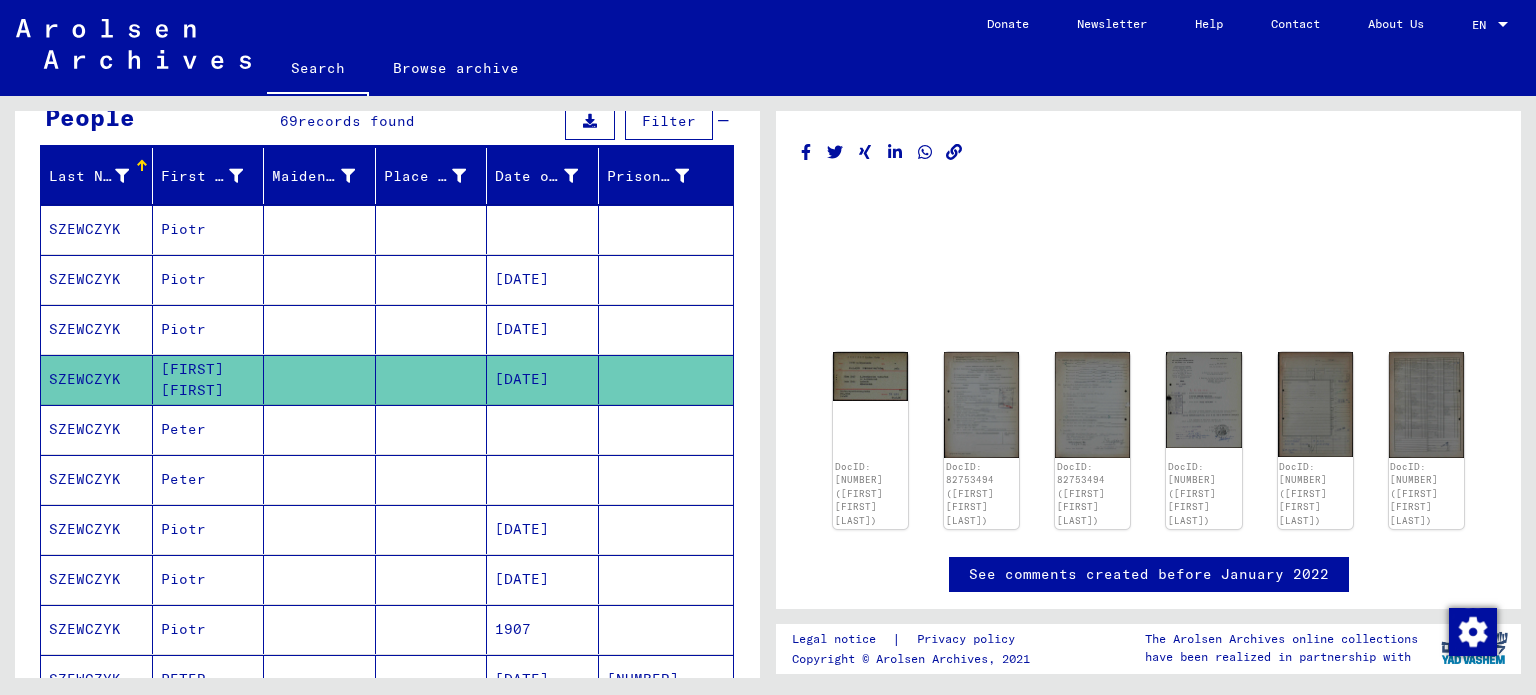 click on "SZEWCZYK" at bounding box center (97, 479) 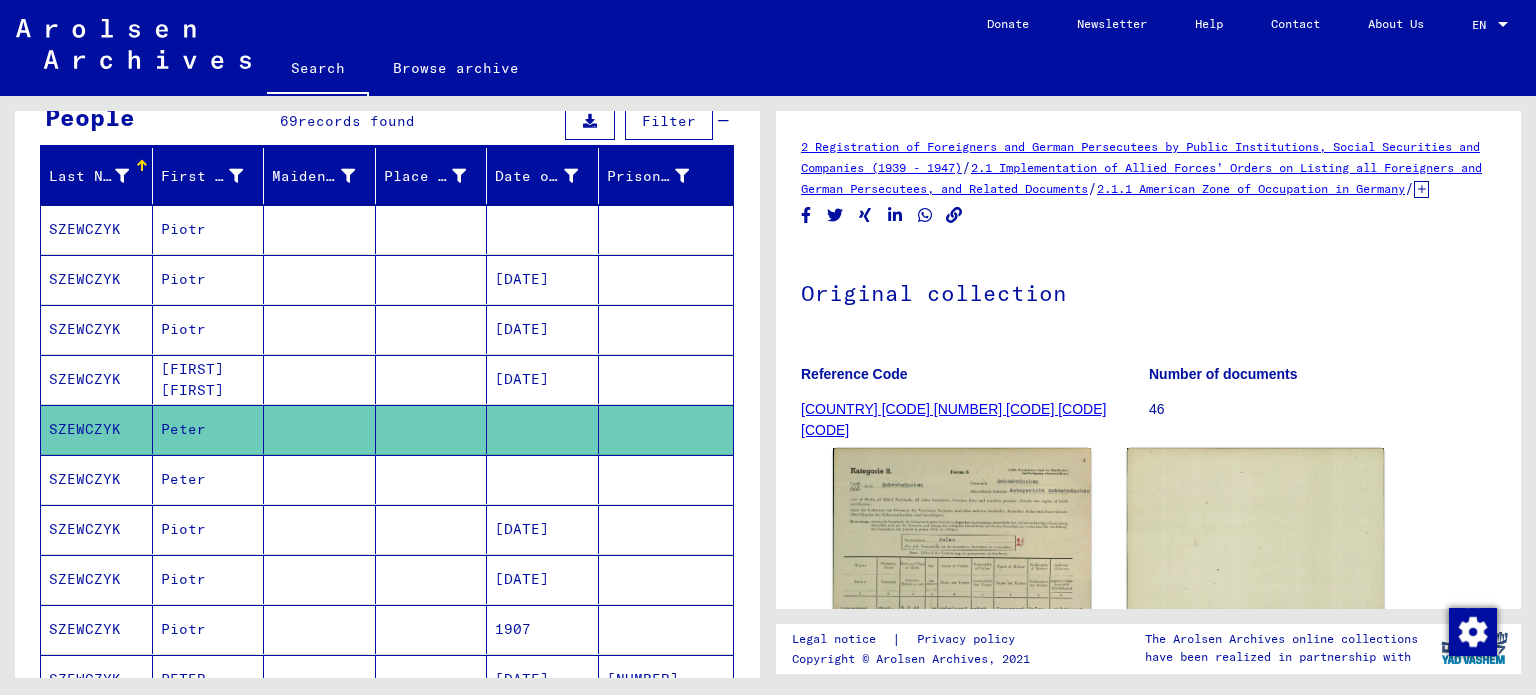 scroll, scrollTop: 0, scrollLeft: 0, axis: both 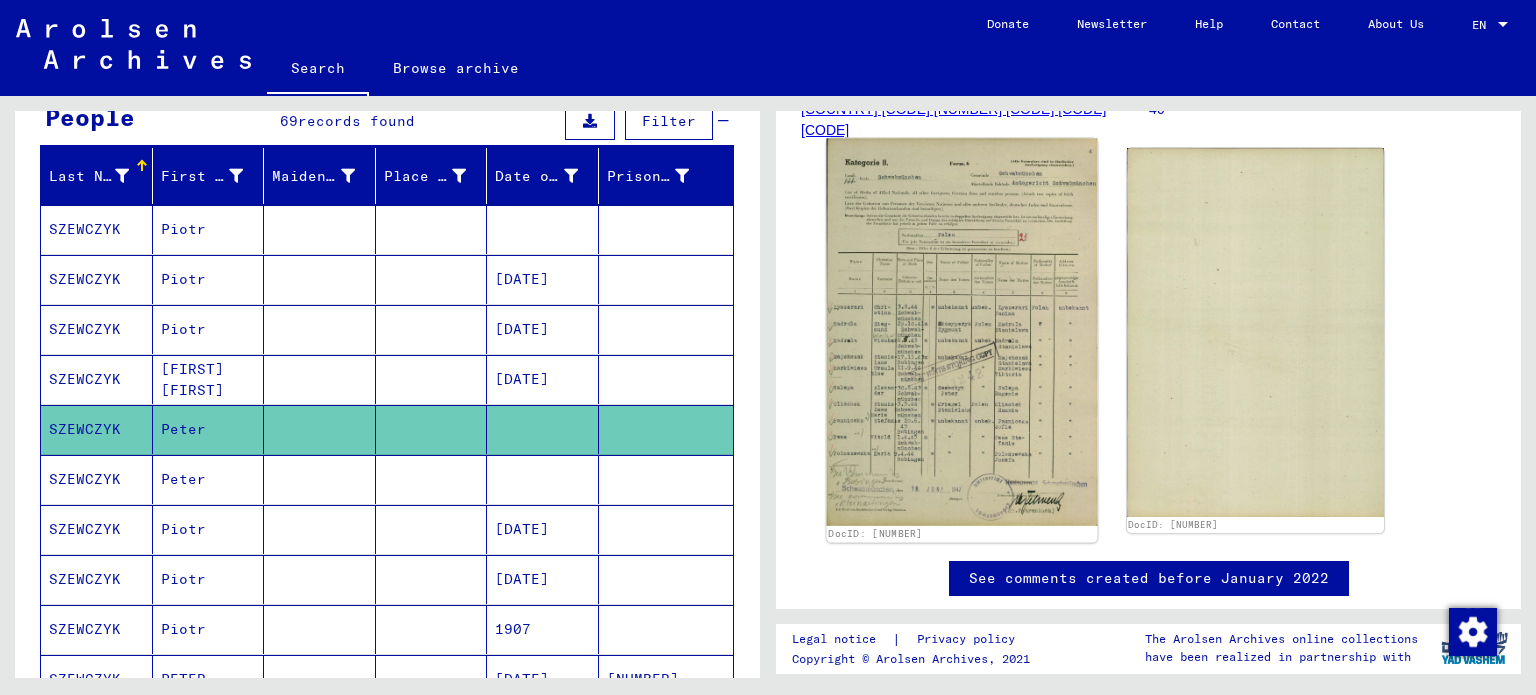 click 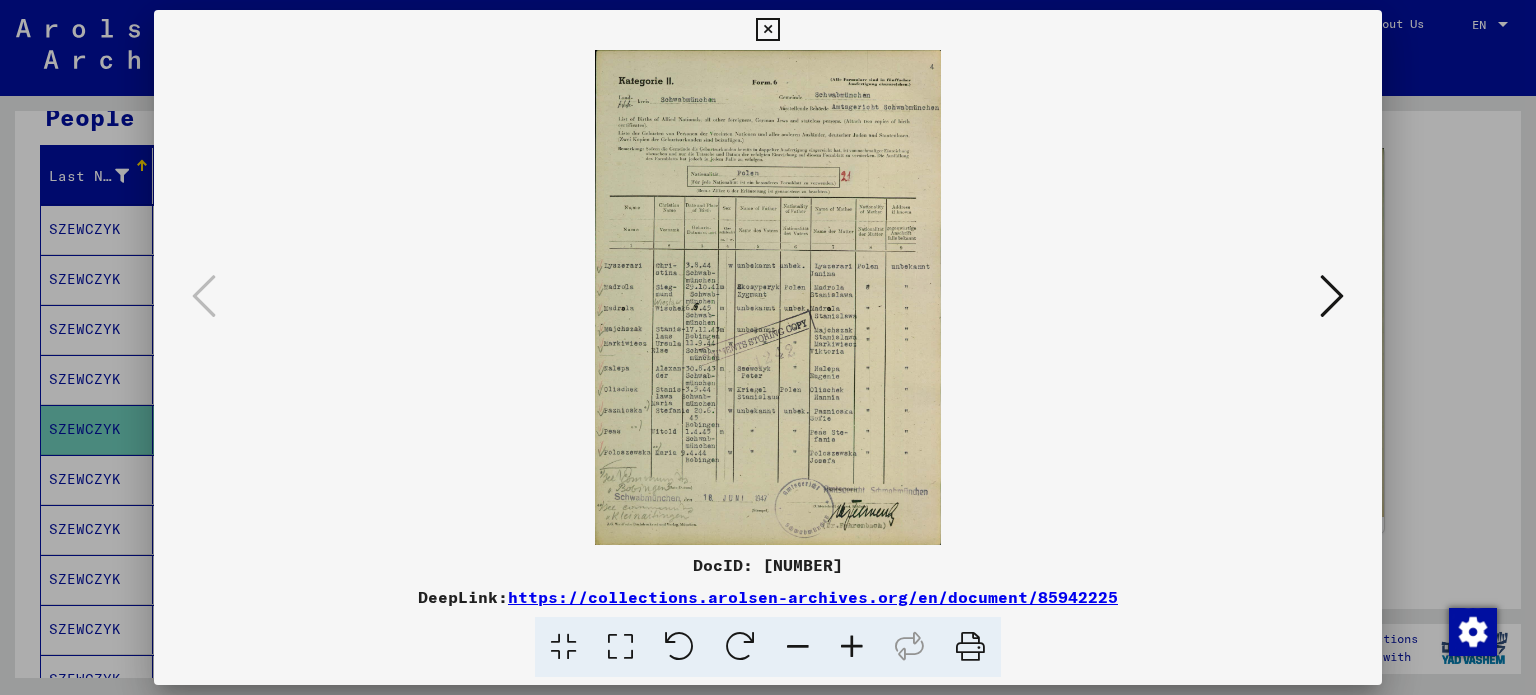 click at bounding box center [852, 647] 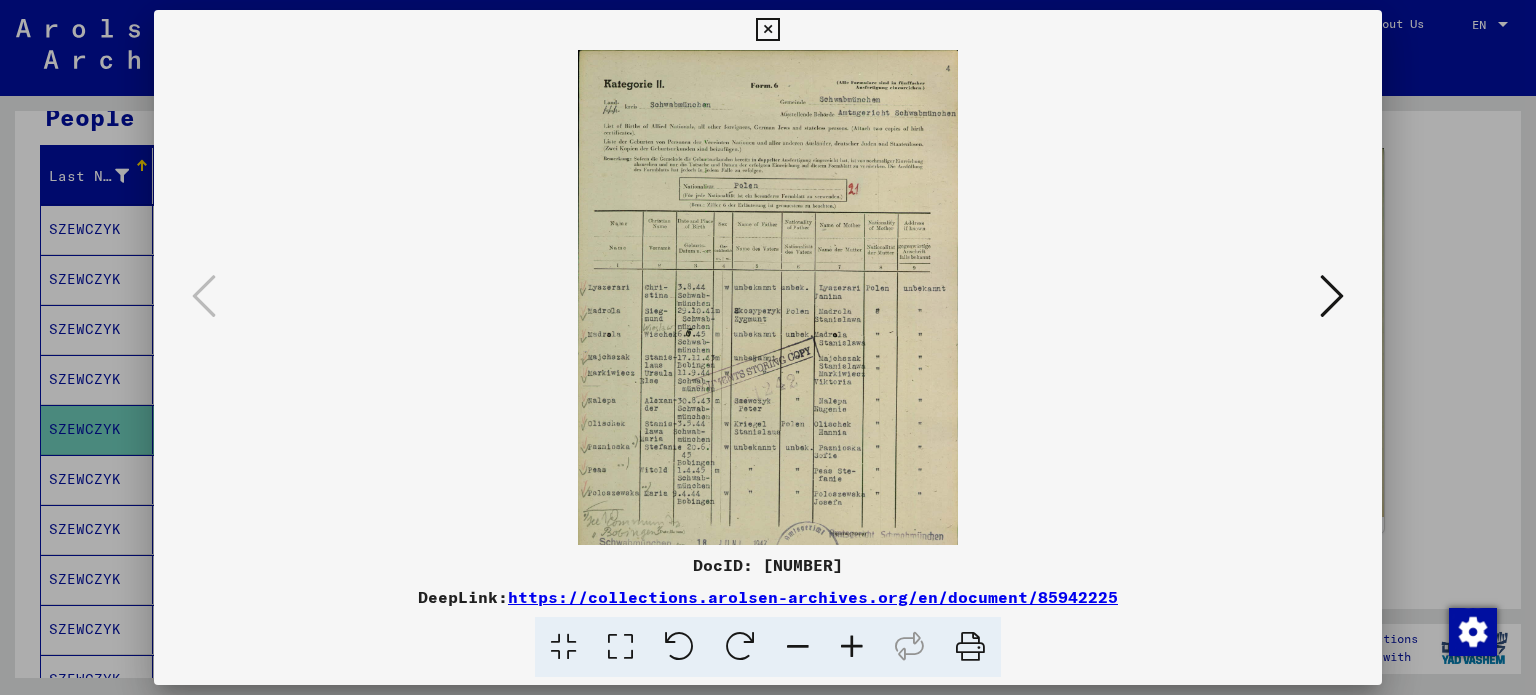 click at bounding box center [852, 647] 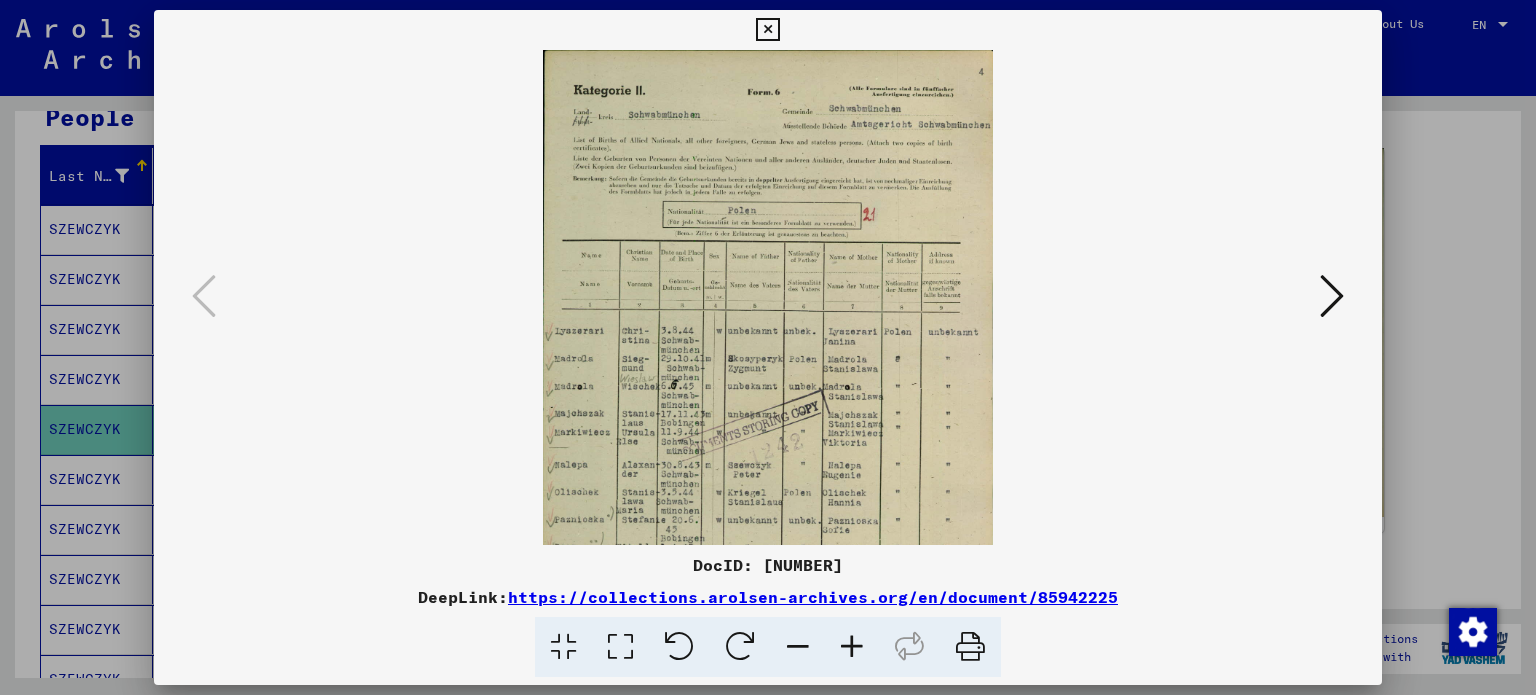 click at bounding box center (852, 647) 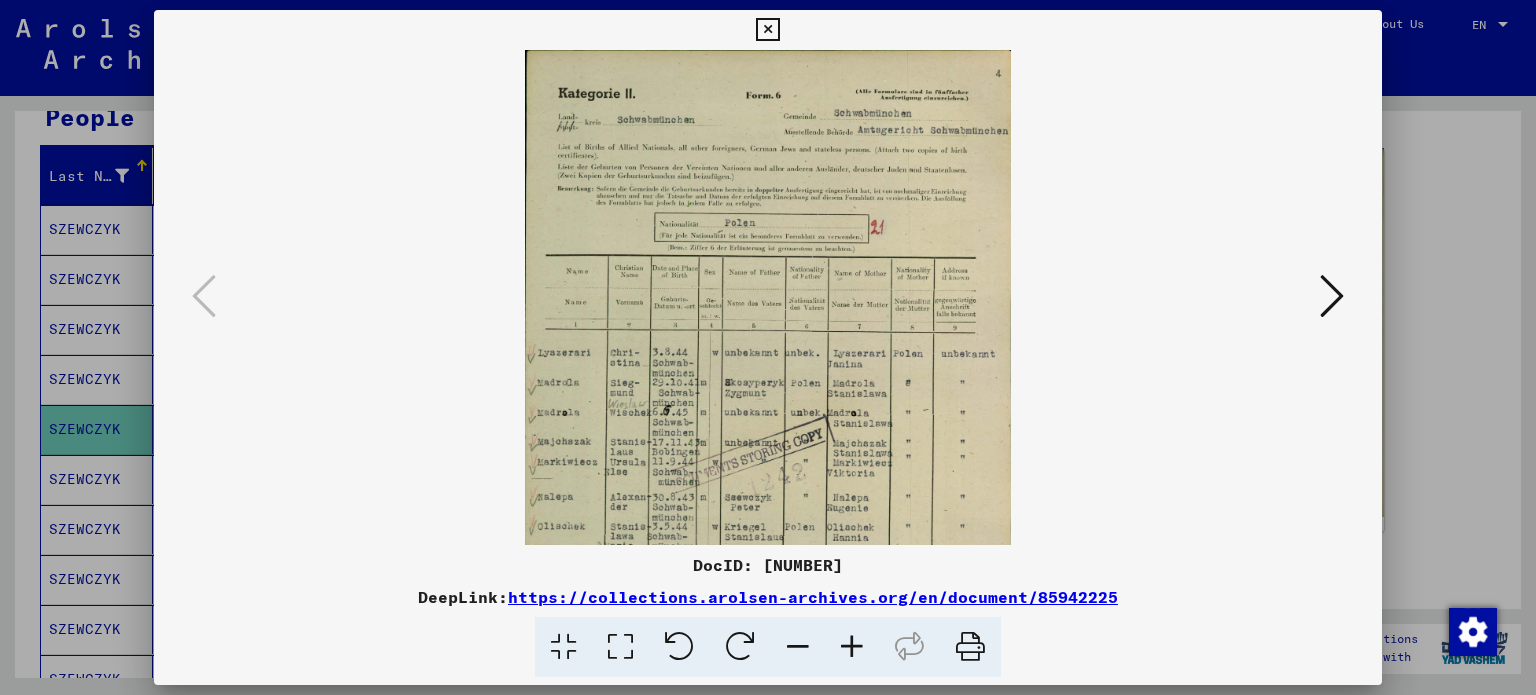 click at bounding box center (852, 647) 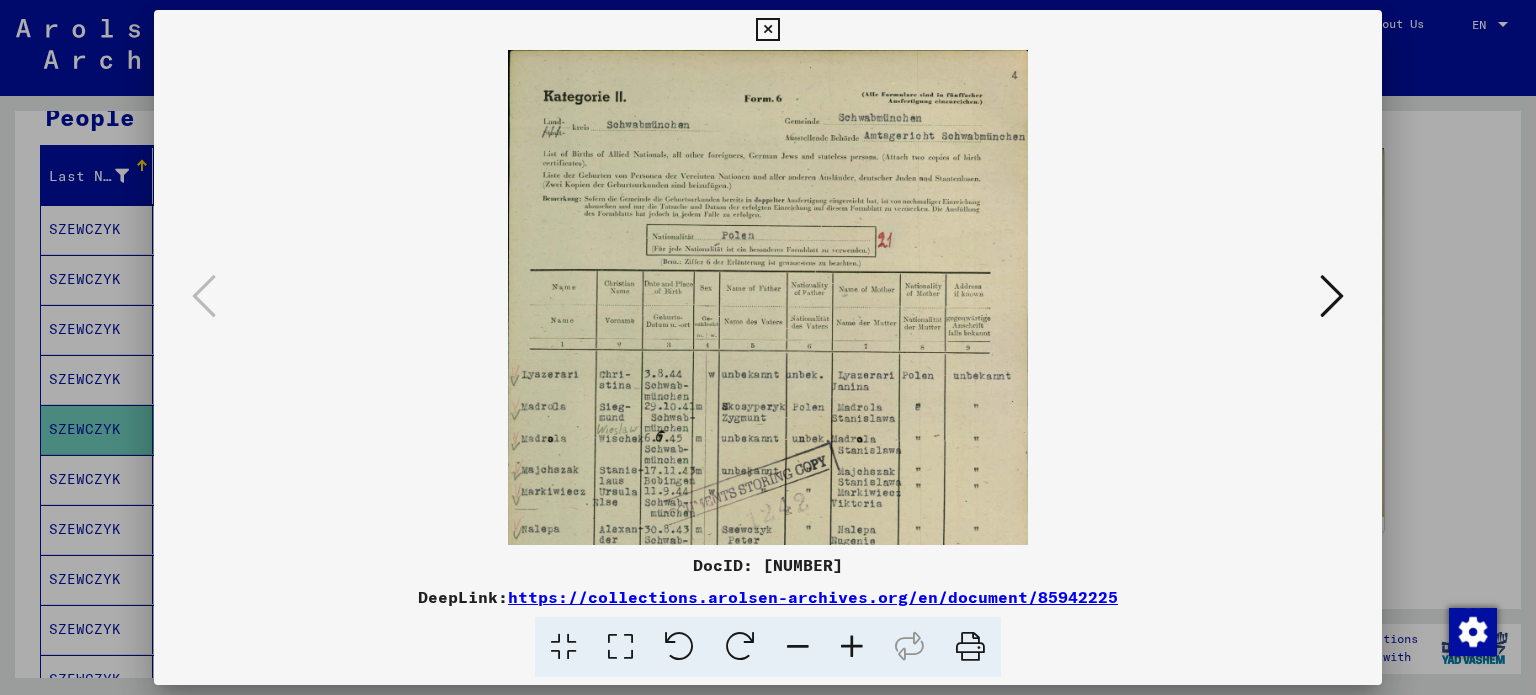 click at bounding box center (852, 647) 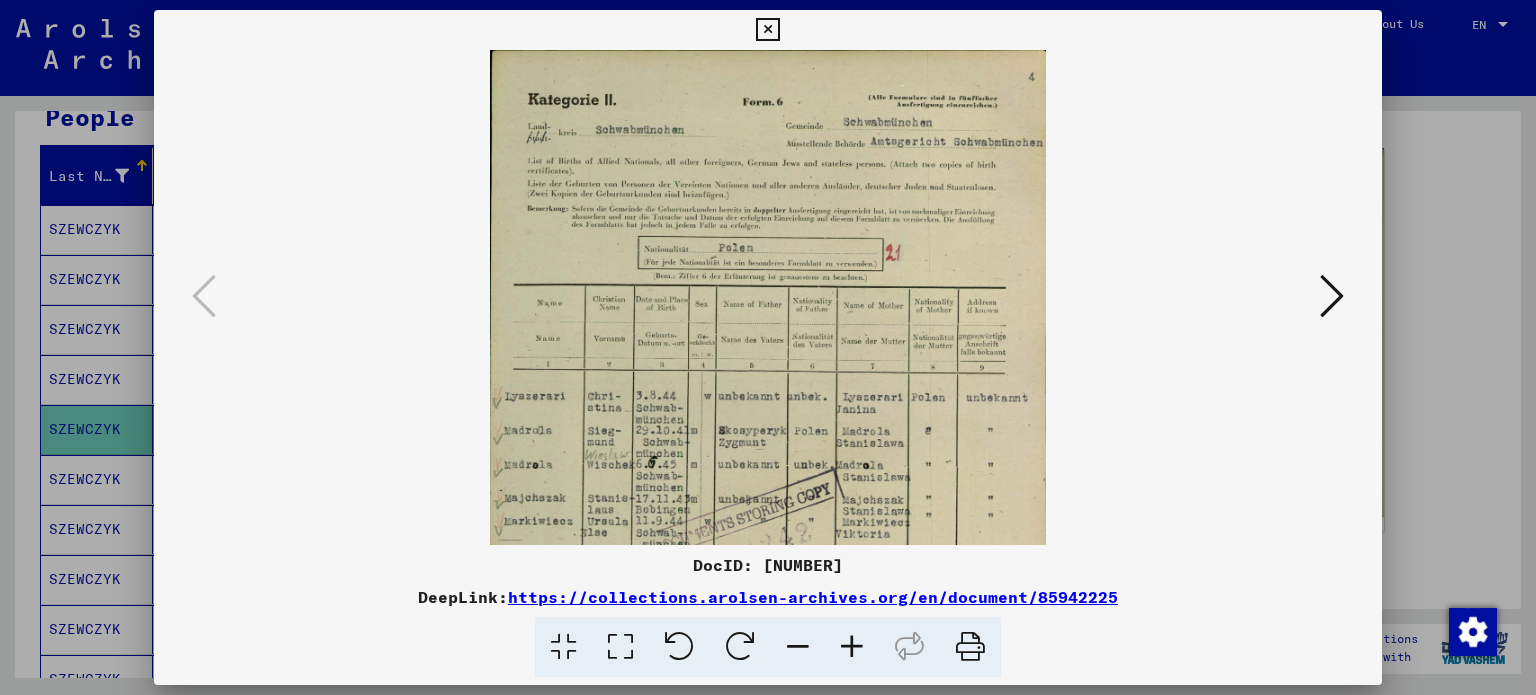 click at bounding box center [852, 647] 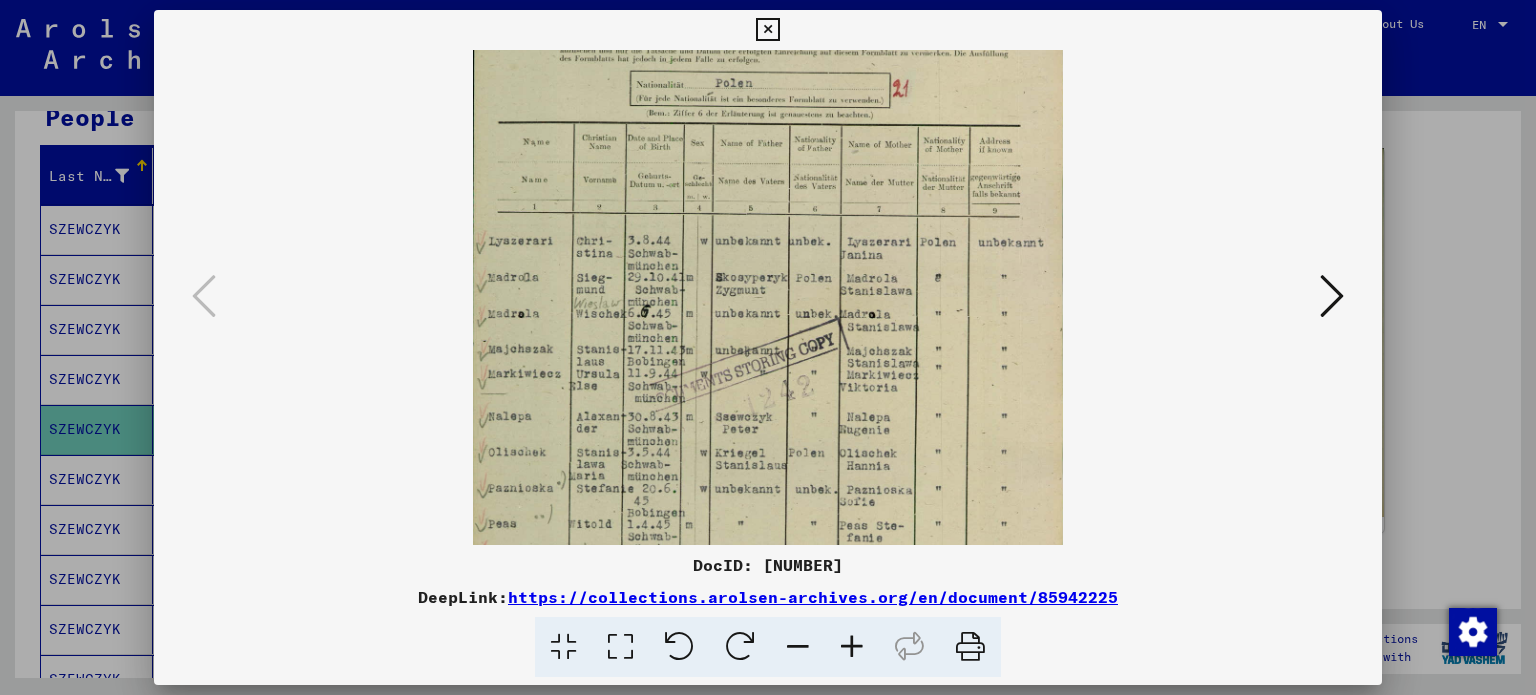 scroll, scrollTop: 205, scrollLeft: 0, axis: vertical 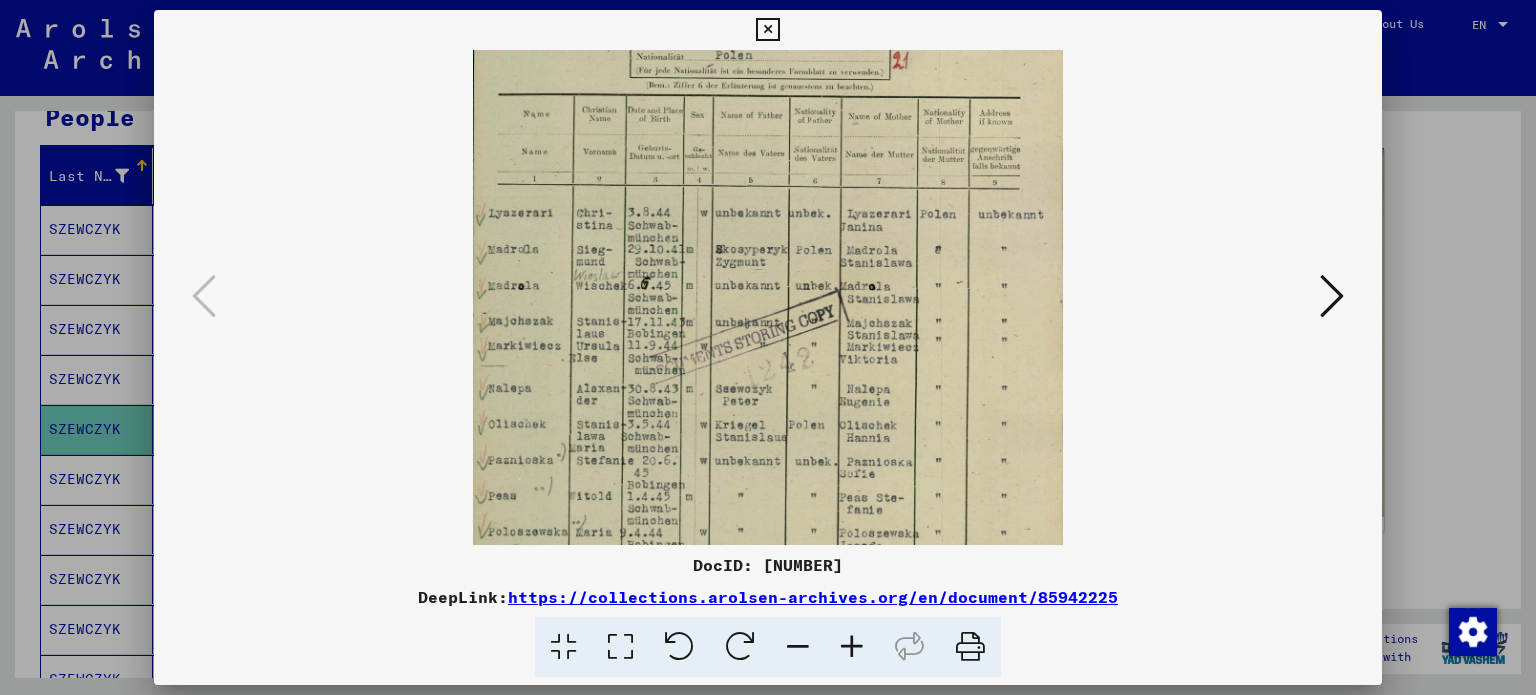 drag, startPoint x: 939, startPoint y: 494, endPoint x: 968, endPoint y: 290, distance: 206.05096 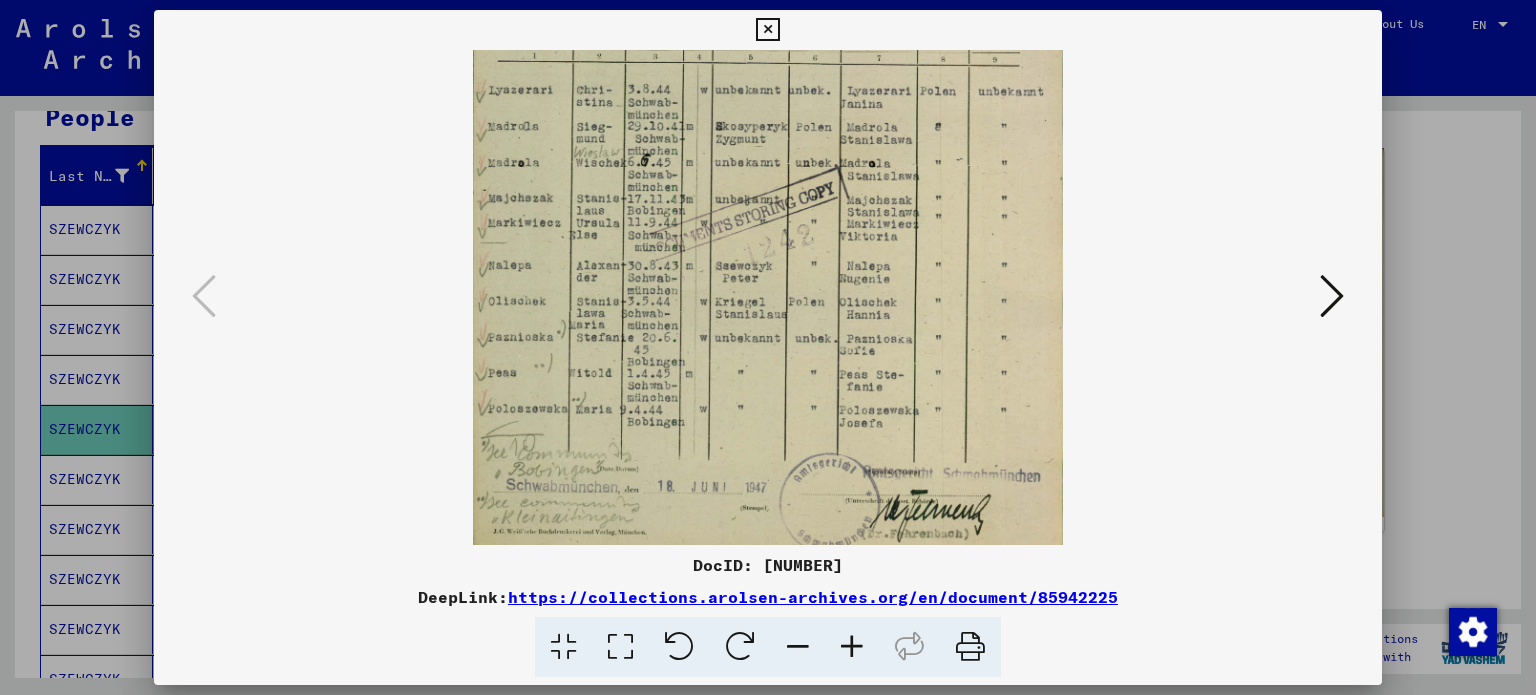 scroll, scrollTop: 349, scrollLeft: 0, axis: vertical 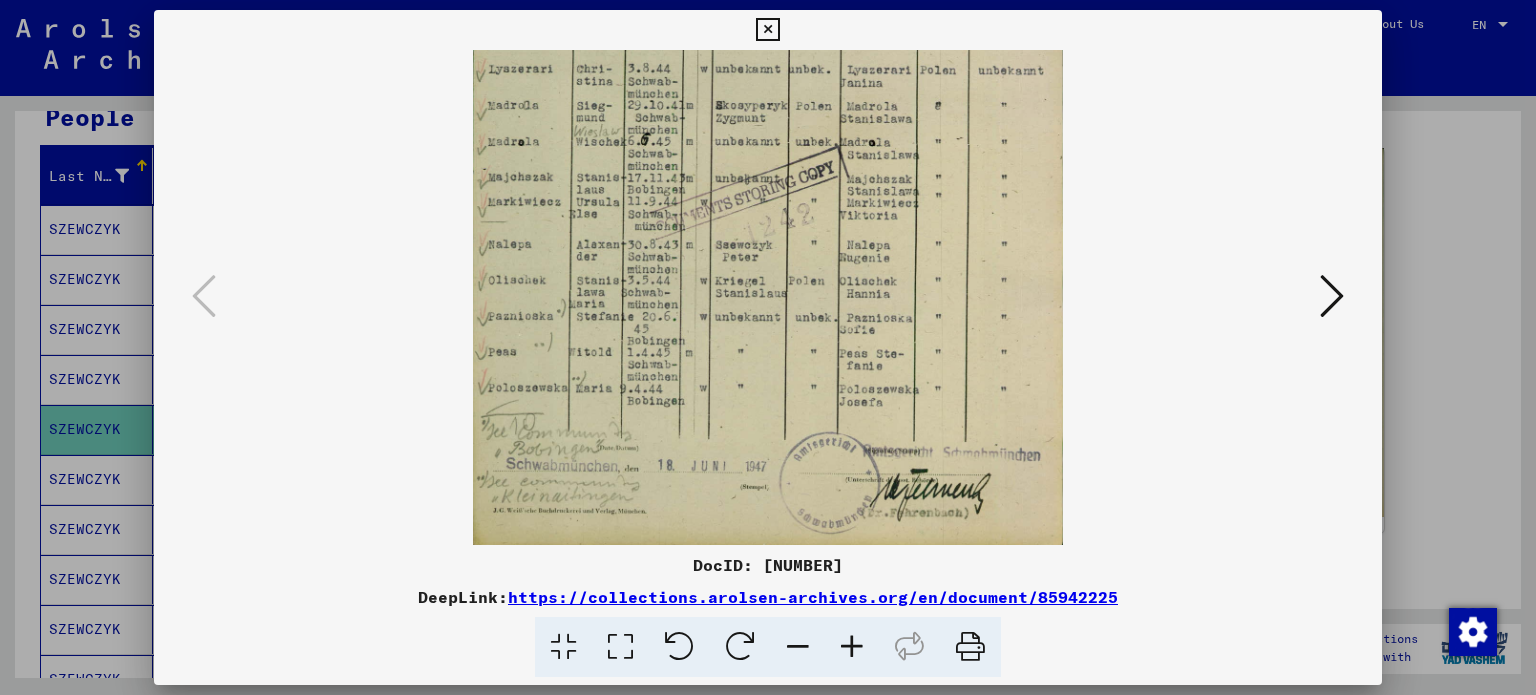 drag, startPoint x: 863, startPoint y: 427, endPoint x: 876, endPoint y: 232, distance: 195.43285 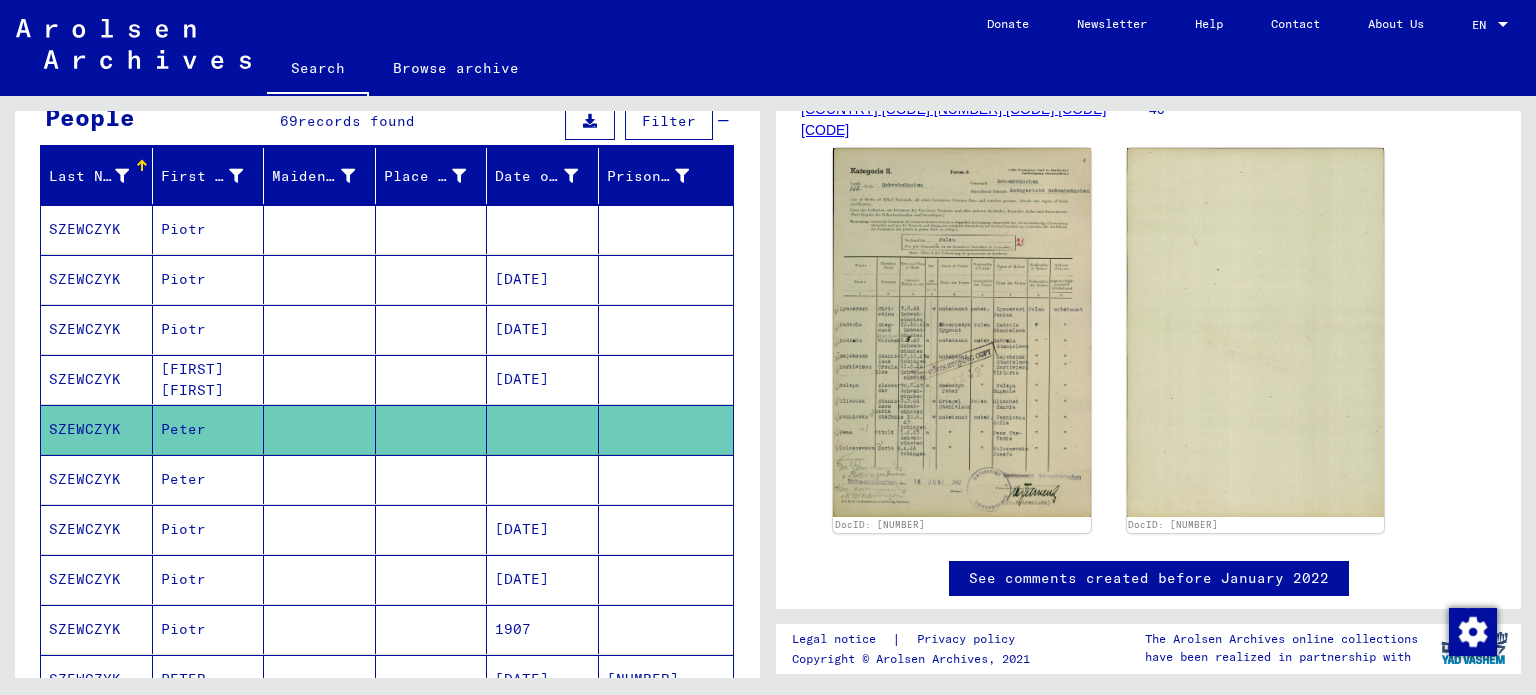 click on "SZEWCZYK" at bounding box center [97, 529] 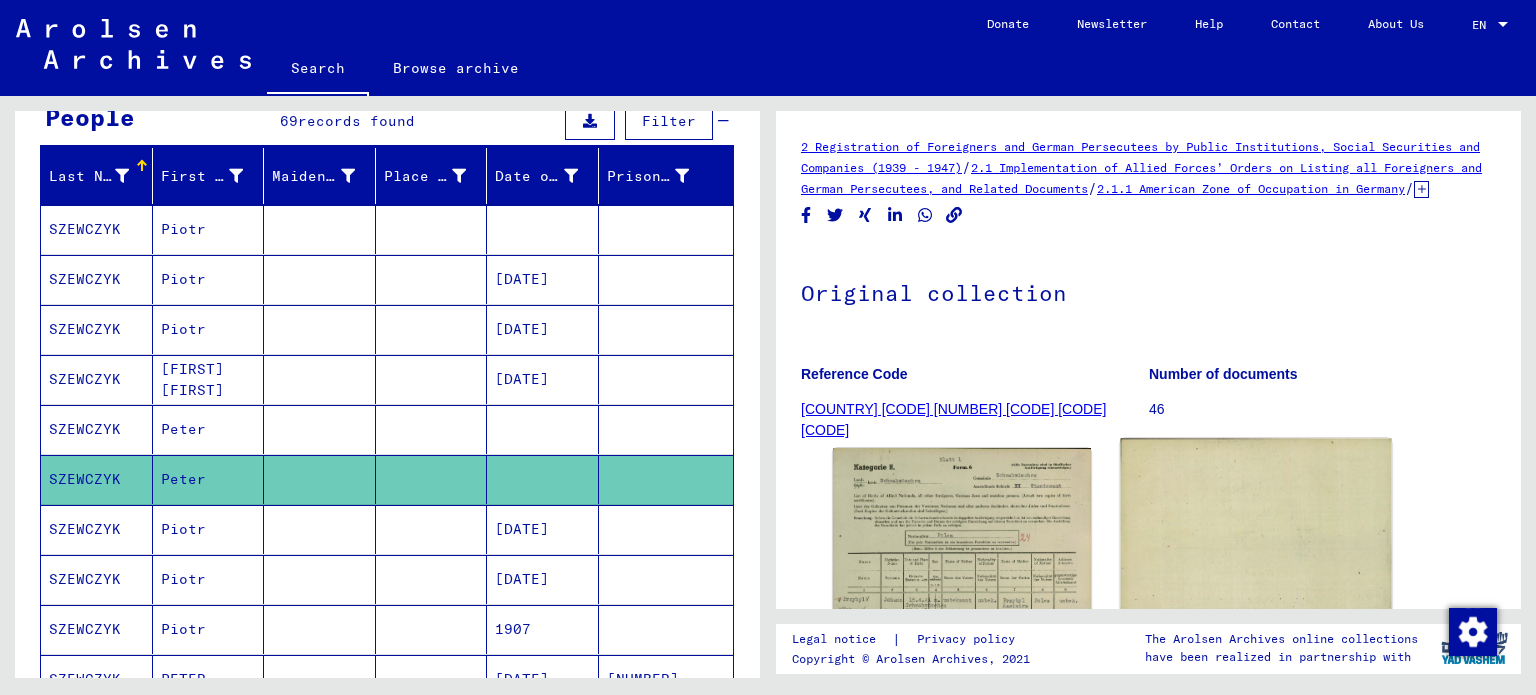 scroll, scrollTop: 294, scrollLeft: 0, axis: vertical 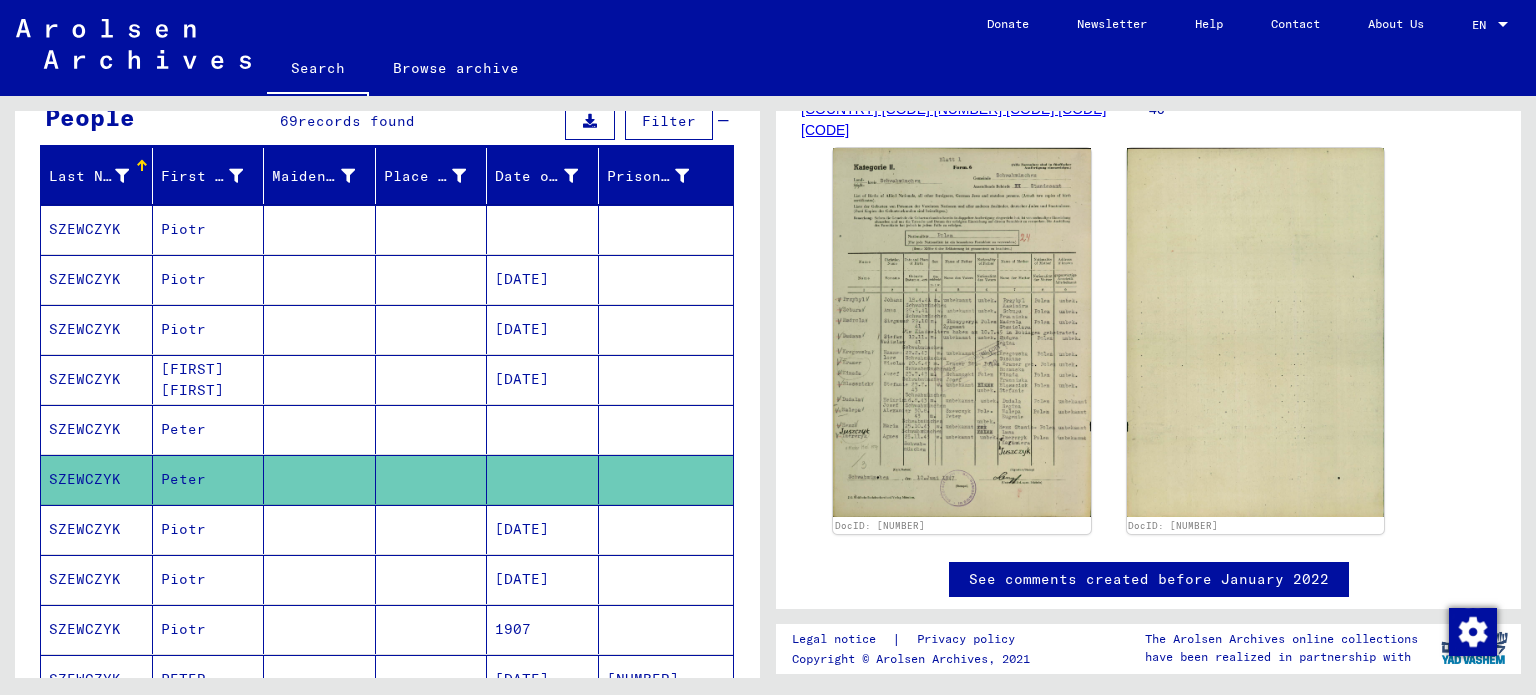 click on "SZEWCZYK" at bounding box center (97, 579) 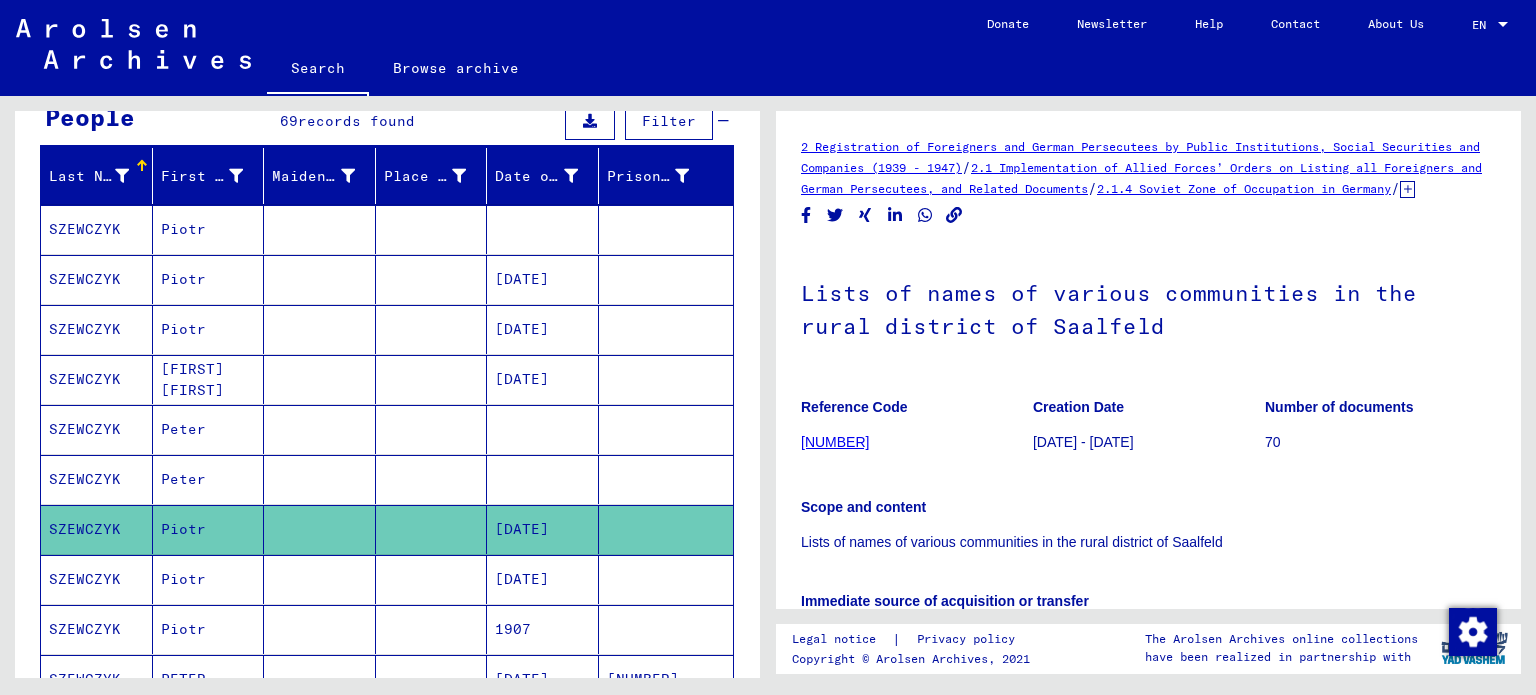 scroll, scrollTop: 0, scrollLeft: 0, axis: both 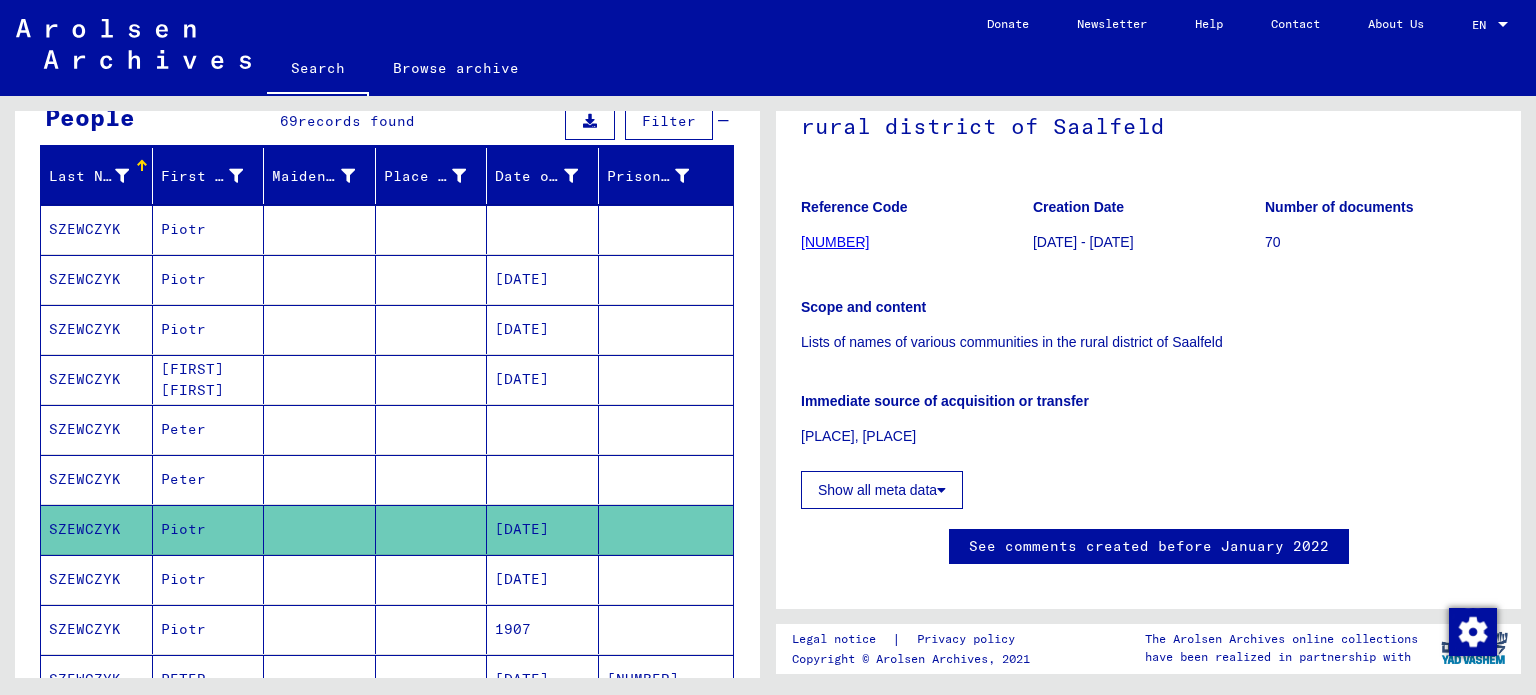 click on "Show all meta data" 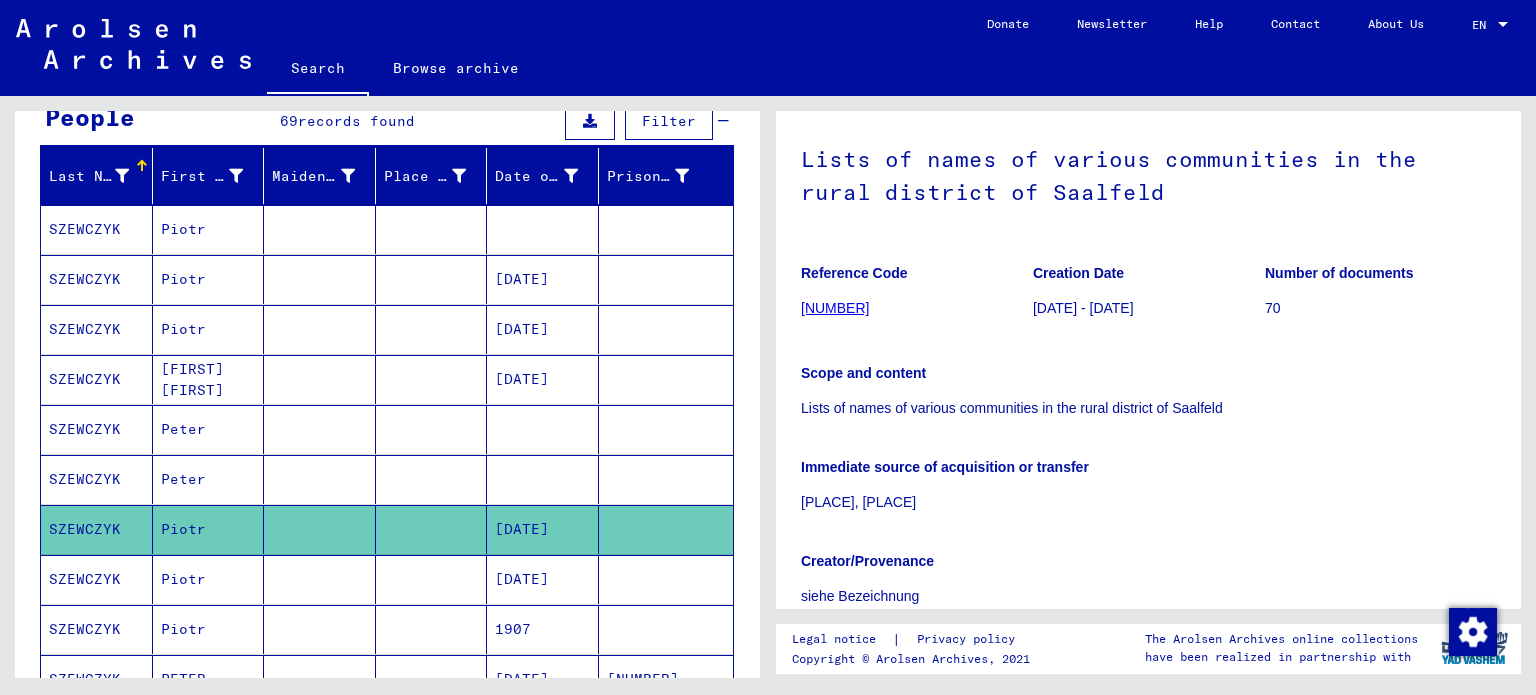 scroll, scrollTop: 100, scrollLeft: 0, axis: vertical 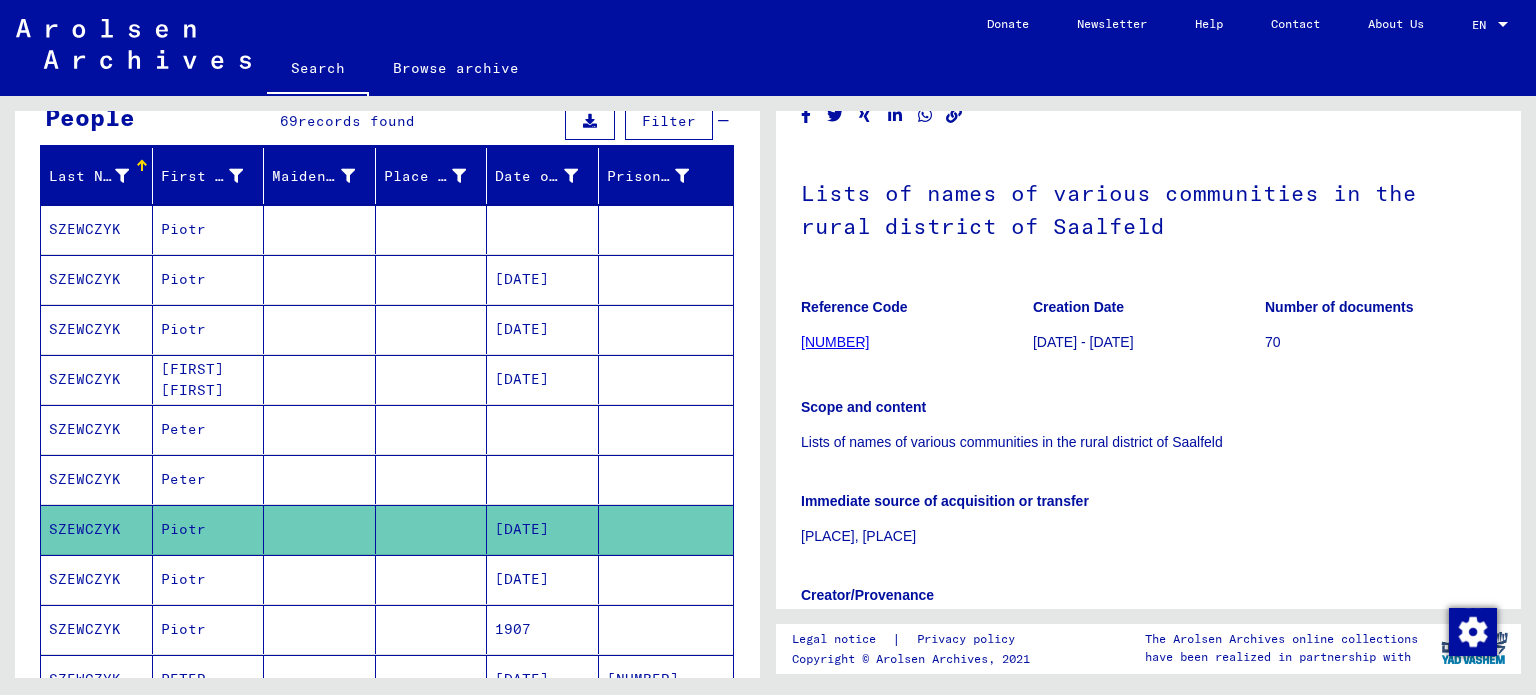 click 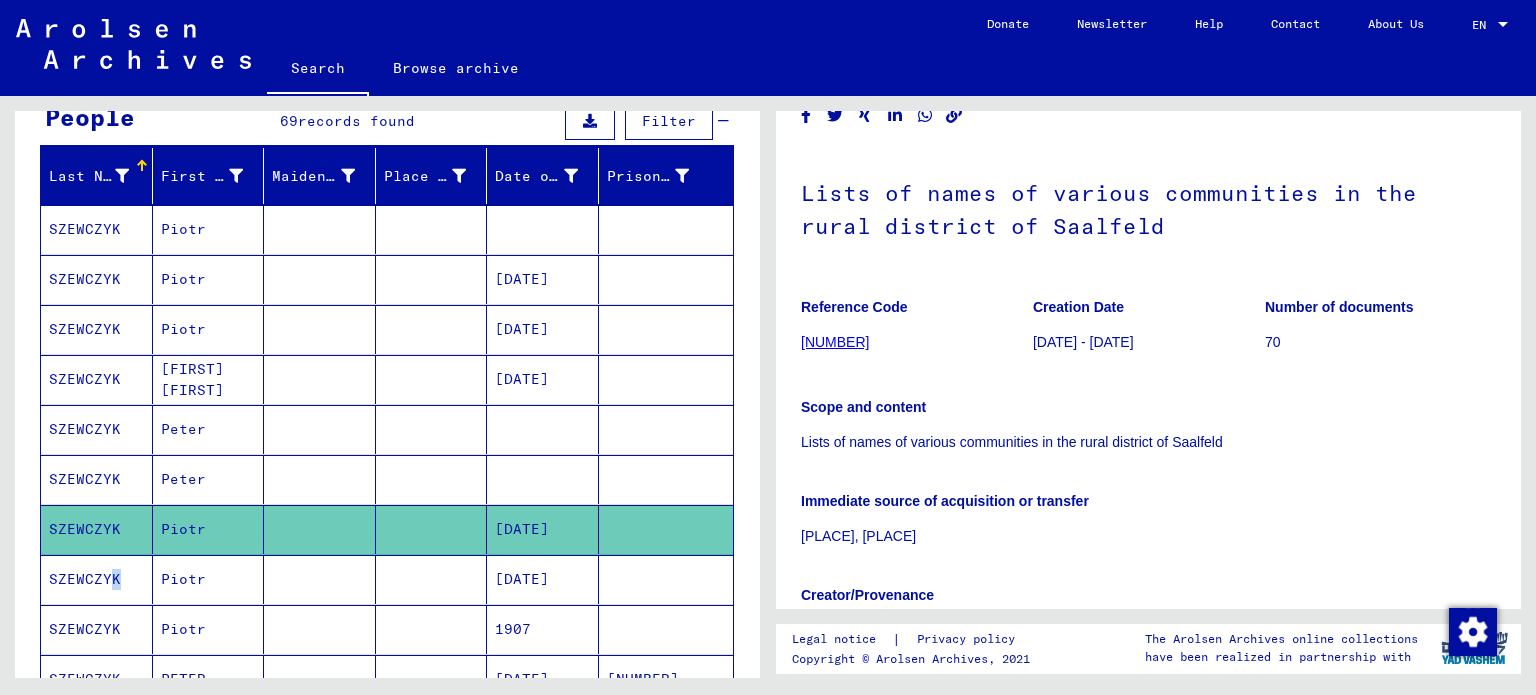 click on "SZEWCZYK" at bounding box center (97, 629) 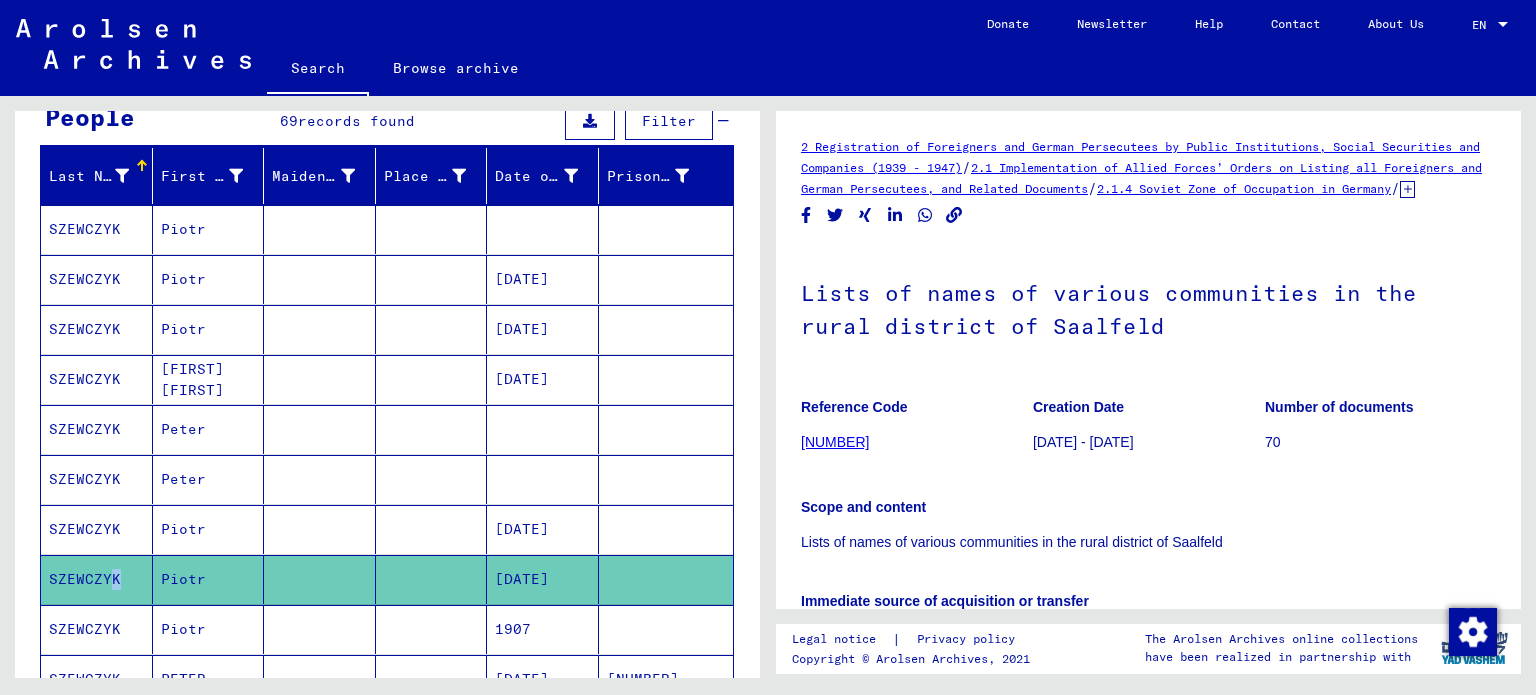scroll, scrollTop: 0, scrollLeft: 0, axis: both 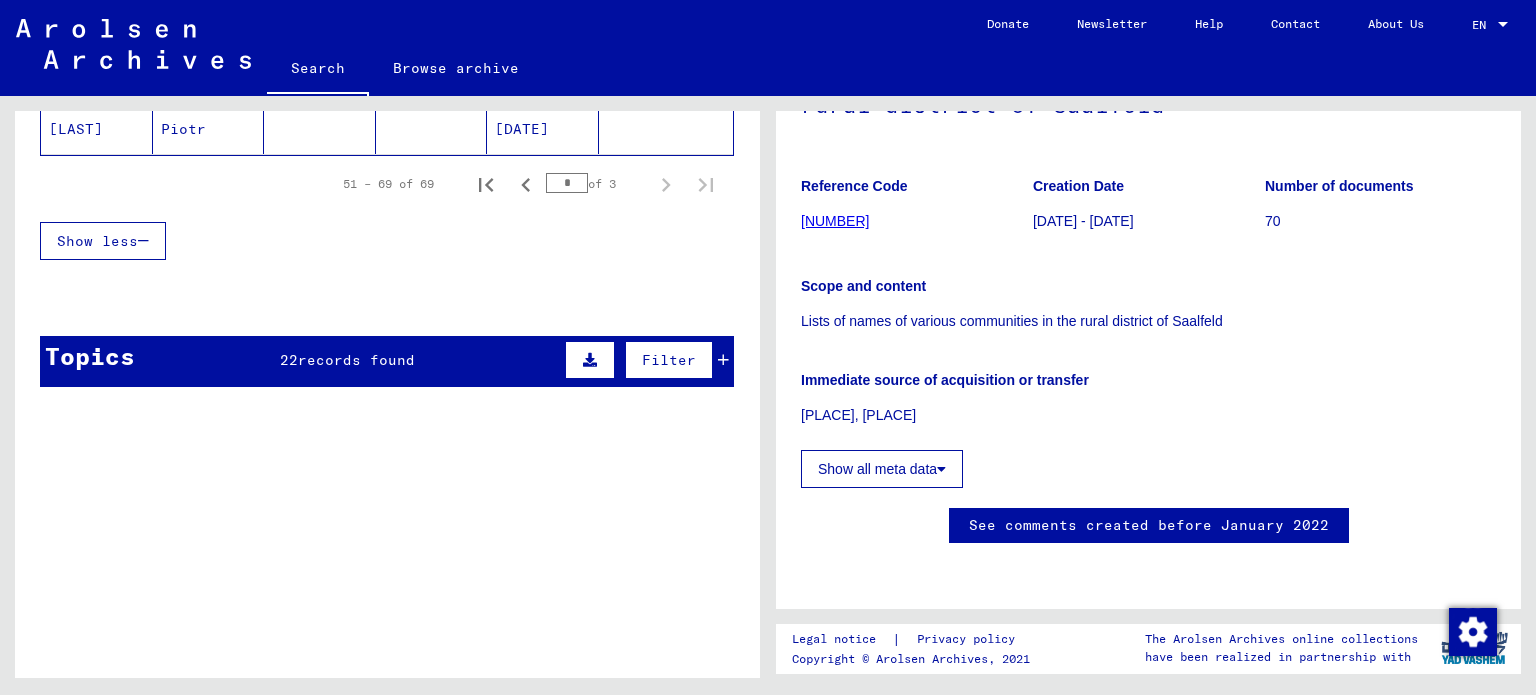 click on "records found" at bounding box center [356, 360] 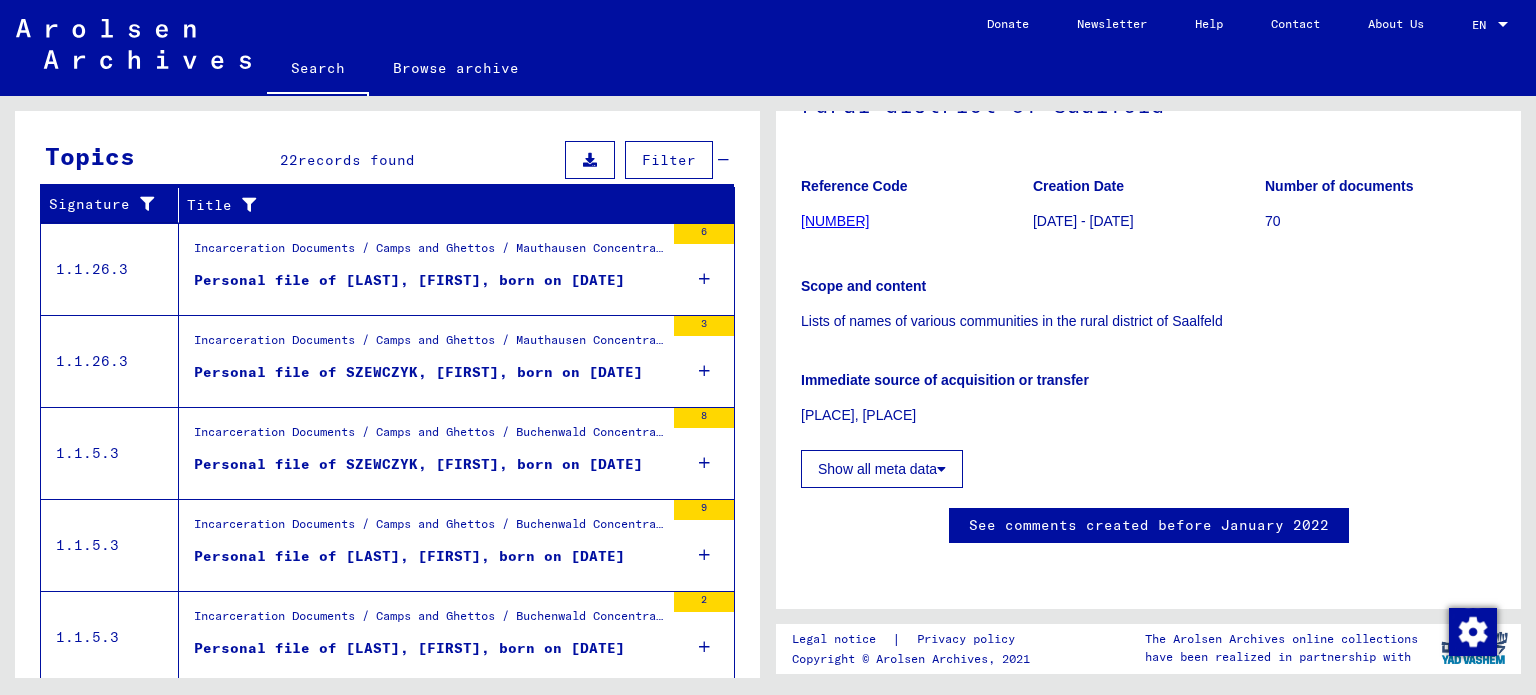 scroll, scrollTop: 1451, scrollLeft: 0, axis: vertical 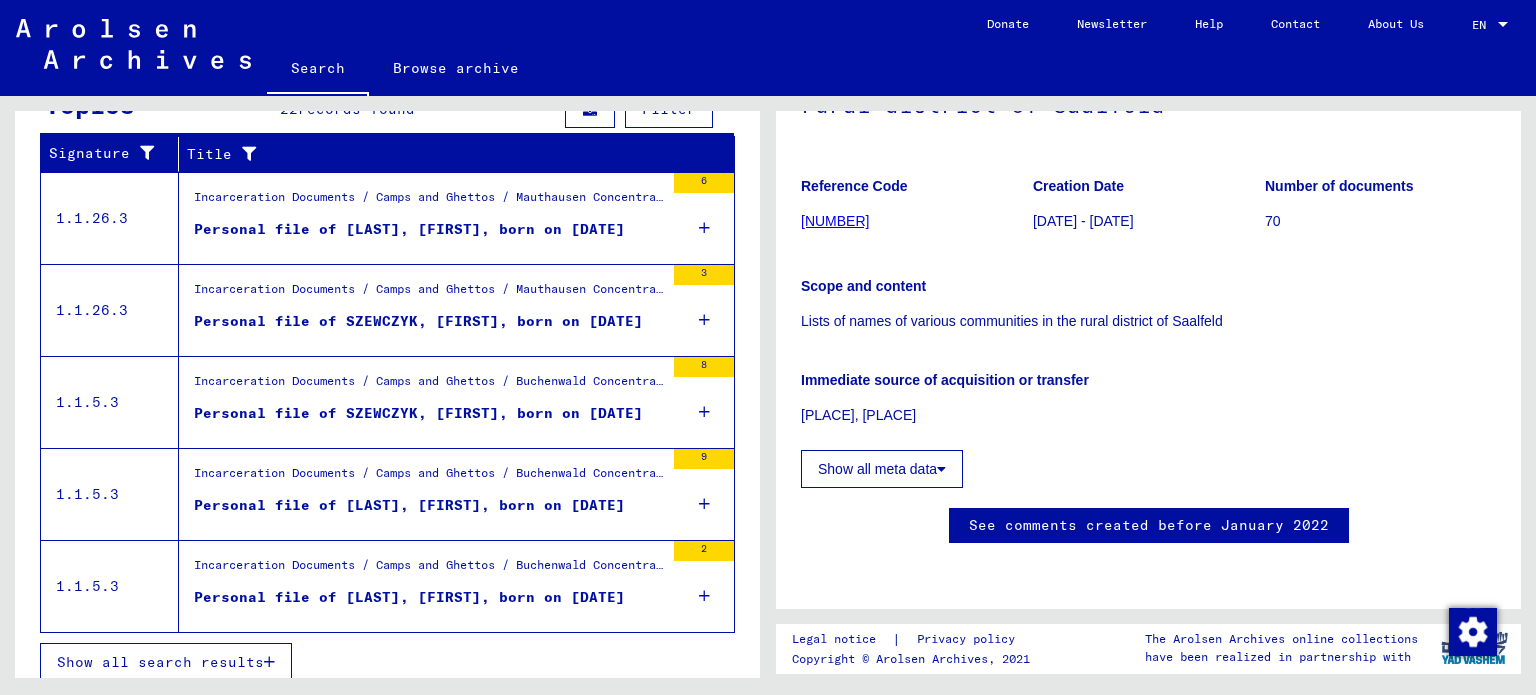 click on "Show all search results" at bounding box center [166, 662] 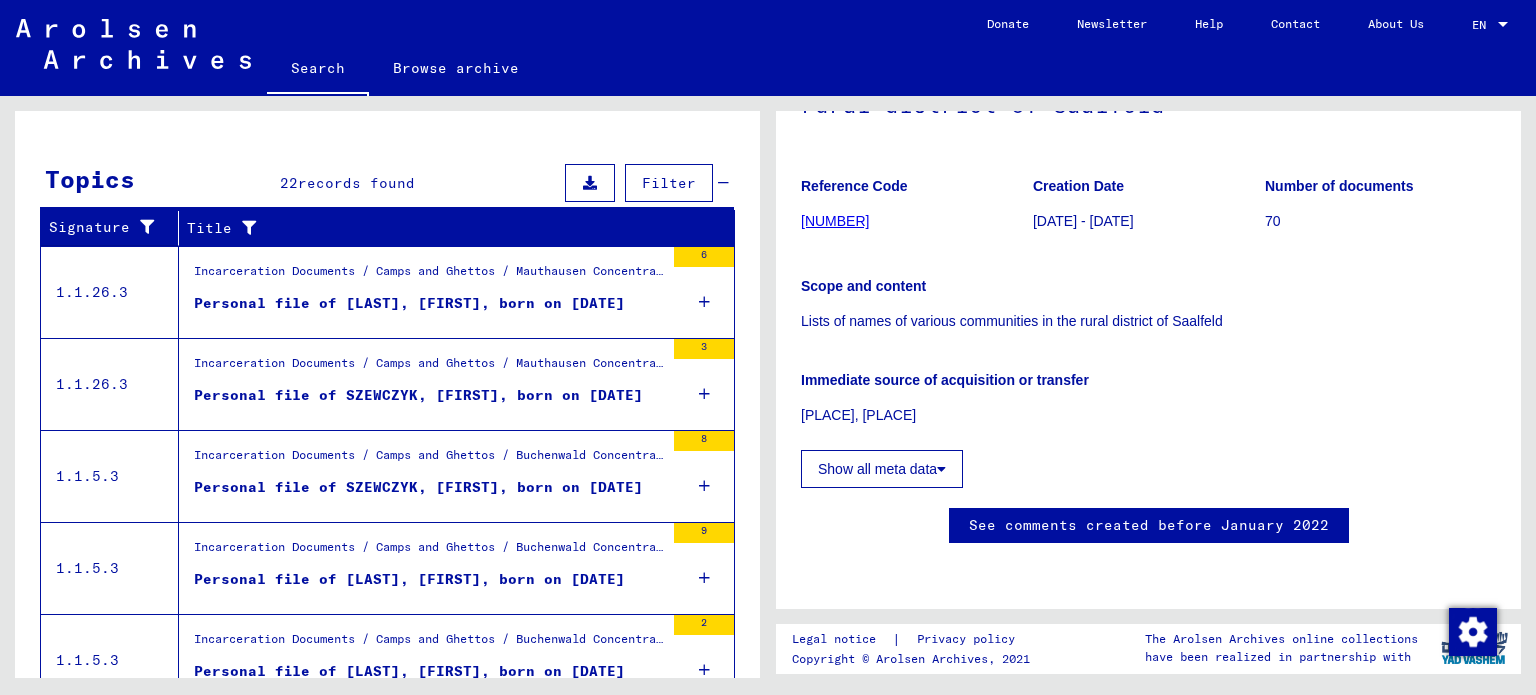 scroll, scrollTop: 254, scrollLeft: 0, axis: vertical 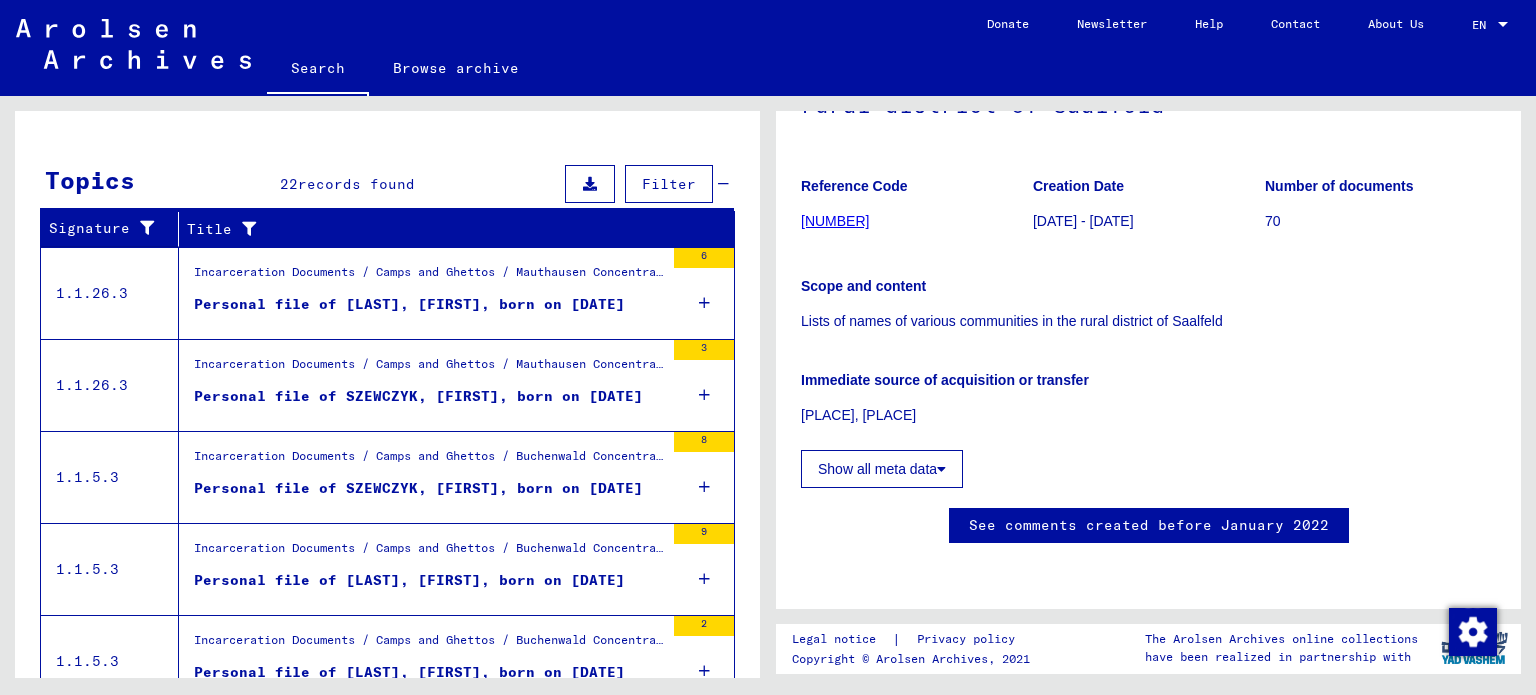click on "Personal file of [LAST], [FIRST], born on [DATE]" at bounding box center (409, 304) 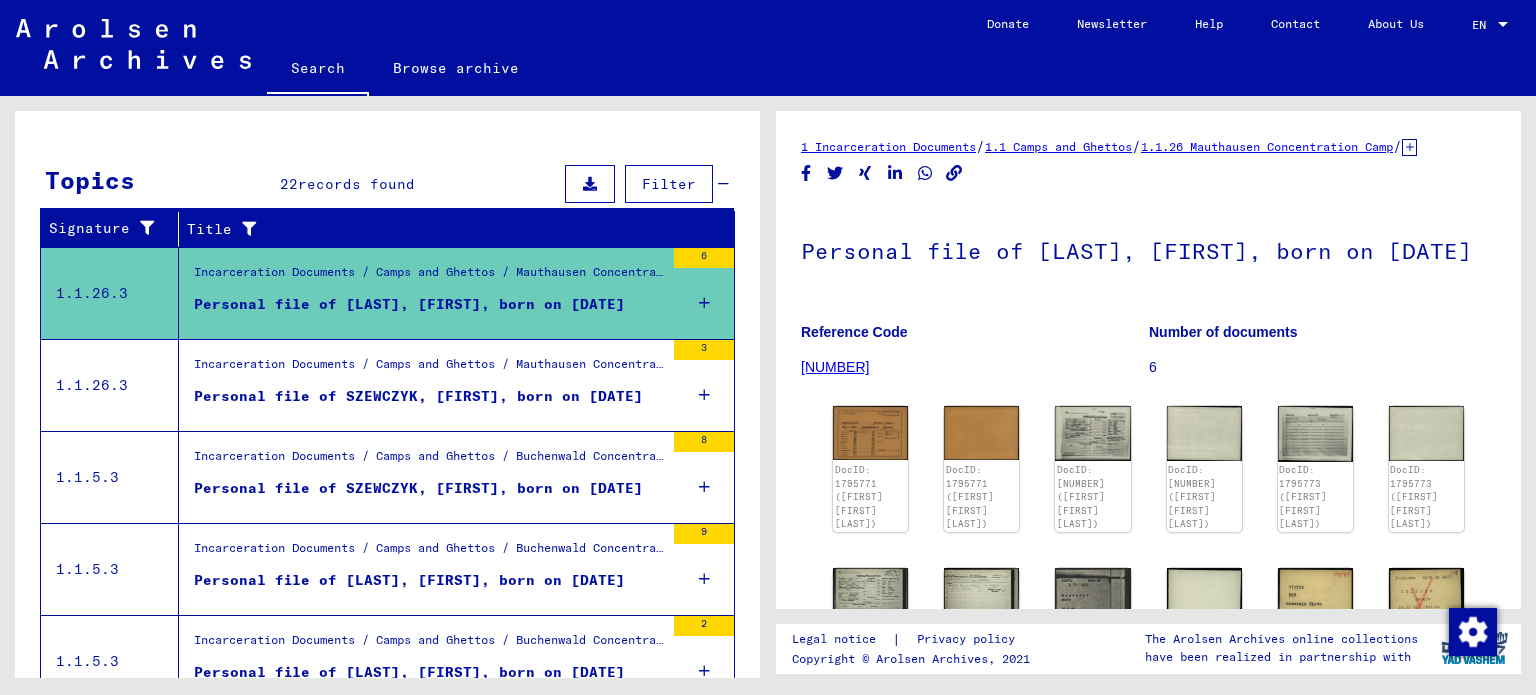 scroll, scrollTop: 0, scrollLeft: 0, axis: both 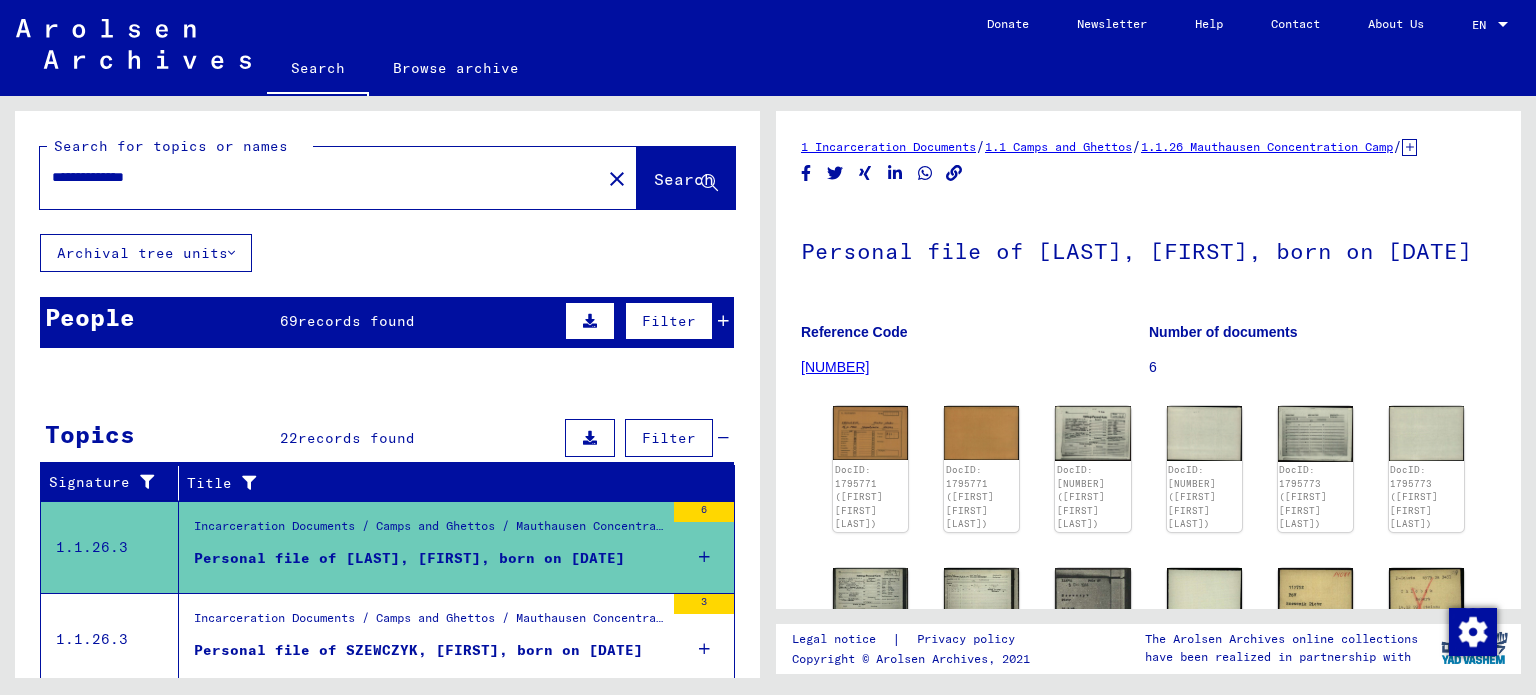 click on "Search" 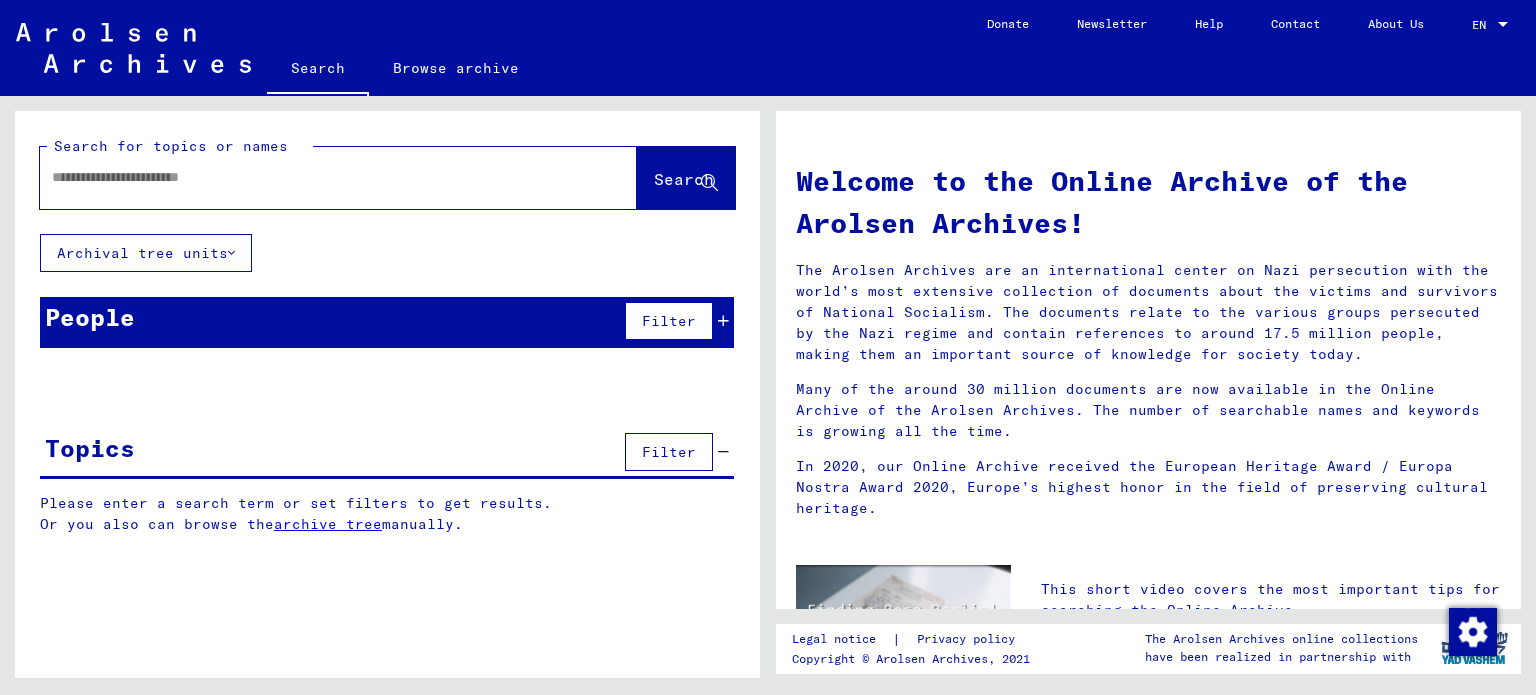click at bounding box center [314, 177] 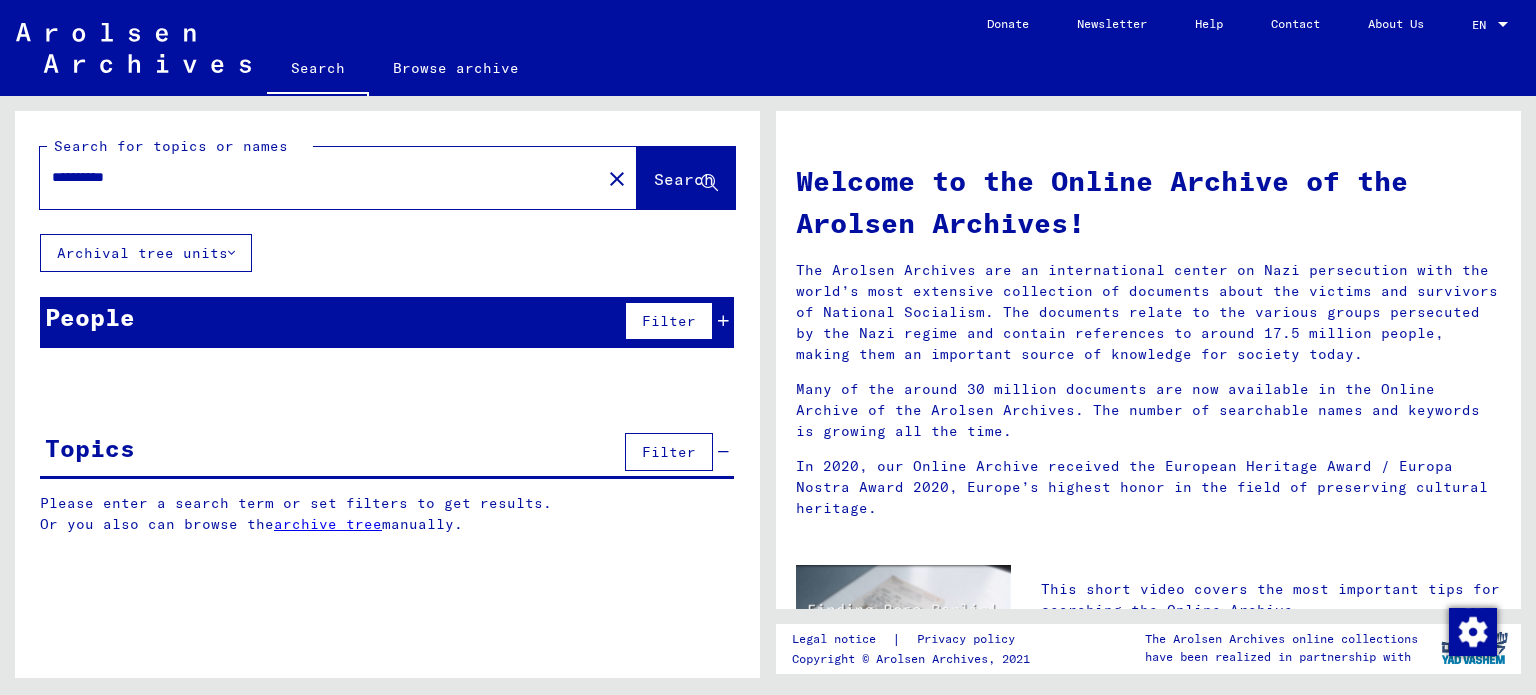 type on "**********" 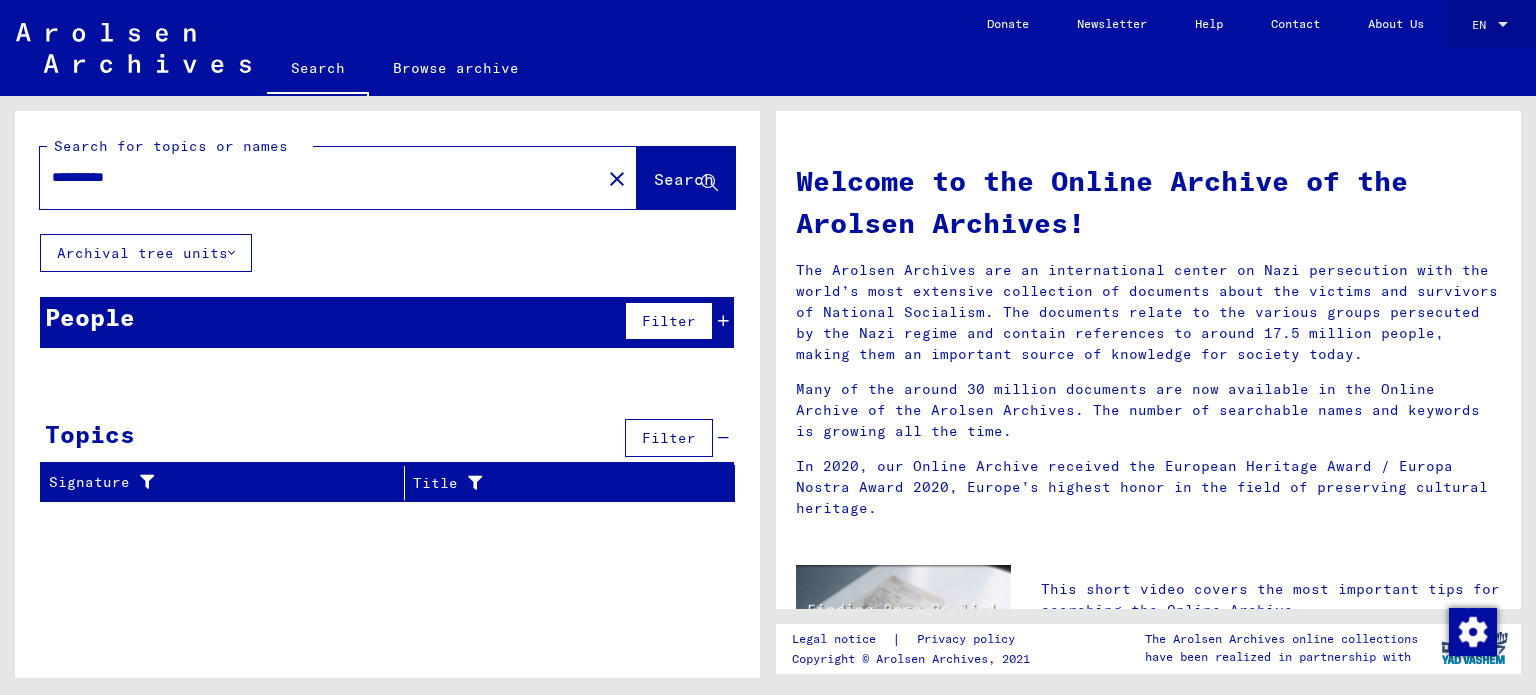 click on "EN  EN" 